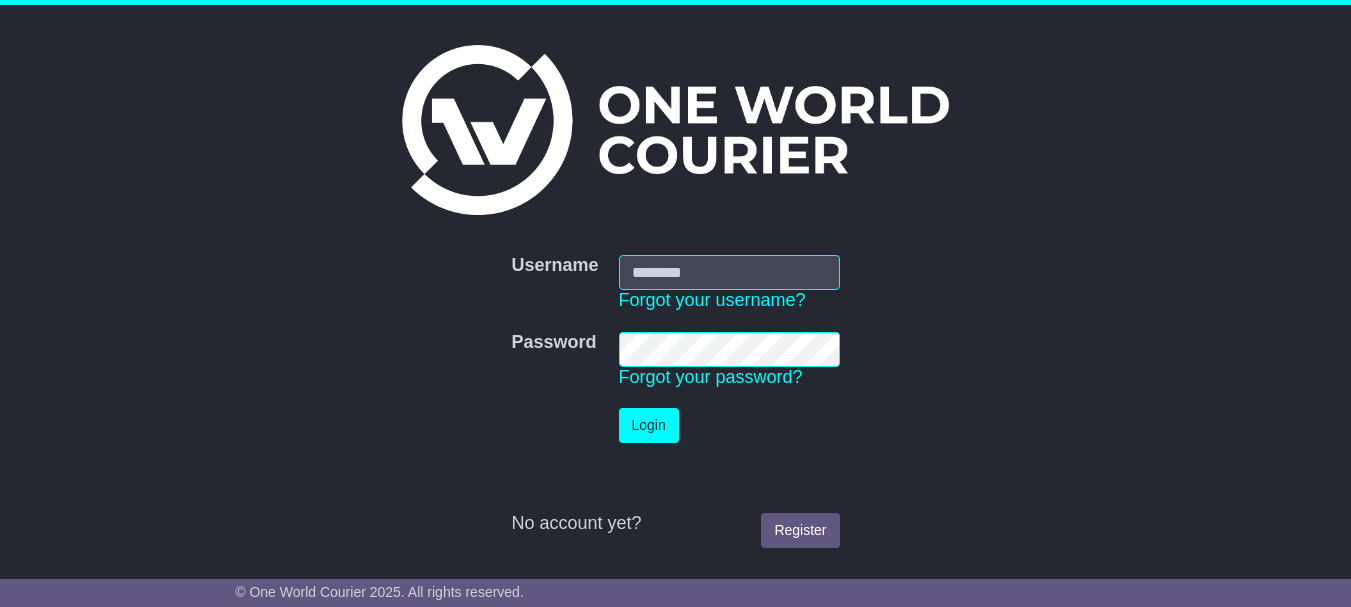 scroll, scrollTop: 0, scrollLeft: 0, axis: both 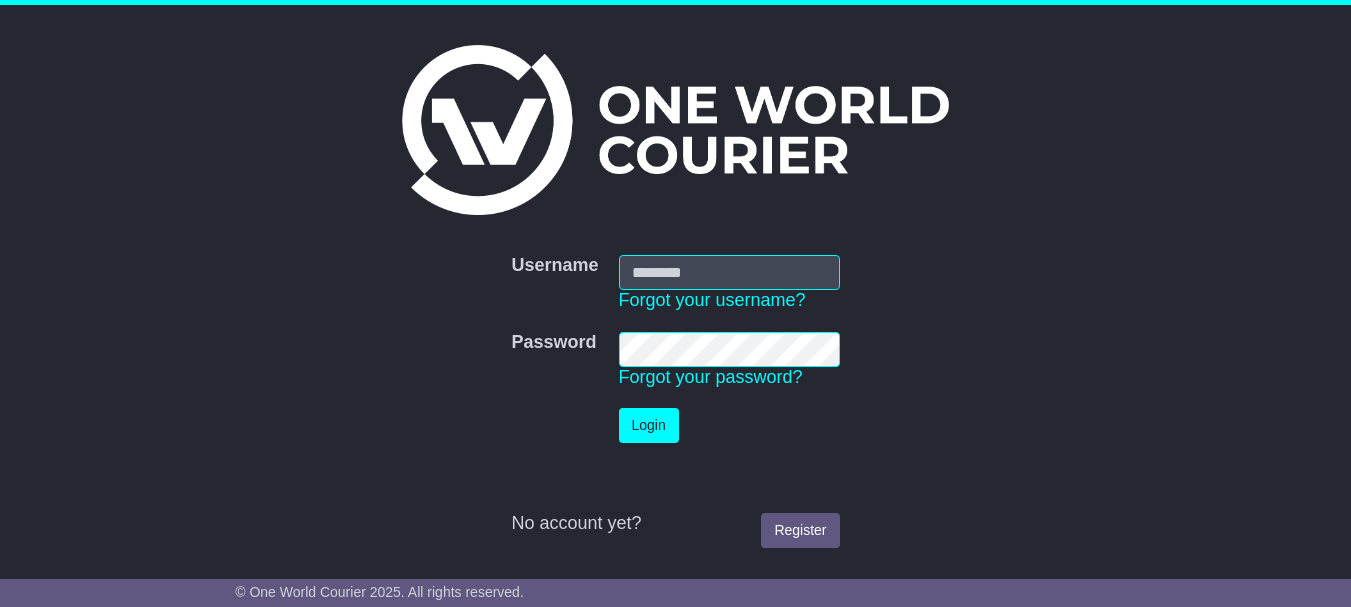 type on "*******" 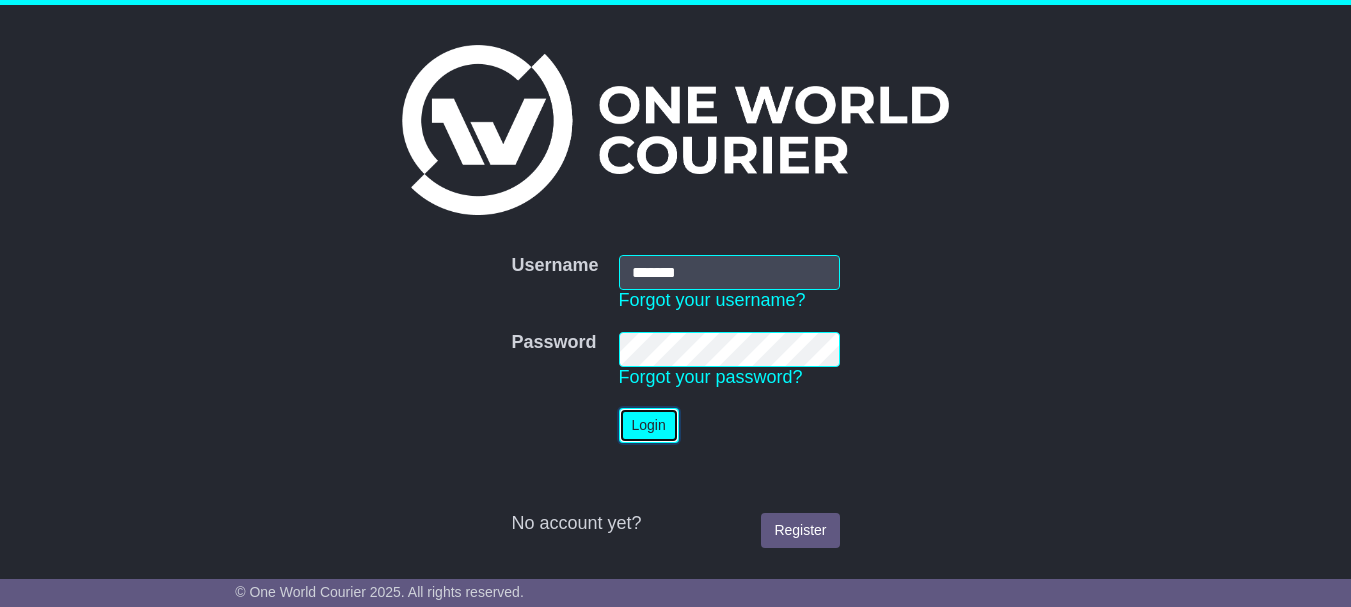 click on "Login" at bounding box center (649, 425) 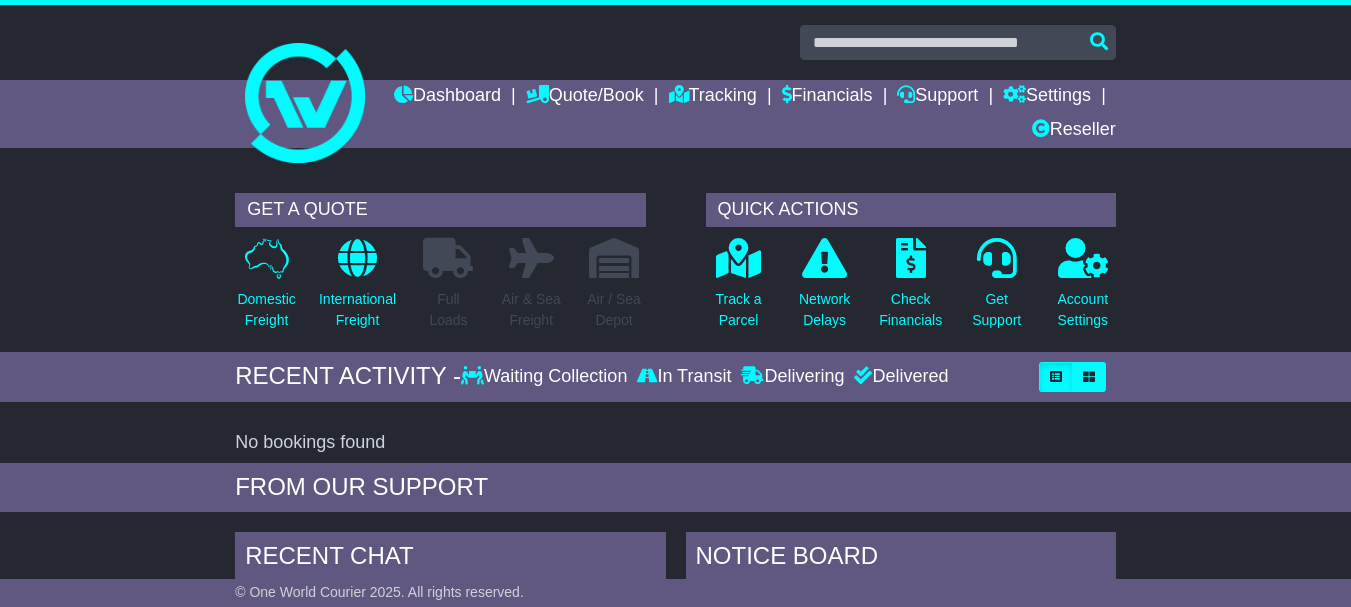 scroll, scrollTop: 0, scrollLeft: 0, axis: both 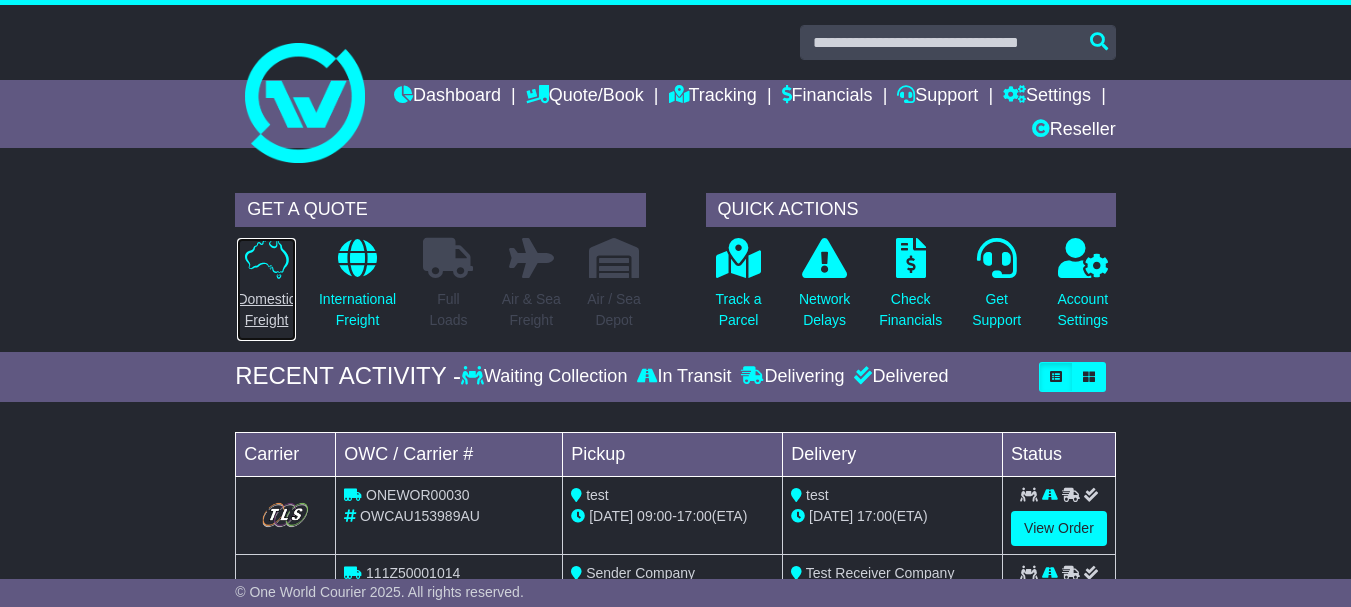 click on "Domestic Freight" at bounding box center [266, 310] 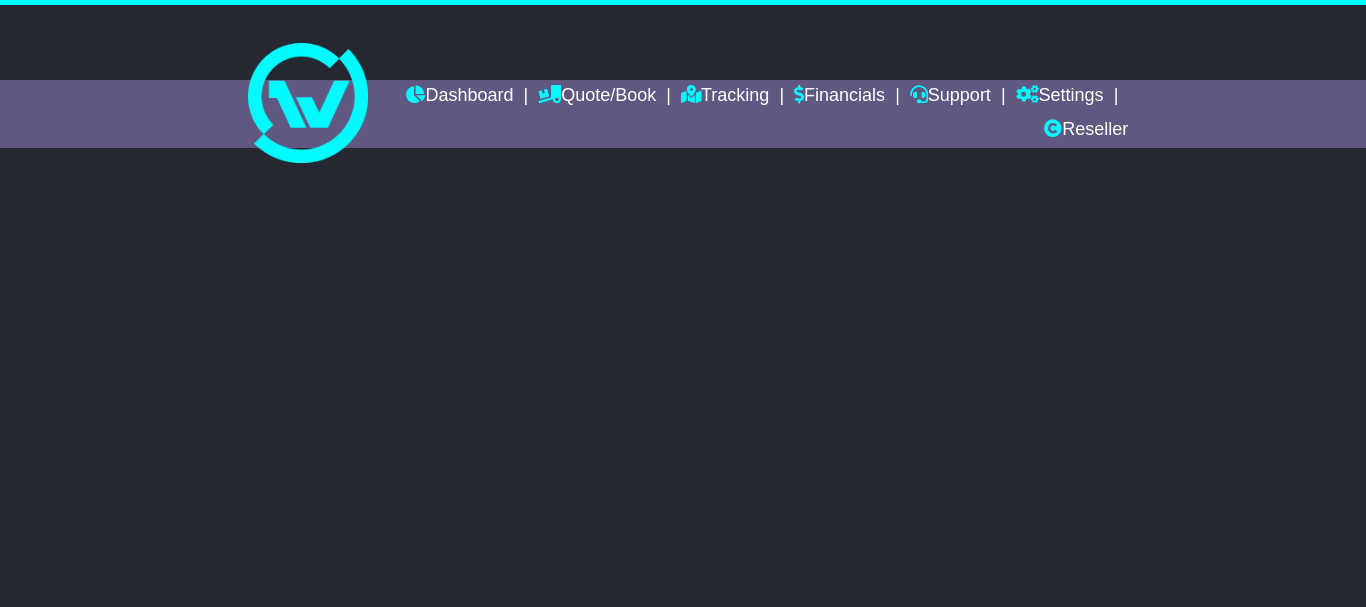 scroll, scrollTop: 0, scrollLeft: 0, axis: both 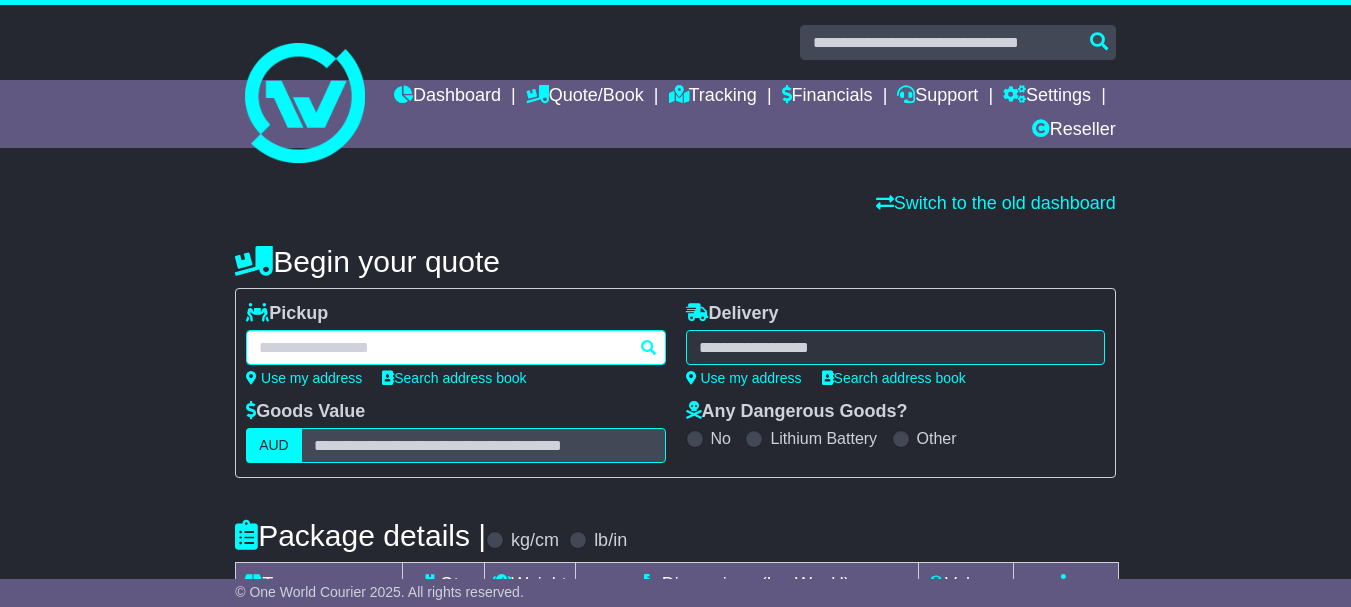click at bounding box center (455, 347) 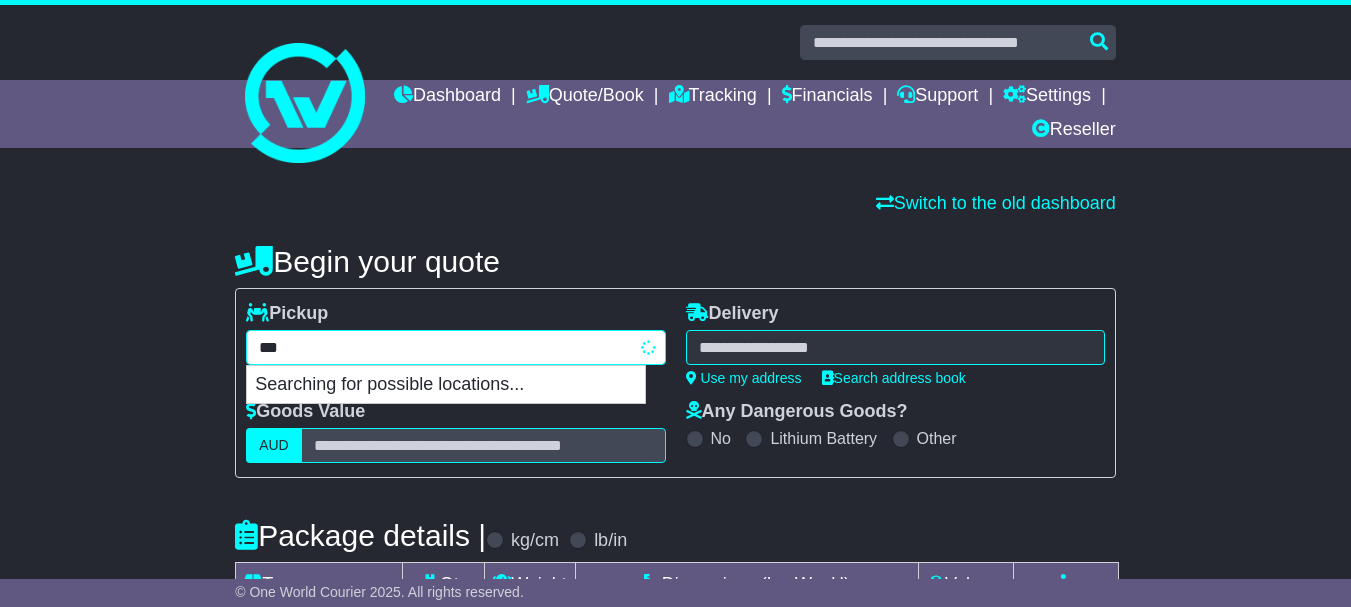 type on "****" 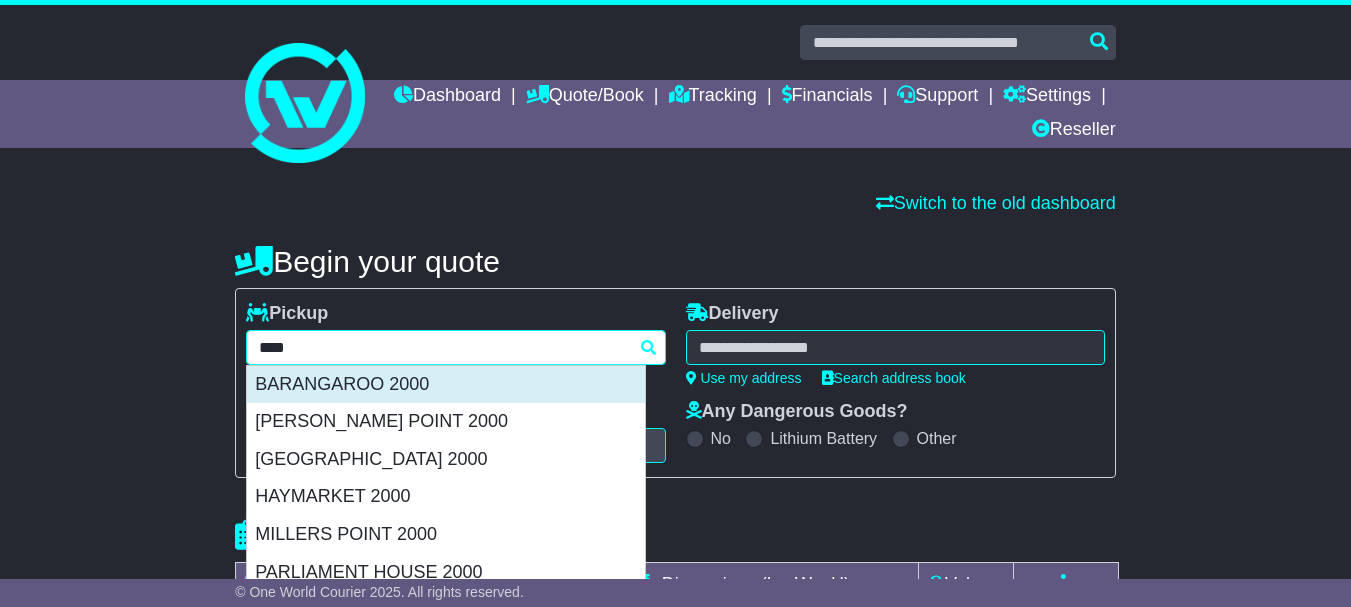 click on "BARANGAROO 2000" at bounding box center [446, 385] 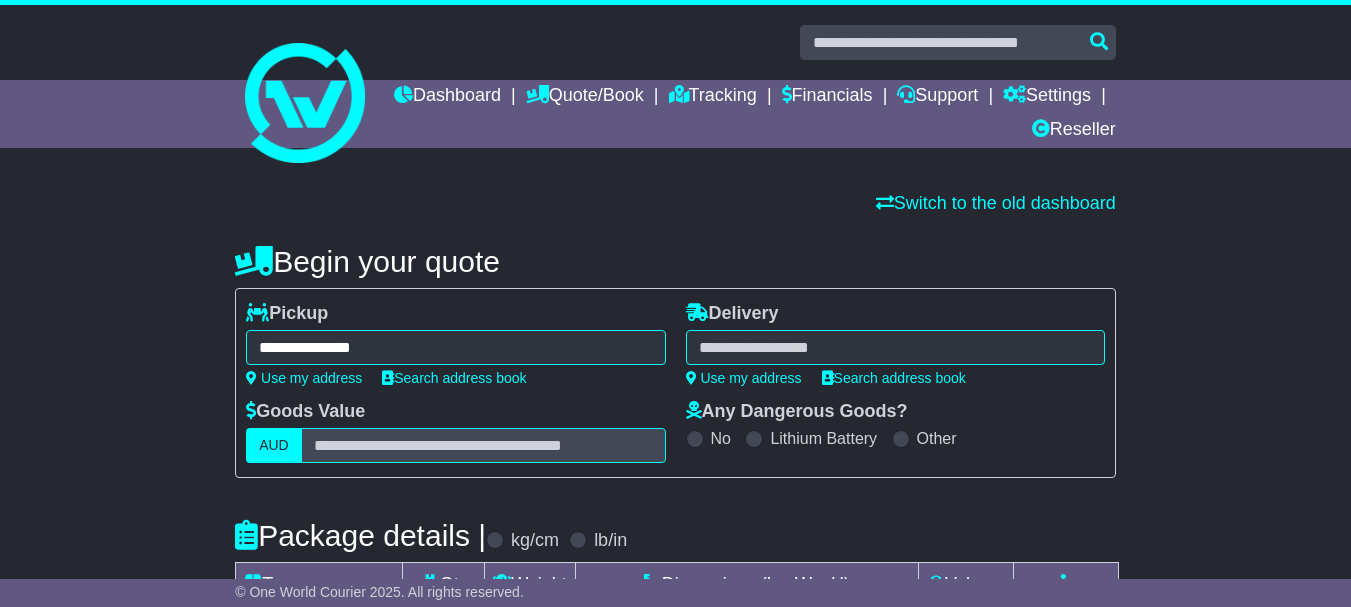 type on "**********" 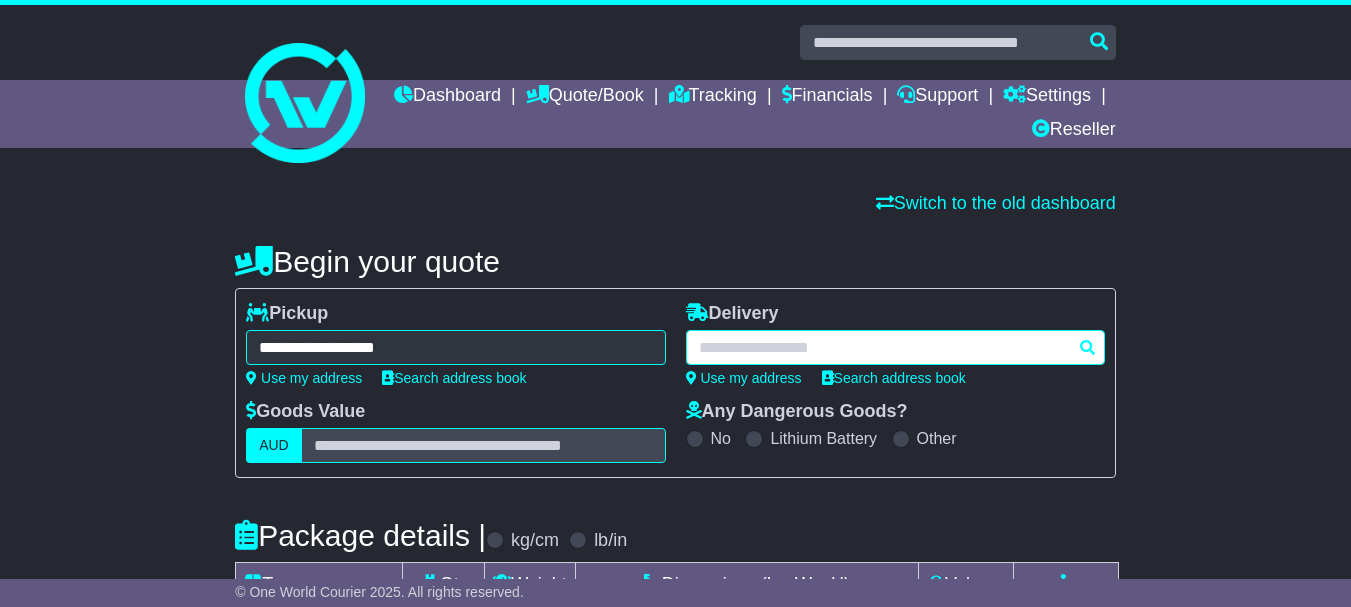 click at bounding box center [895, 347] 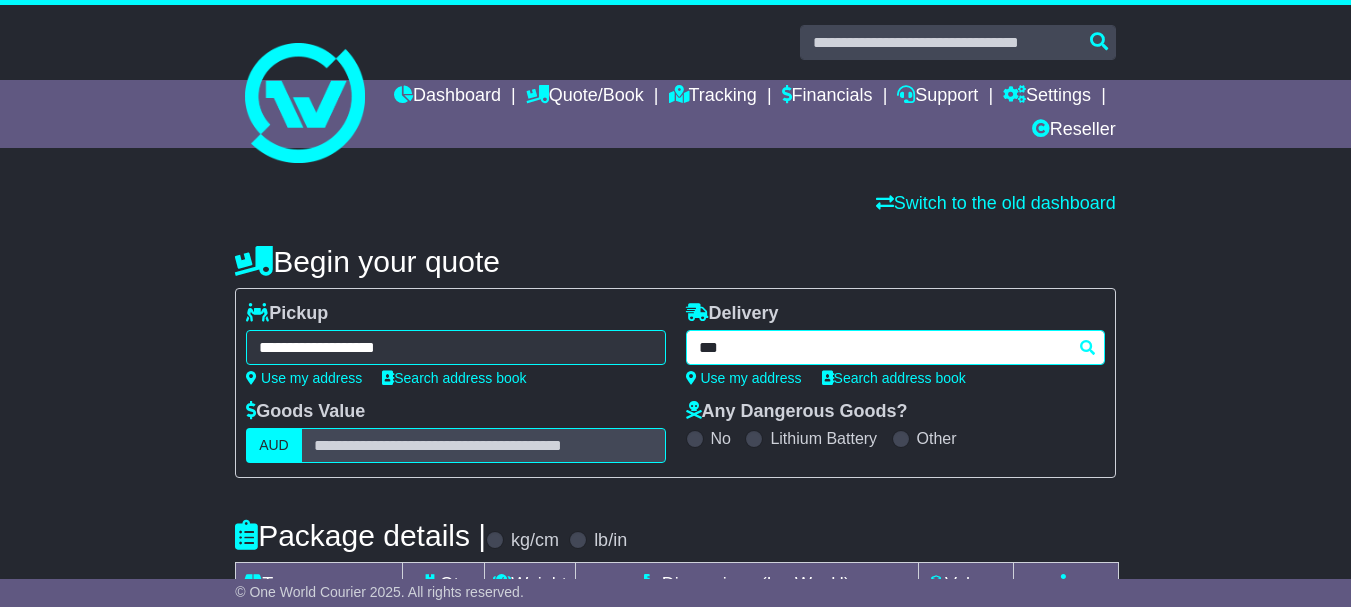 type on "****" 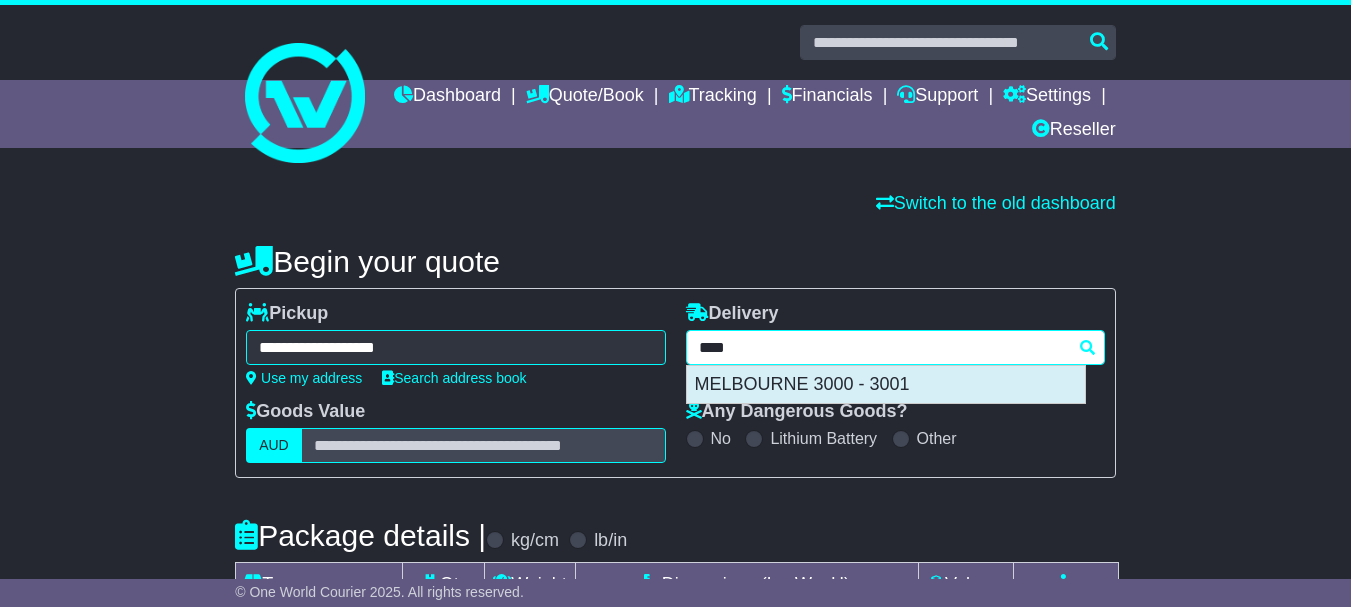 click on "MELBOURNE 3000 - 3001" at bounding box center [886, 385] 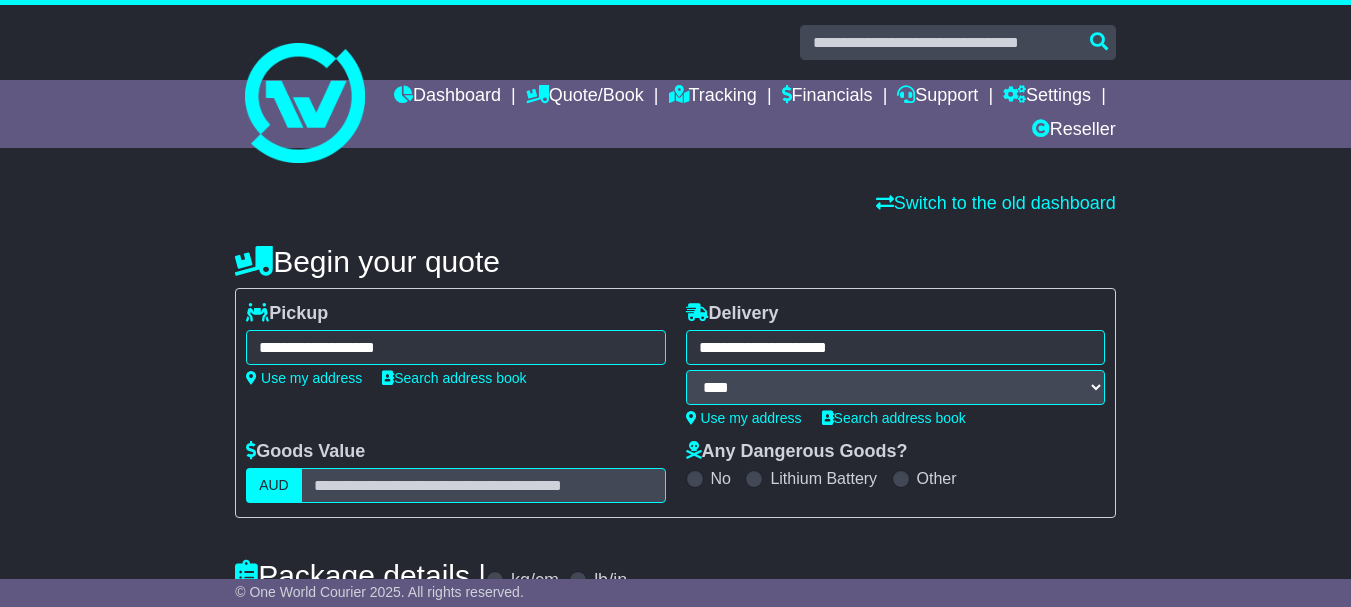 type on "**********" 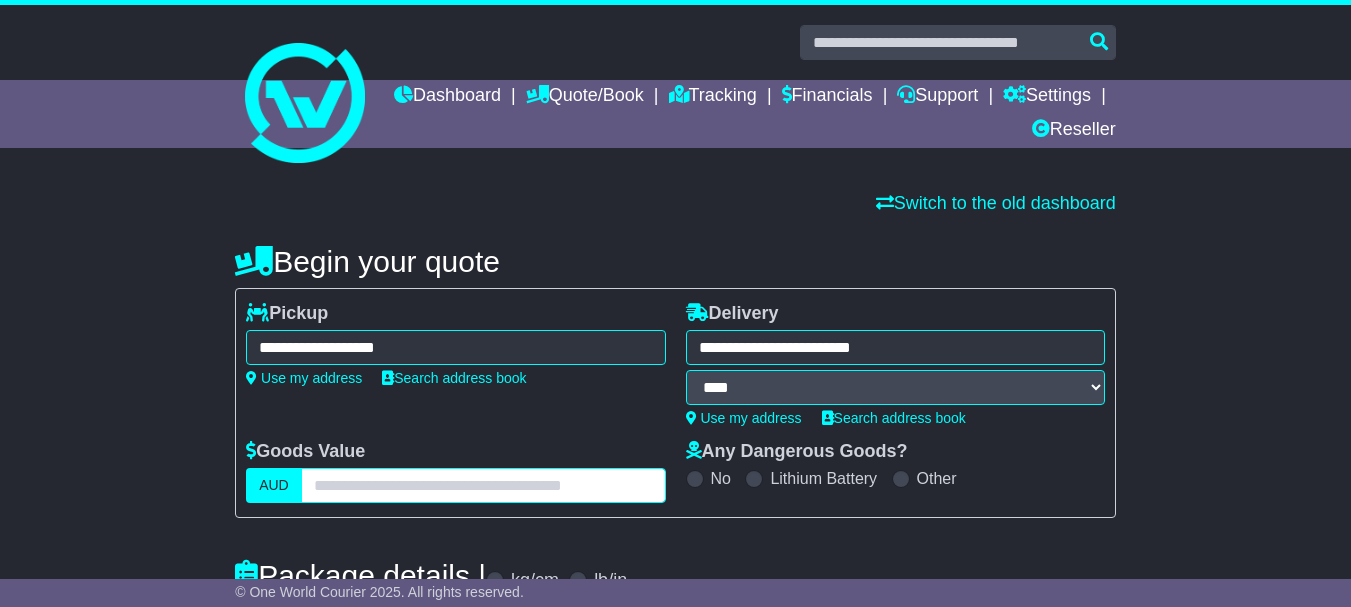 click at bounding box center (483, 485) 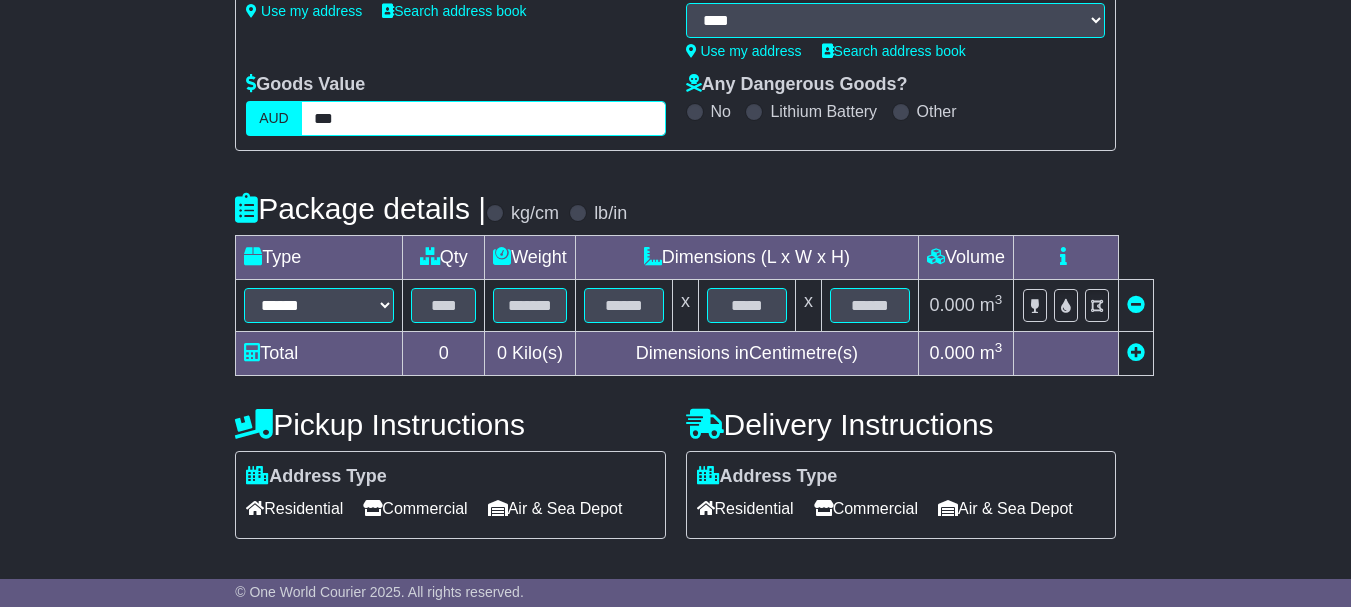 scroll, scrollTop: 524, scrollLeft: 0, axis: vertical 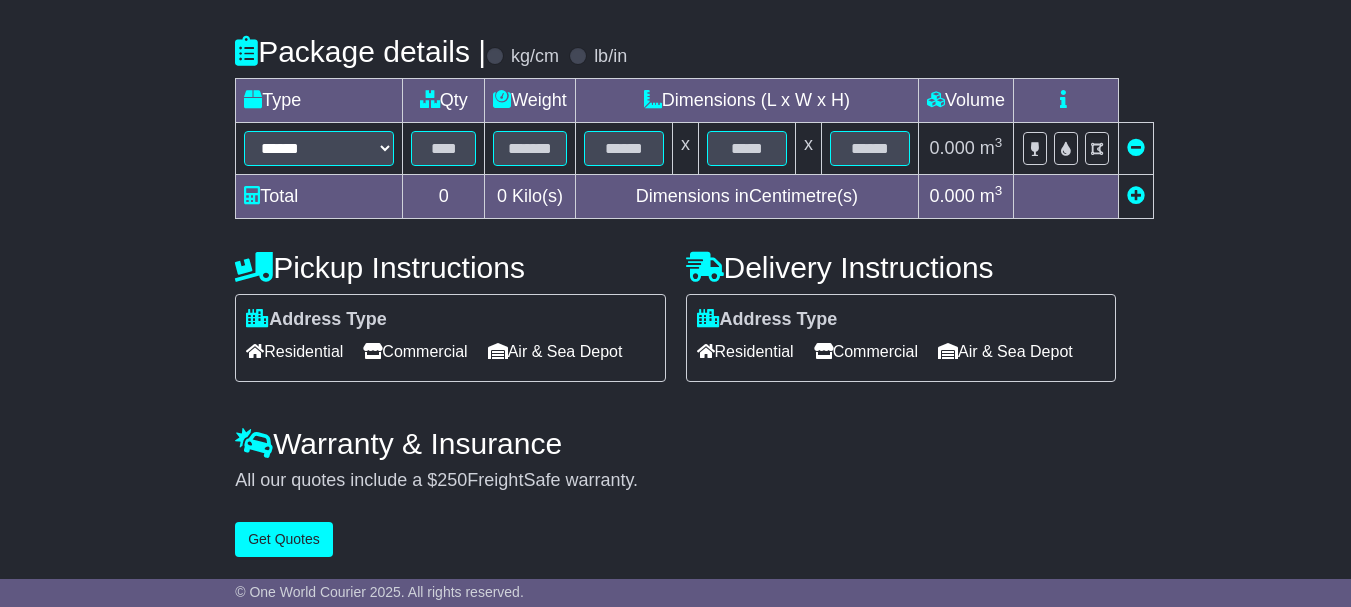 type on "***" 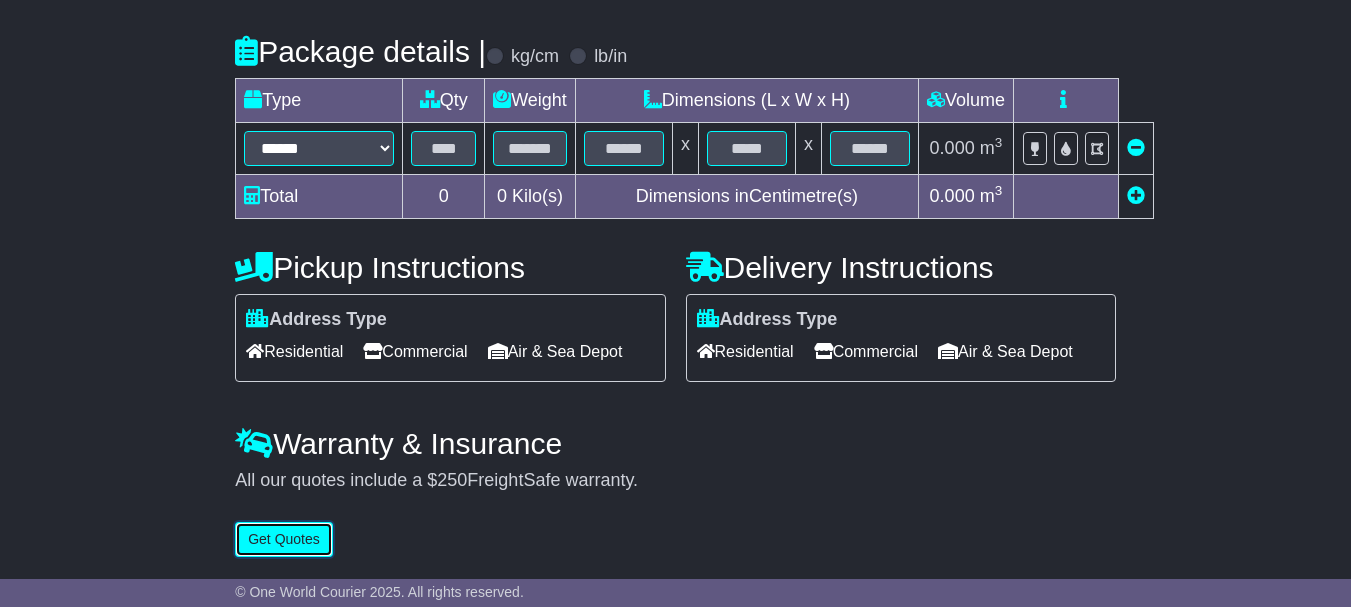 click on "Get Quotes" at bounding box center [284, 539] 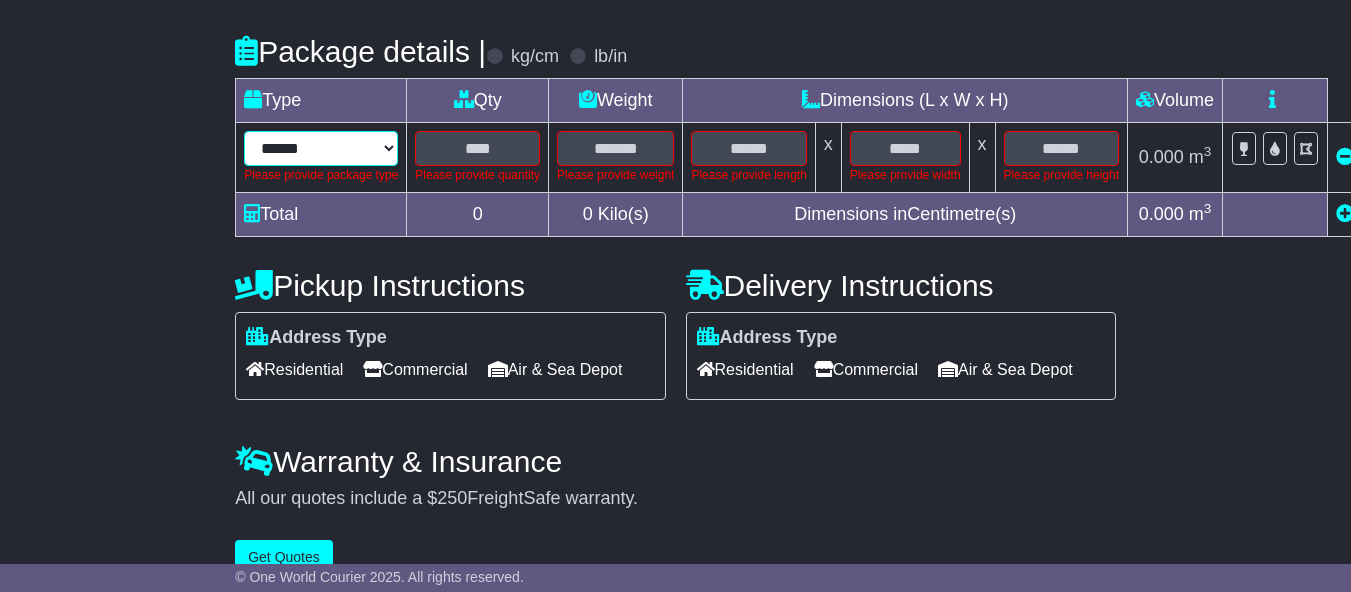 click on "**********" at bounding box center [321, 148] 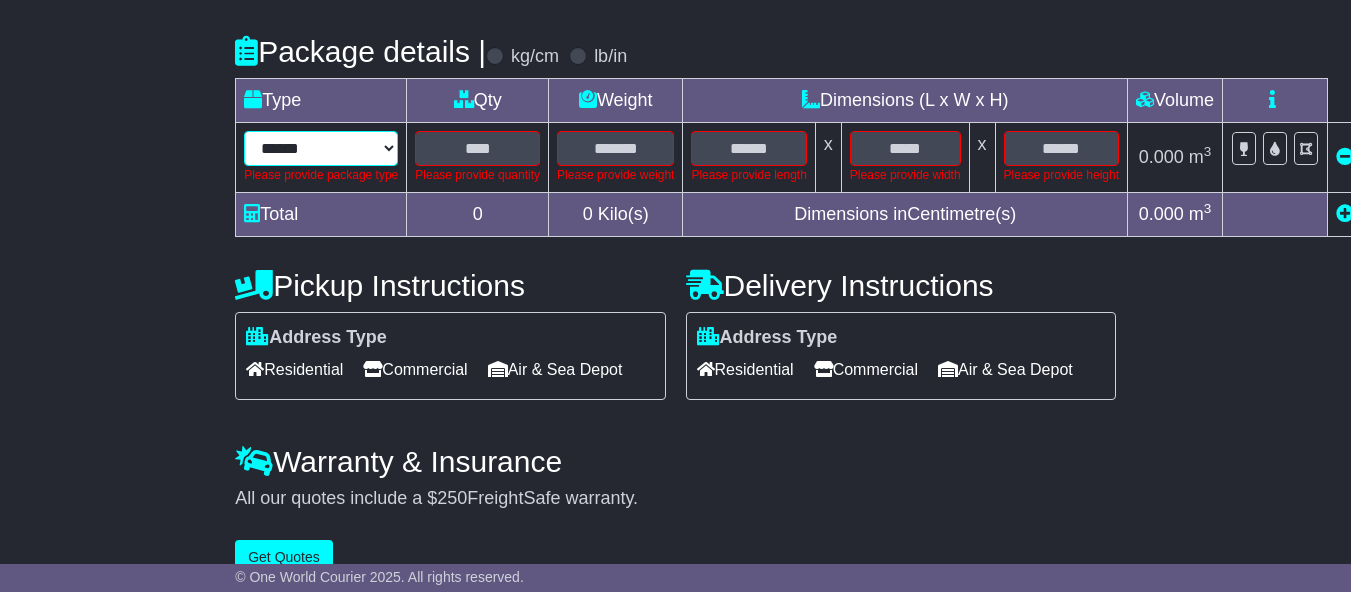 select on "***" 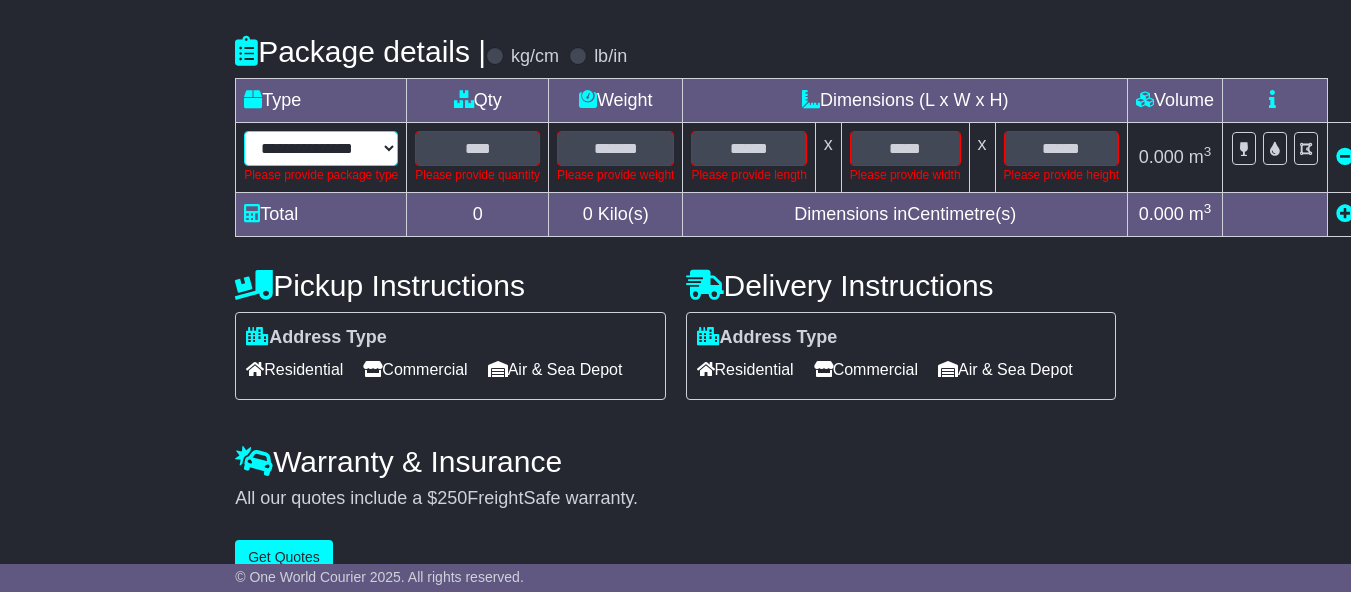click on "**********" at bounding box center [321, 148] 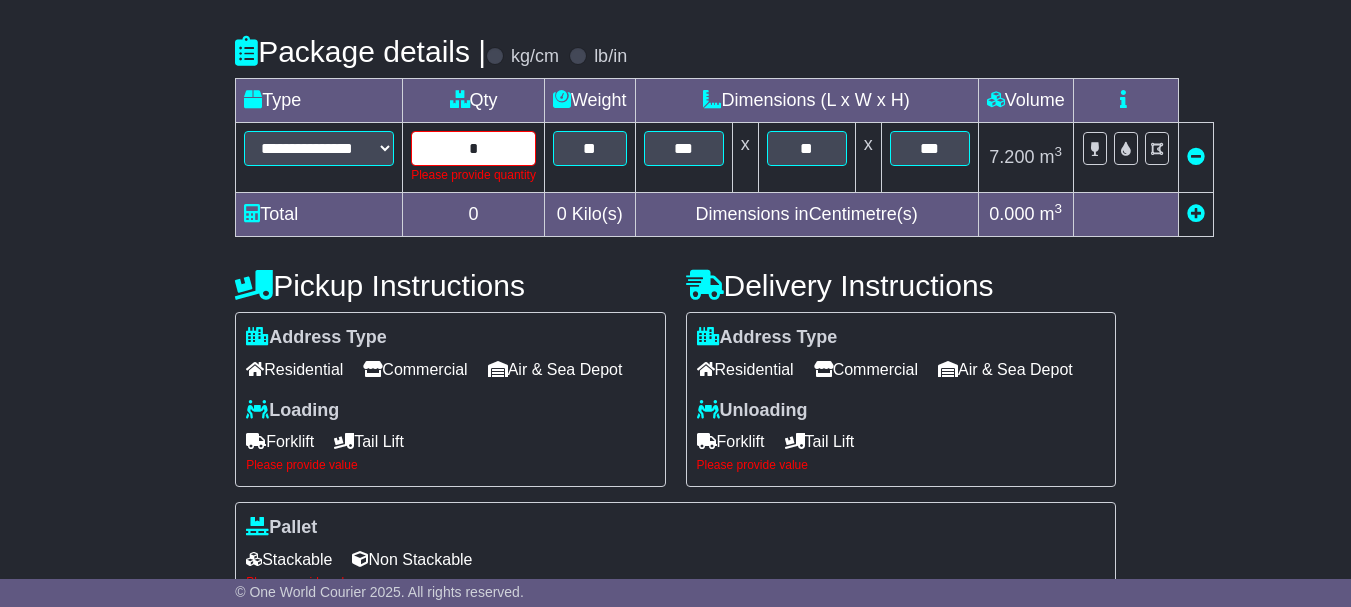 click on "*" at bounding box center (473, 148) 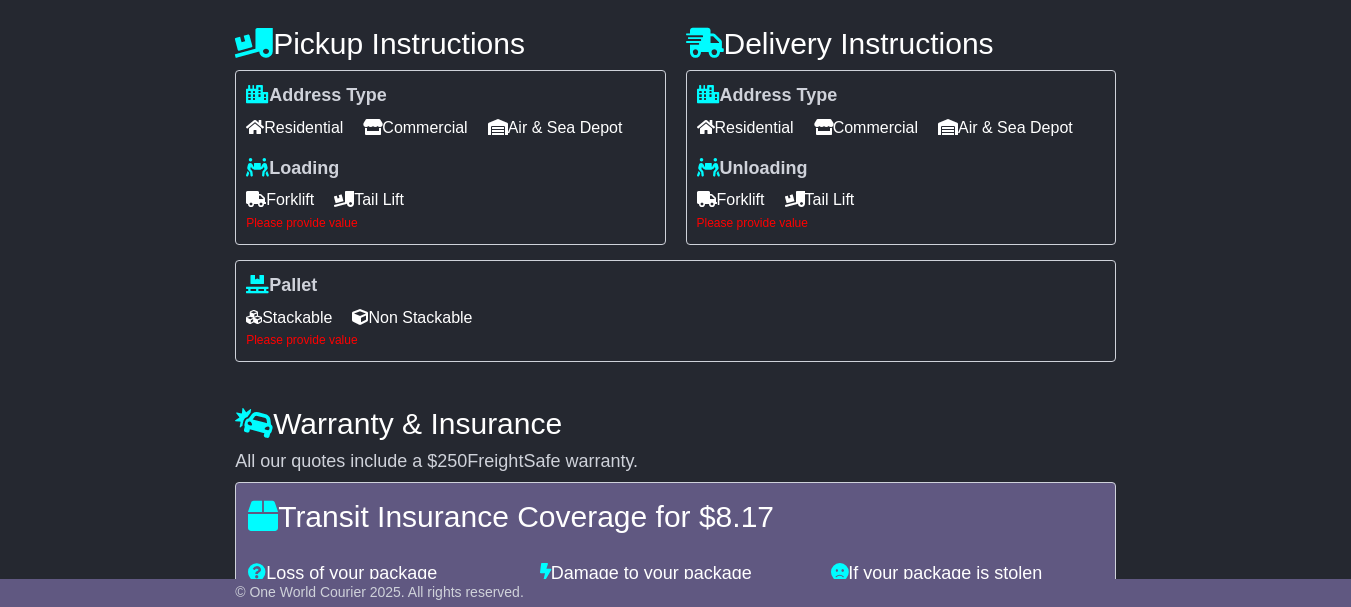 scroll, scrollTop: 811, scrollLeft: 0, axis: vertical 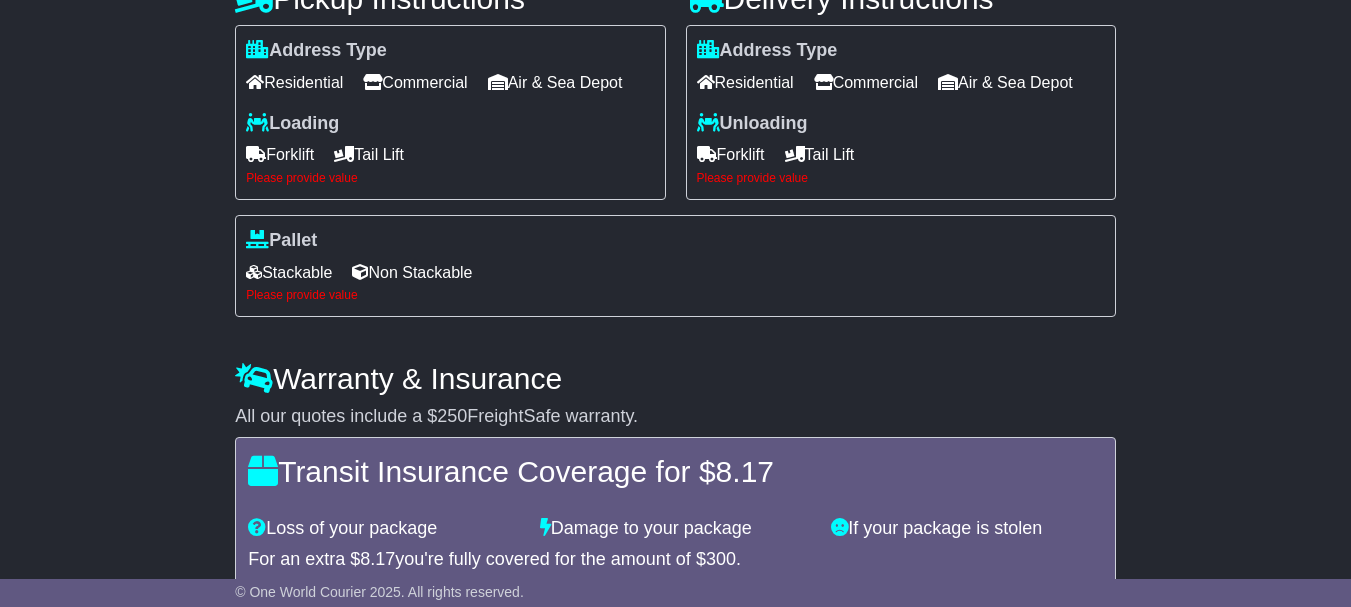 type on "*" 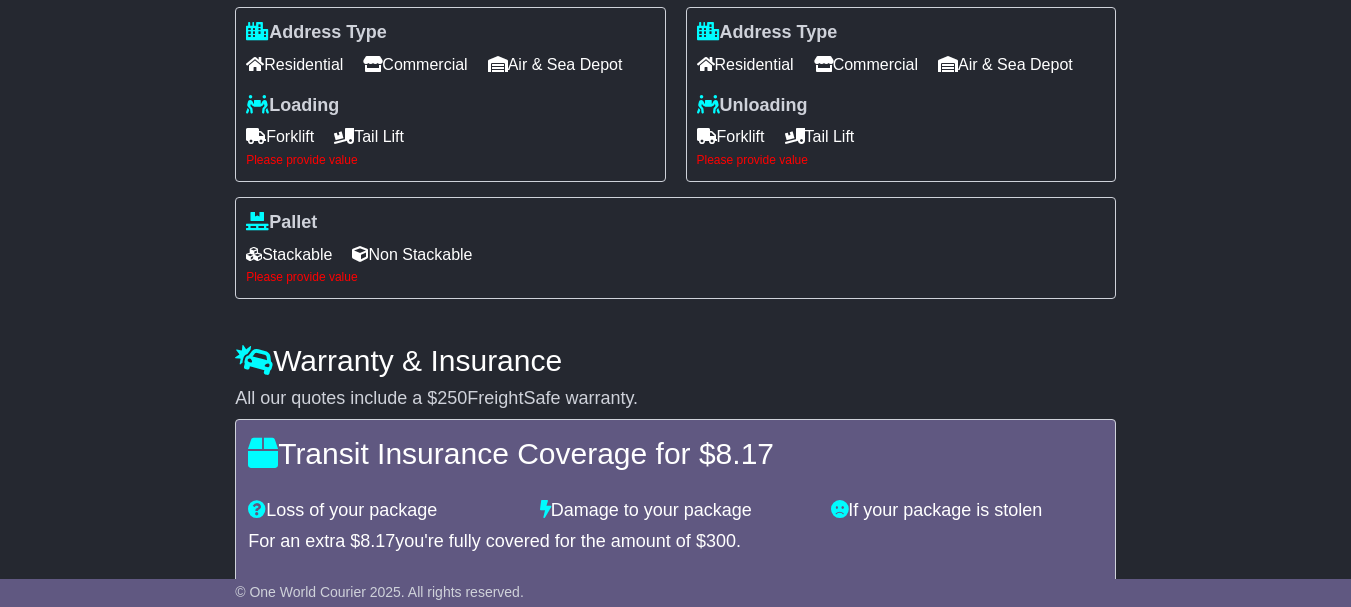 scroll, scrollTop: 793, scrollLeft: 0, axis: vertical 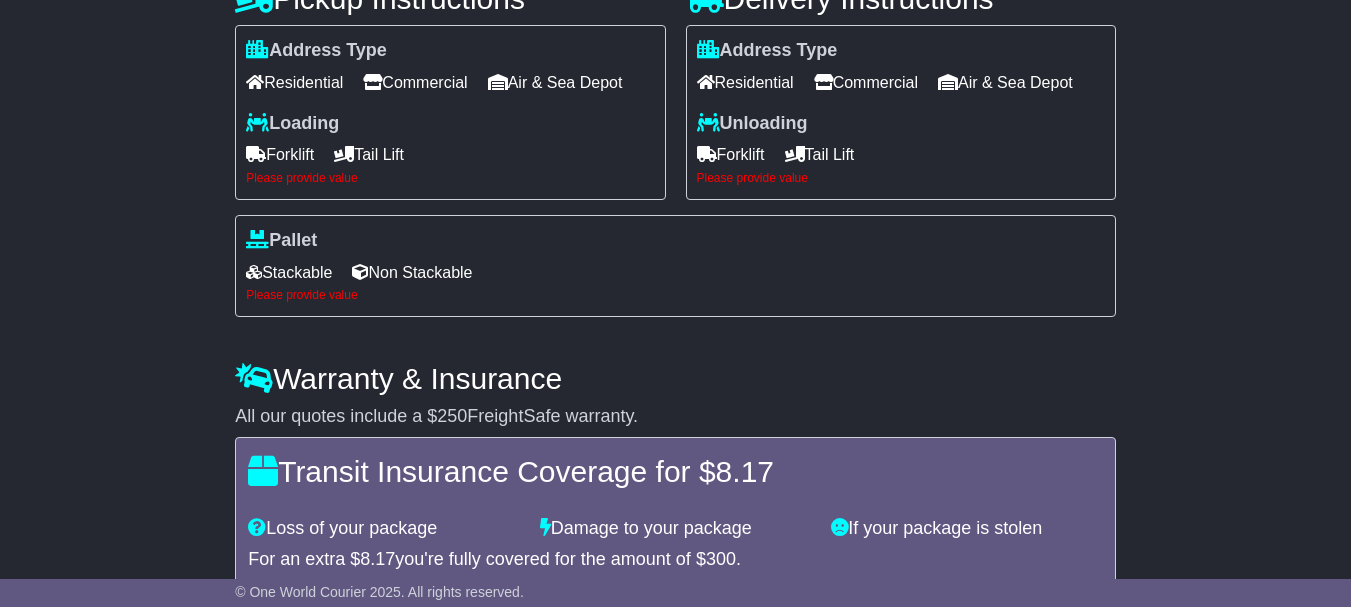click on "Forklift" at bounding box center [280, 154] 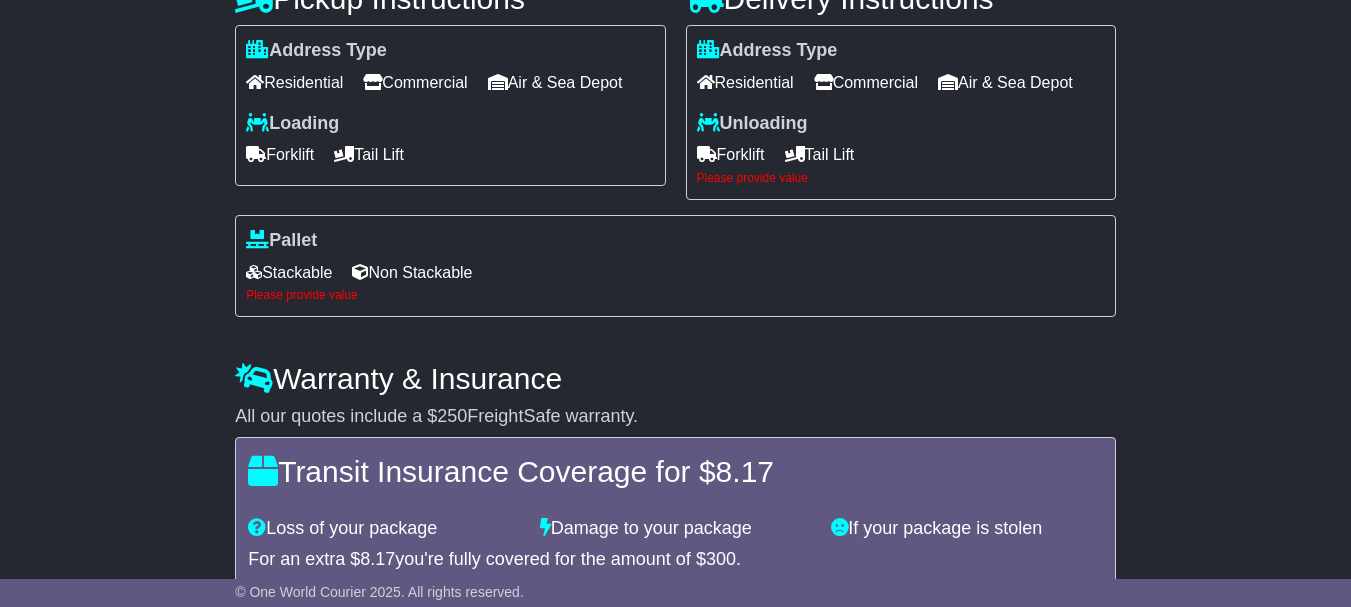 click on "Forklift" at bounding box center [731, 154] 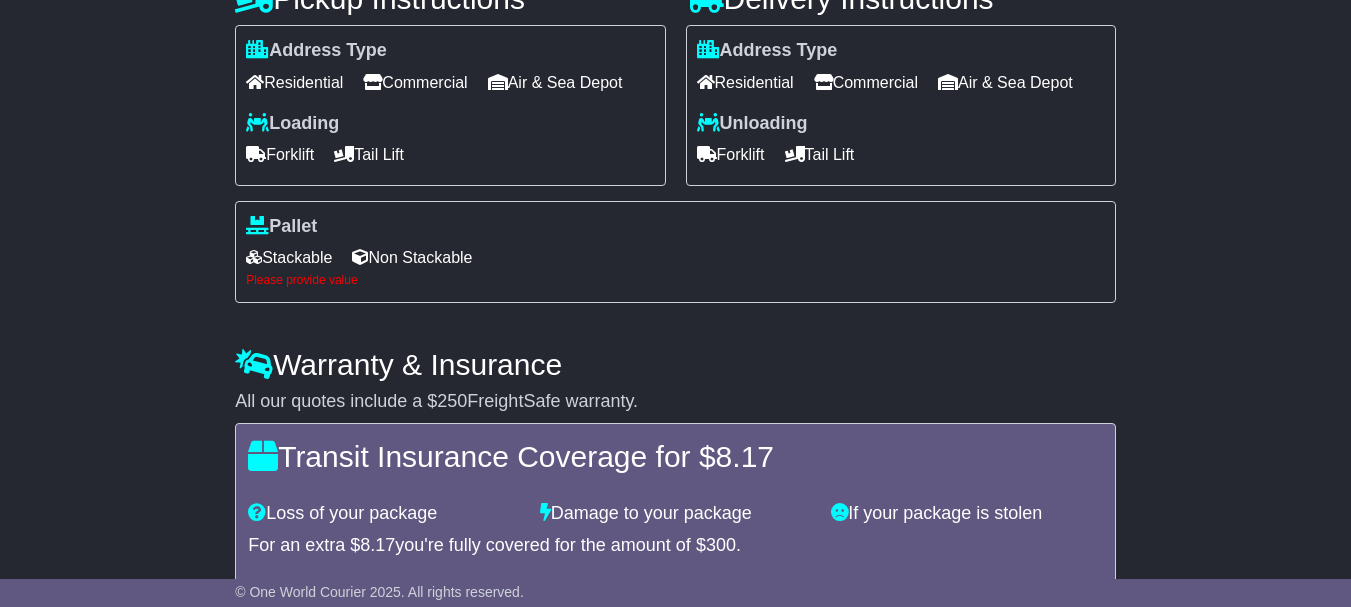 click on "Stackable" at bounding box center [289, 257] 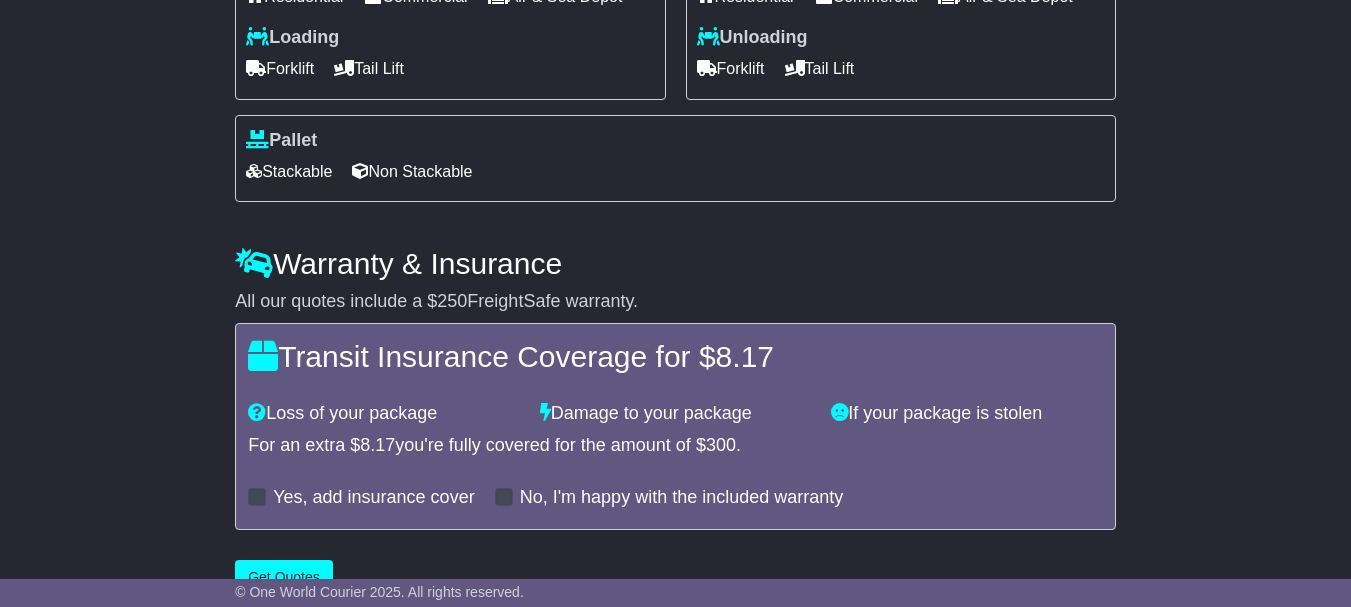scroll, scrollTop: 955, scrollLeft: 0, axis: vertical 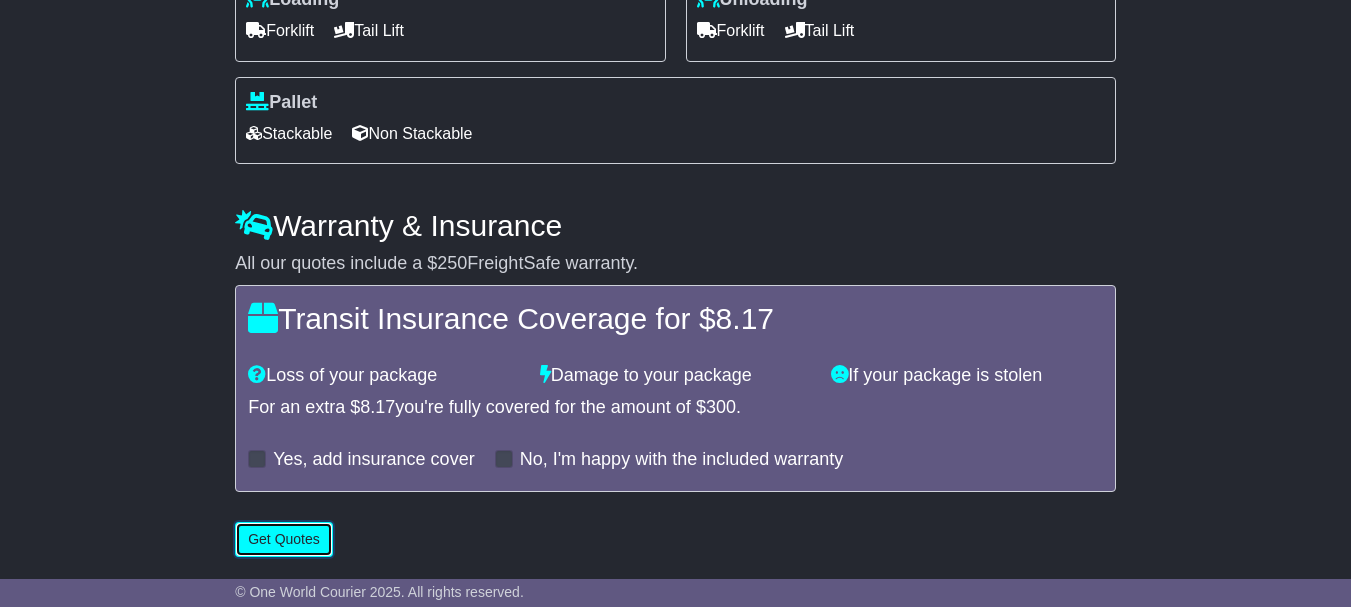 click on "Get Quotes" at bounding box center (284, 539) 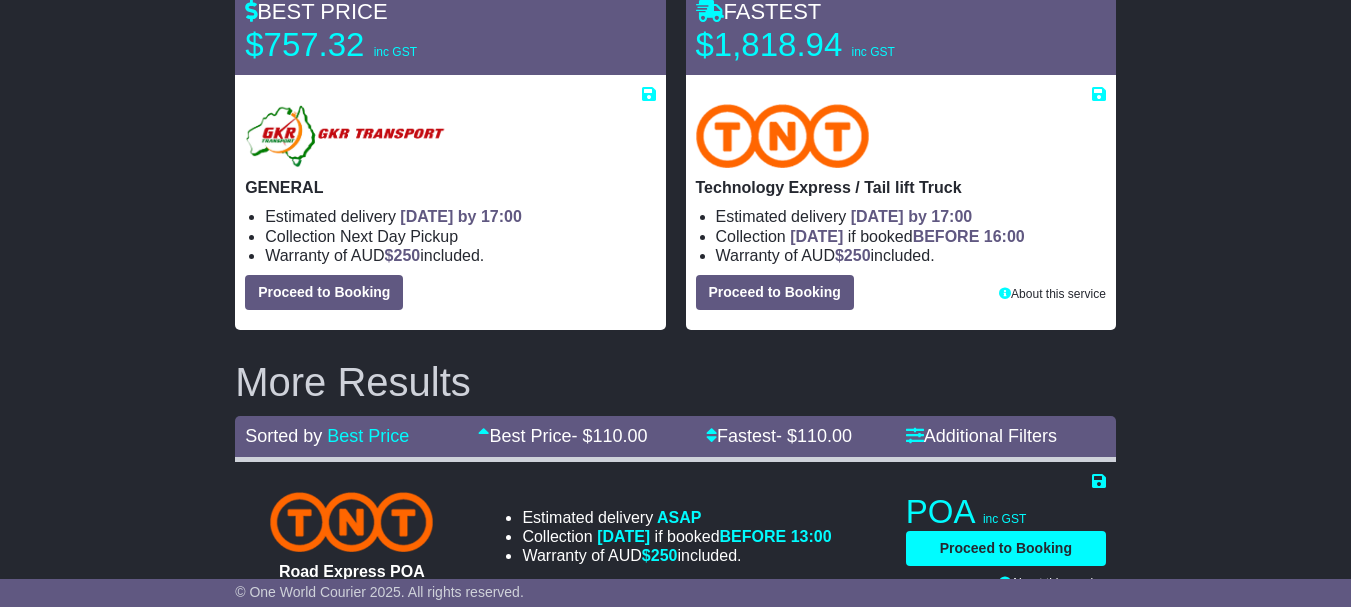 scroll, scrollTop: 420, scrollLeft: 0, axis: vertical 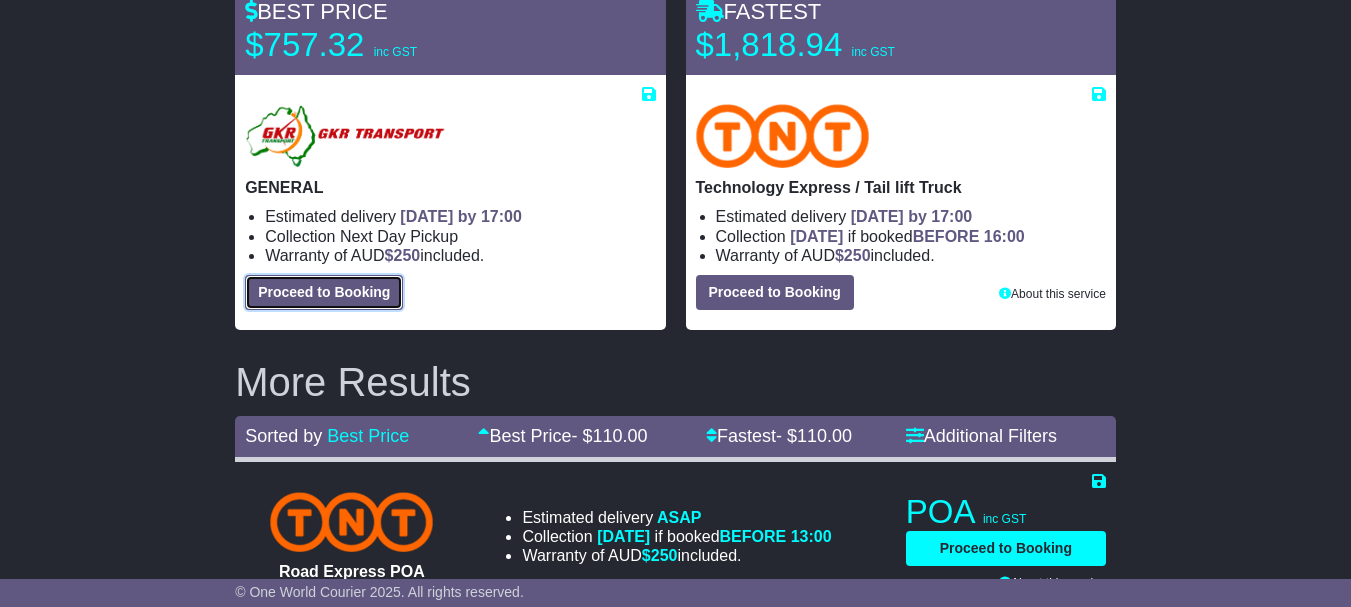 click on "Proceed to Booking" at bounding box center (324, 292) 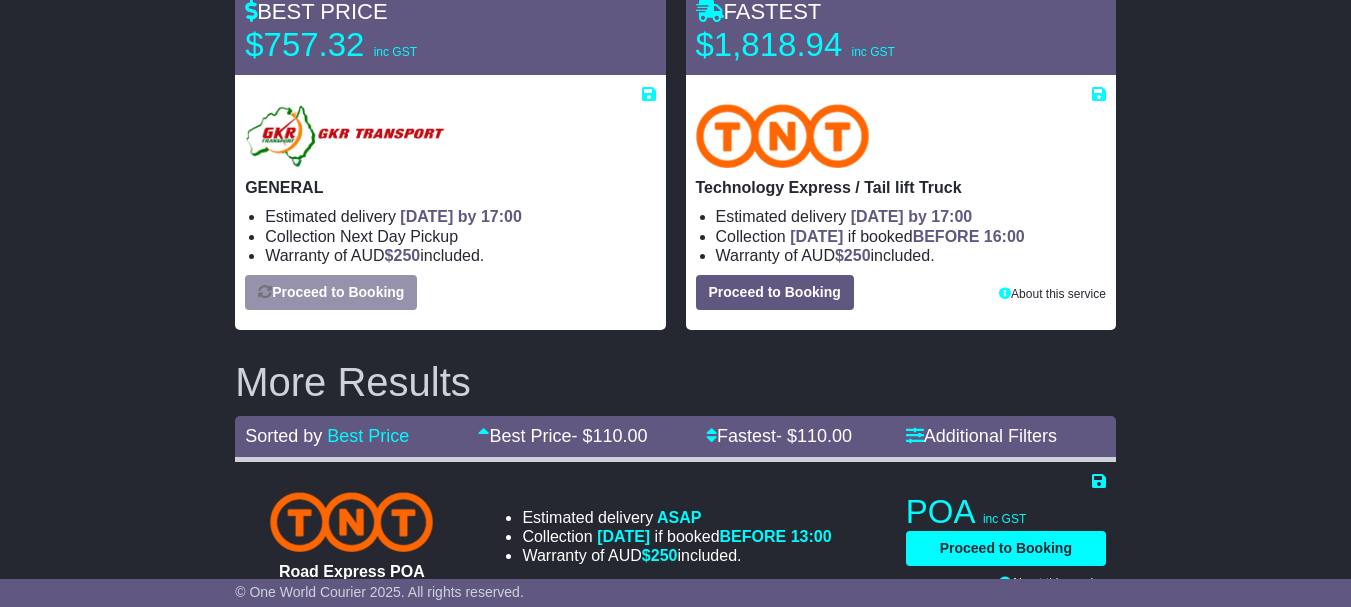 select on "***" 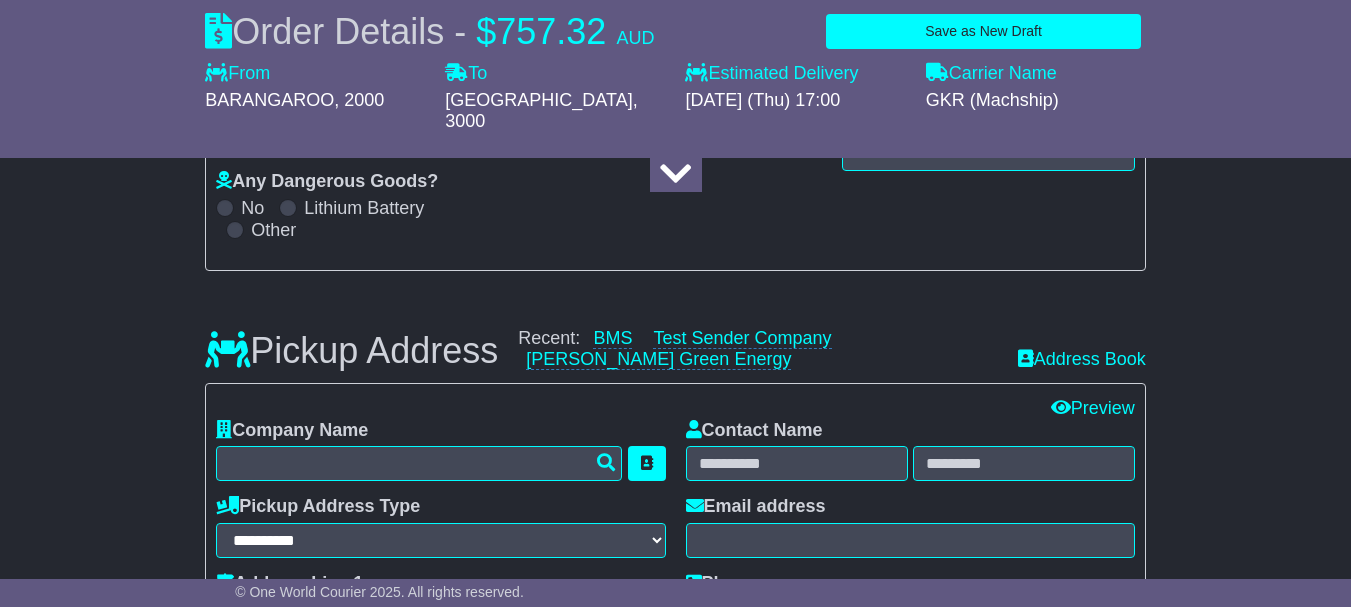 select 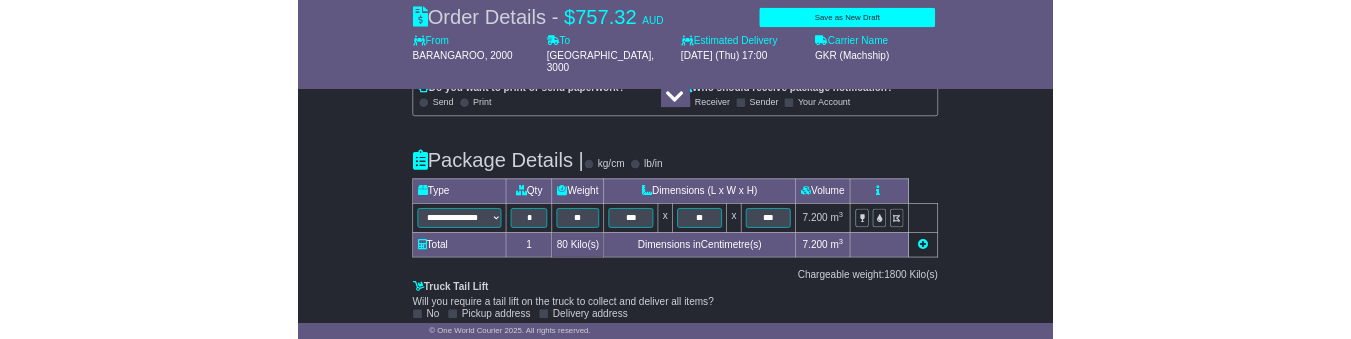 scroll, scrollTop: 2793, scrollLeft: 0, axis: vertical 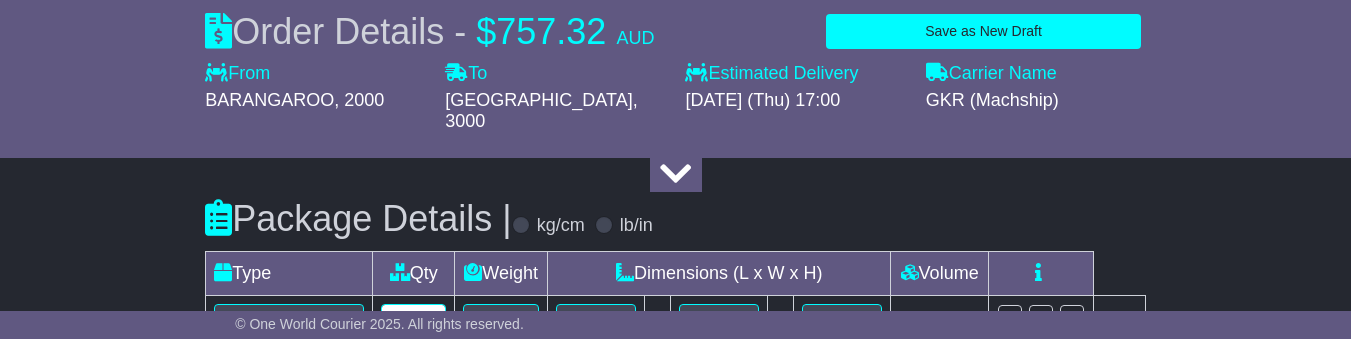 click on "*" at bounding box center (413, 321) 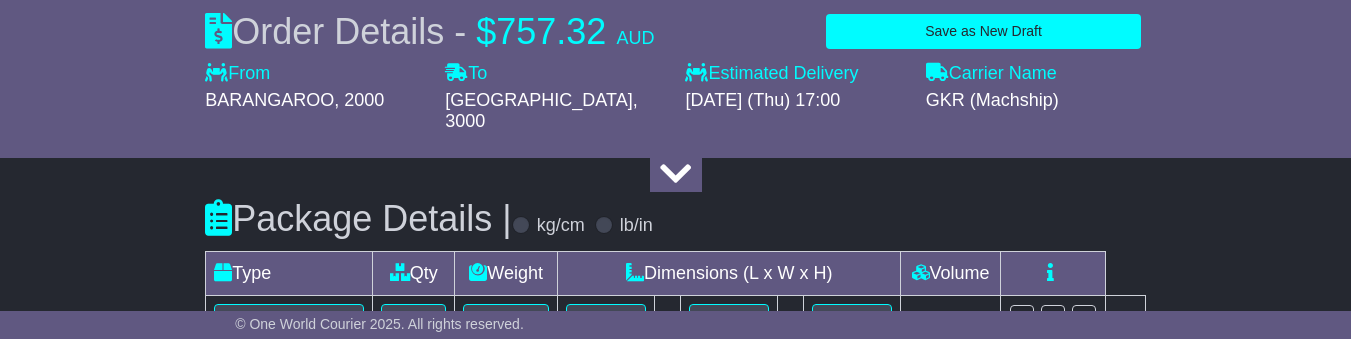 click on "Package Details |
kg/cm
lb/in" at bounding box center (675, 210) 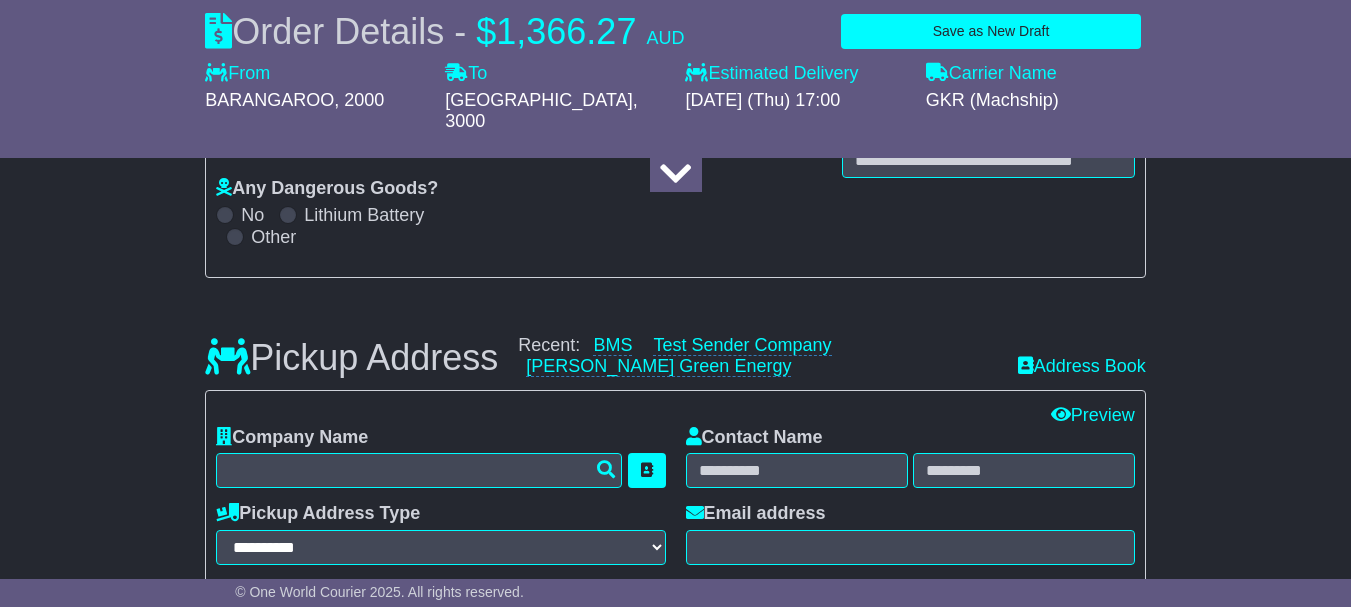 scroll, scrollTop: 363, scrollLeft: 0, axis: vertical 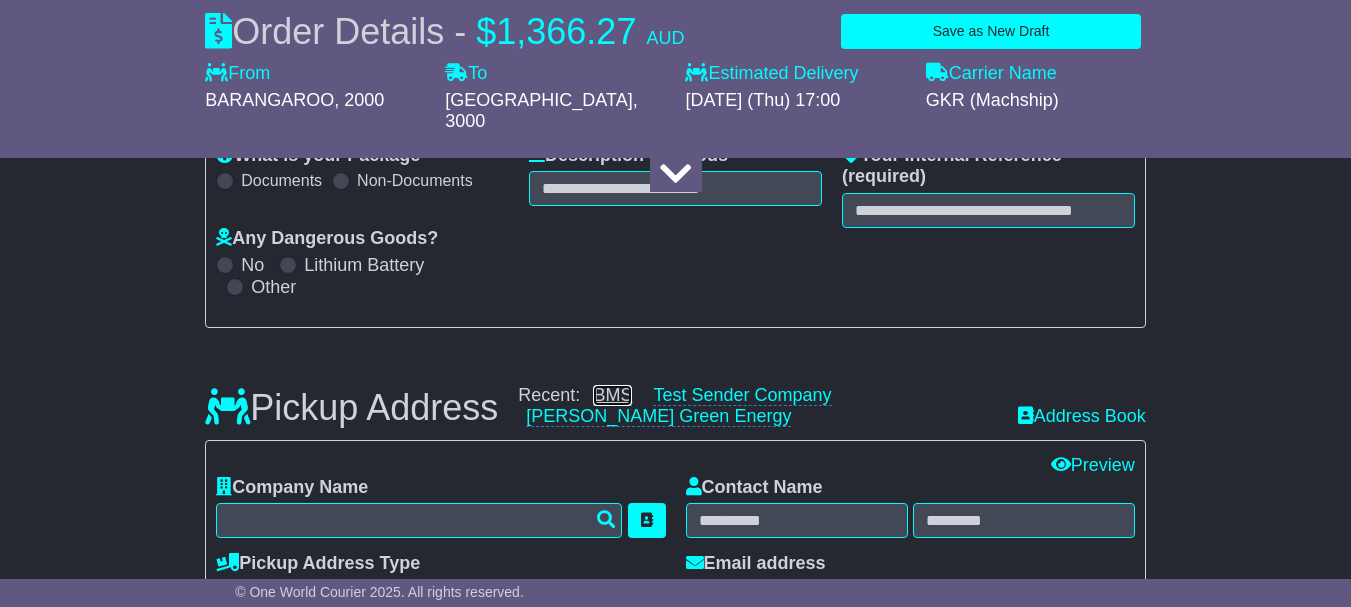 click on "BMS" at bounding box center (612, 395) 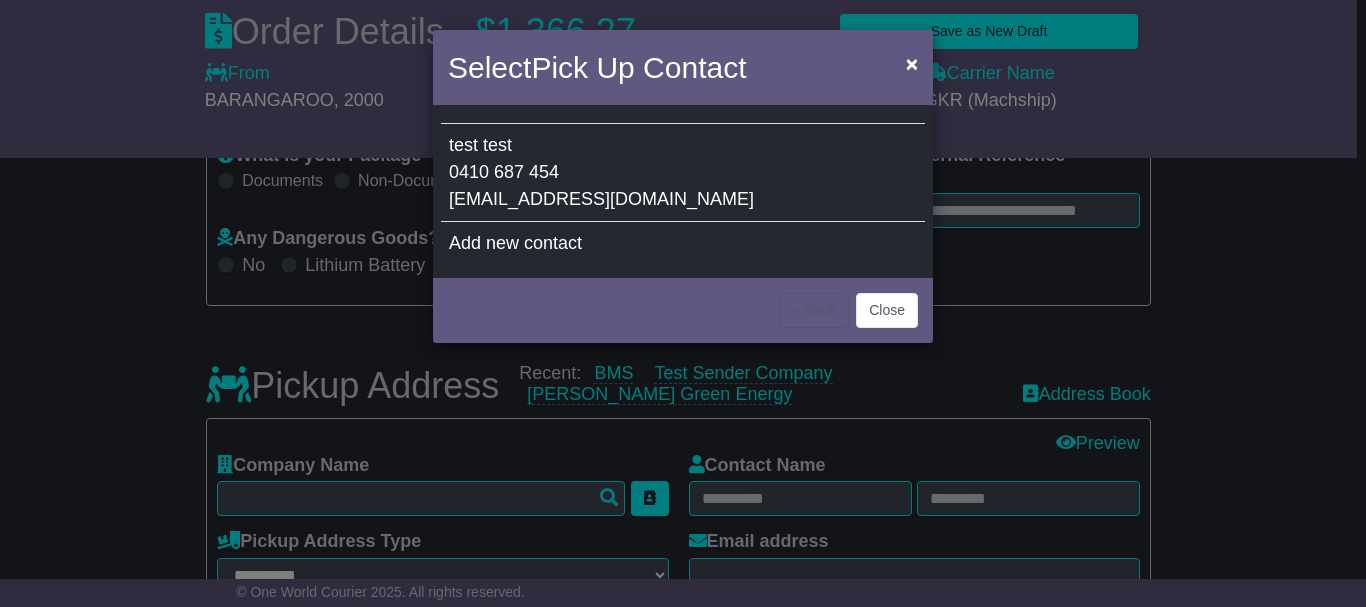 click on "test   test
0410 687 454
[EMAIL_ADDRESS][DOMAIN_NAME]" at bounding box center [683, 173] 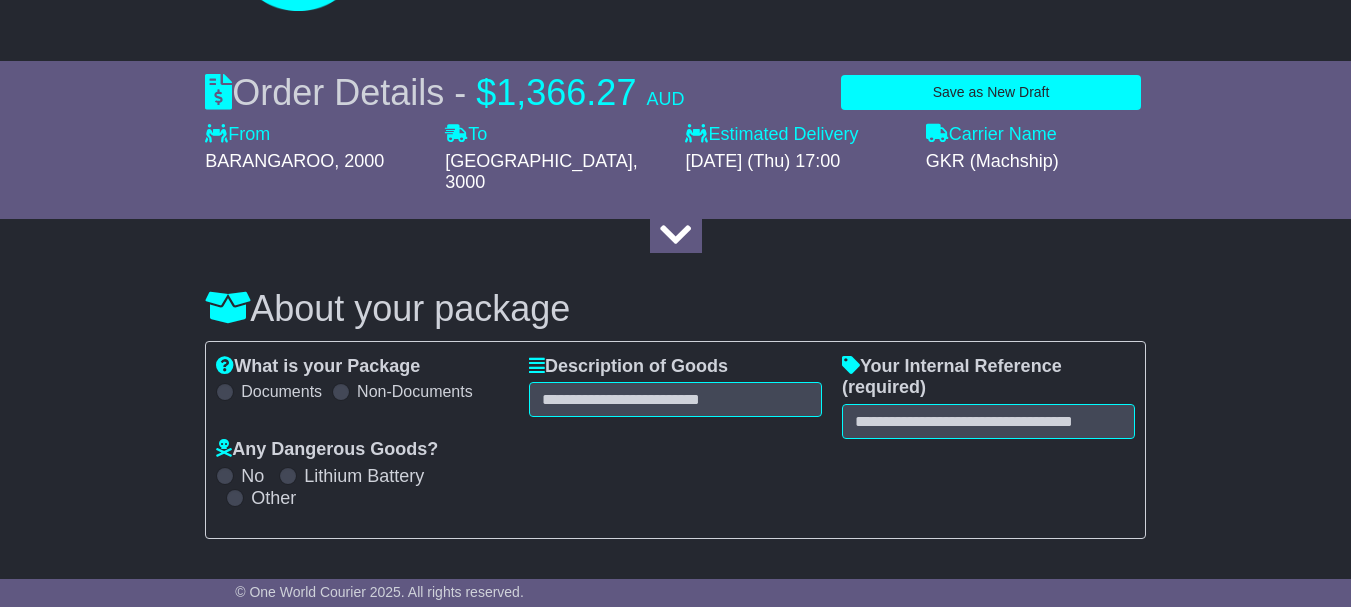 scroll, scrollTop: 217, scrollLeft: 0, axis: vertical 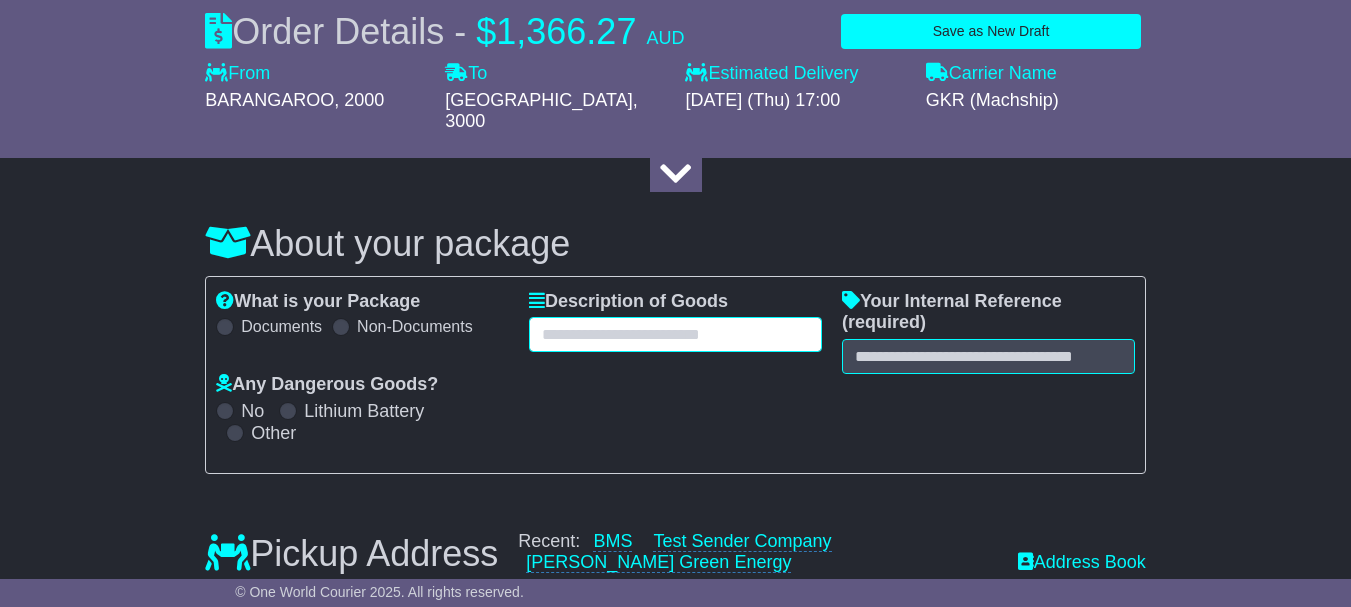 click at bounding box center [675, 334] 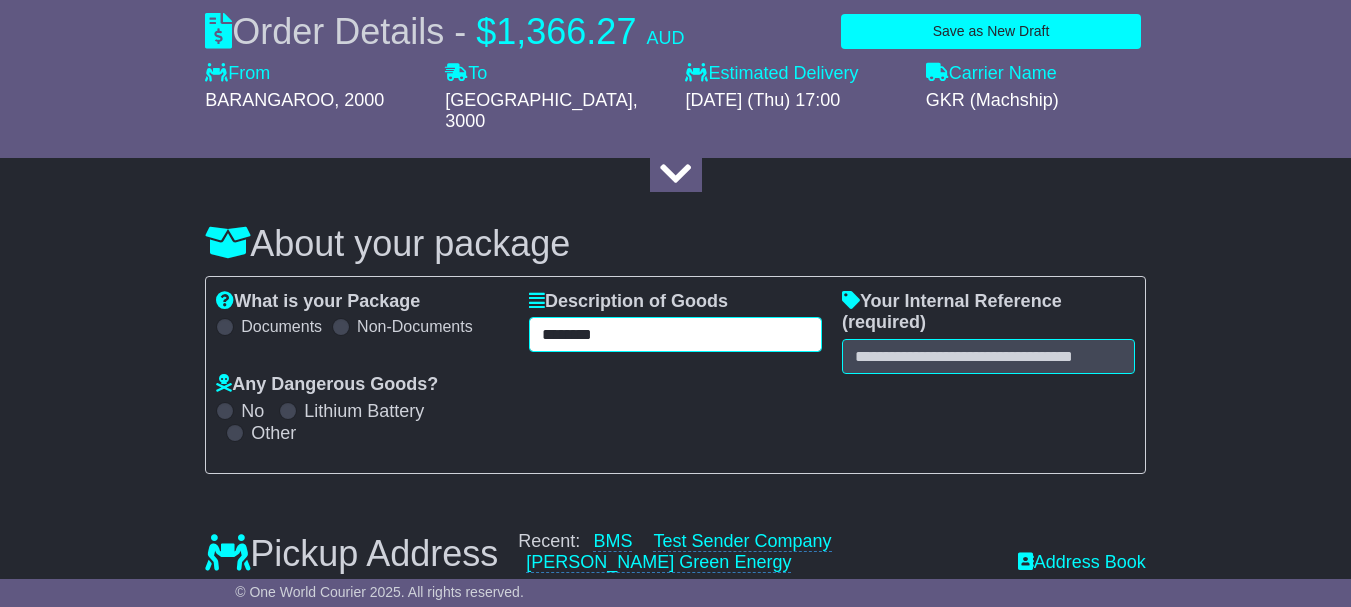 type on "********" 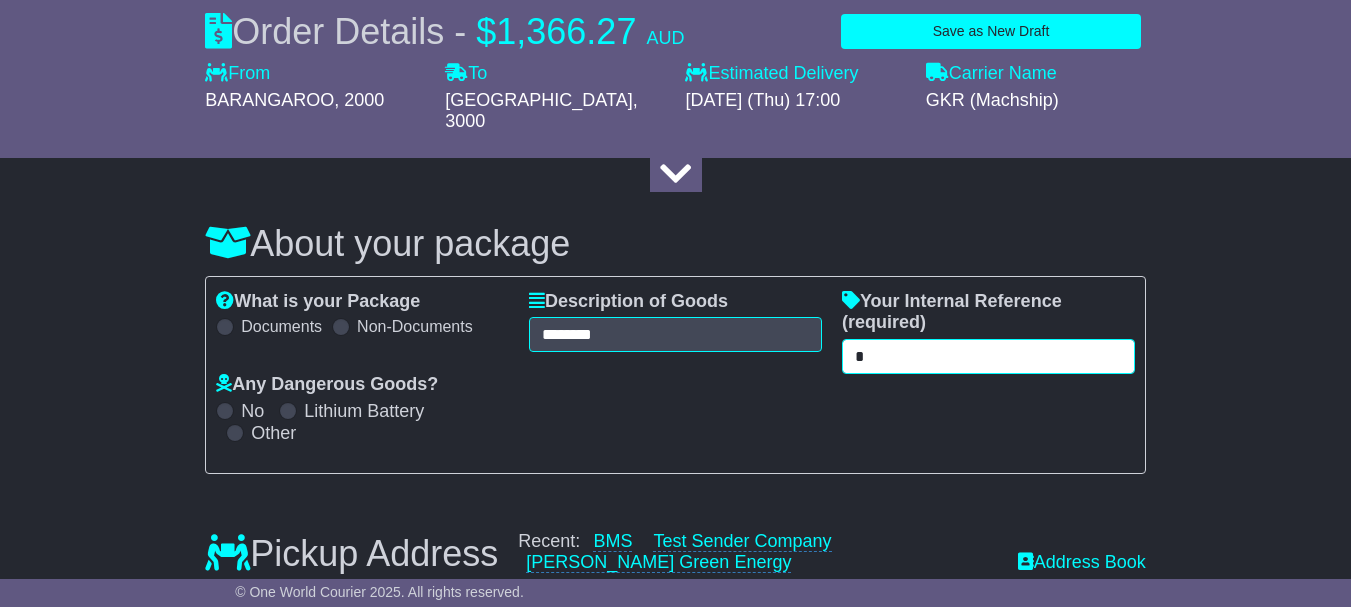 click on "*" at bounding box center (988, 356) 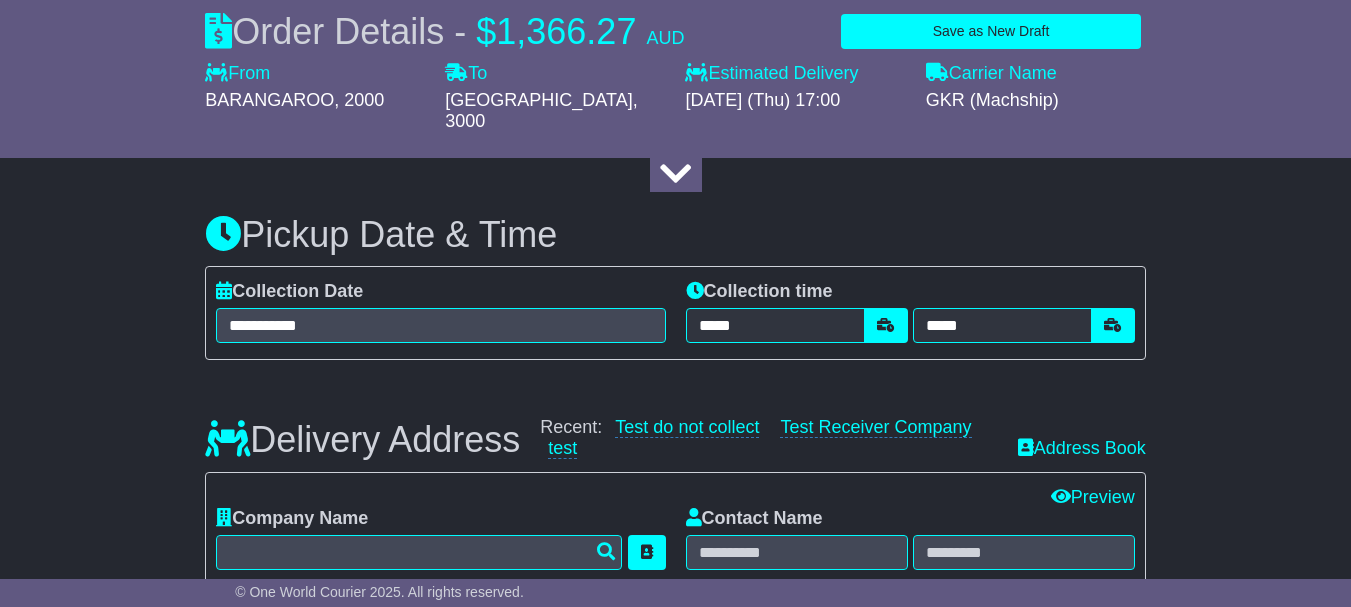scroll, scrollTop: 1177, scrollLeft: 0, axis: vertical 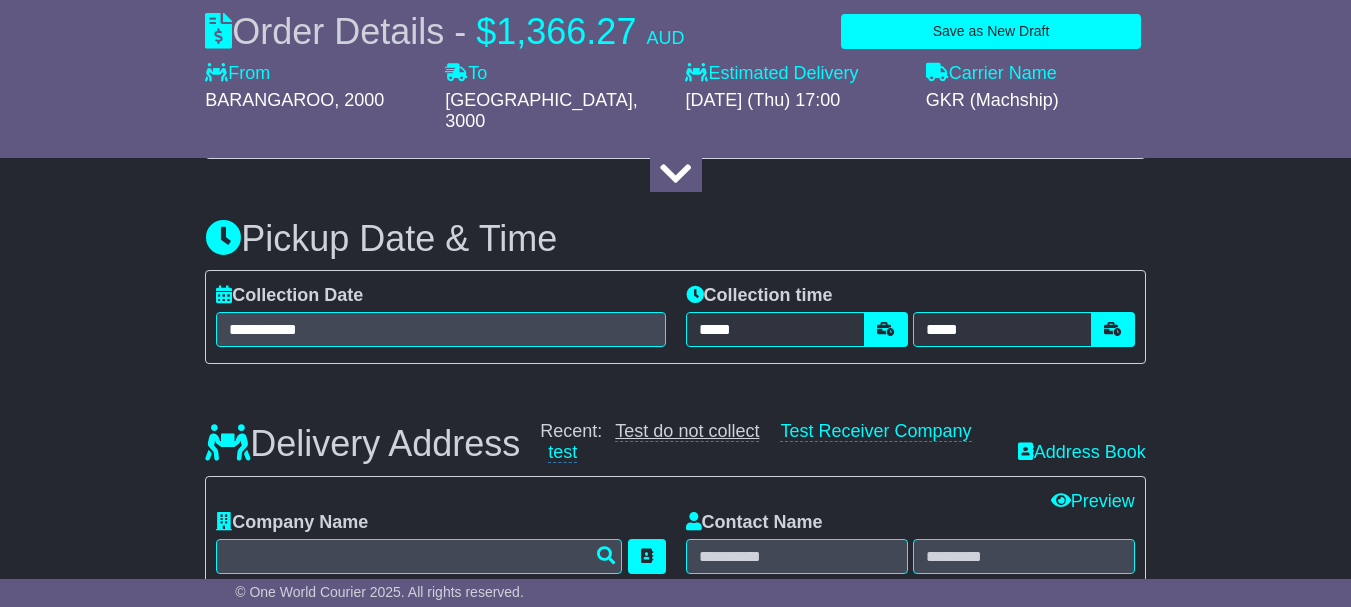 type on "*****" 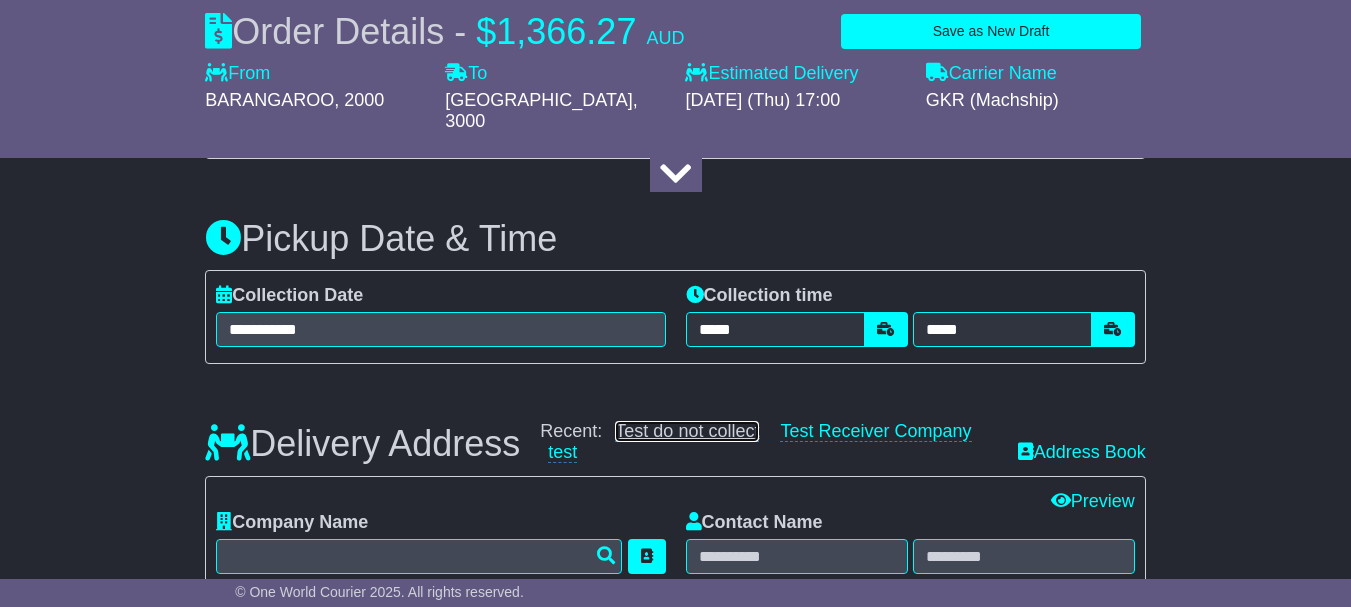 click on "Test do not collect" at bounding box center [687, 431] 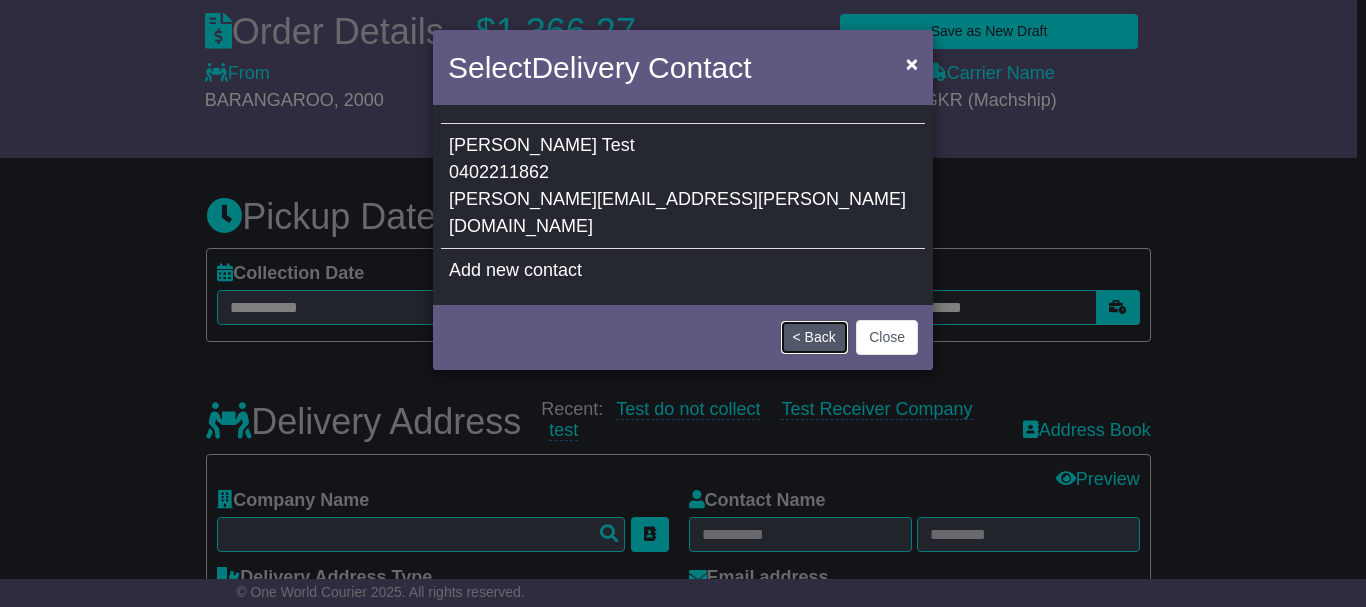 click on "< Back" at bounding box center [814, 337] 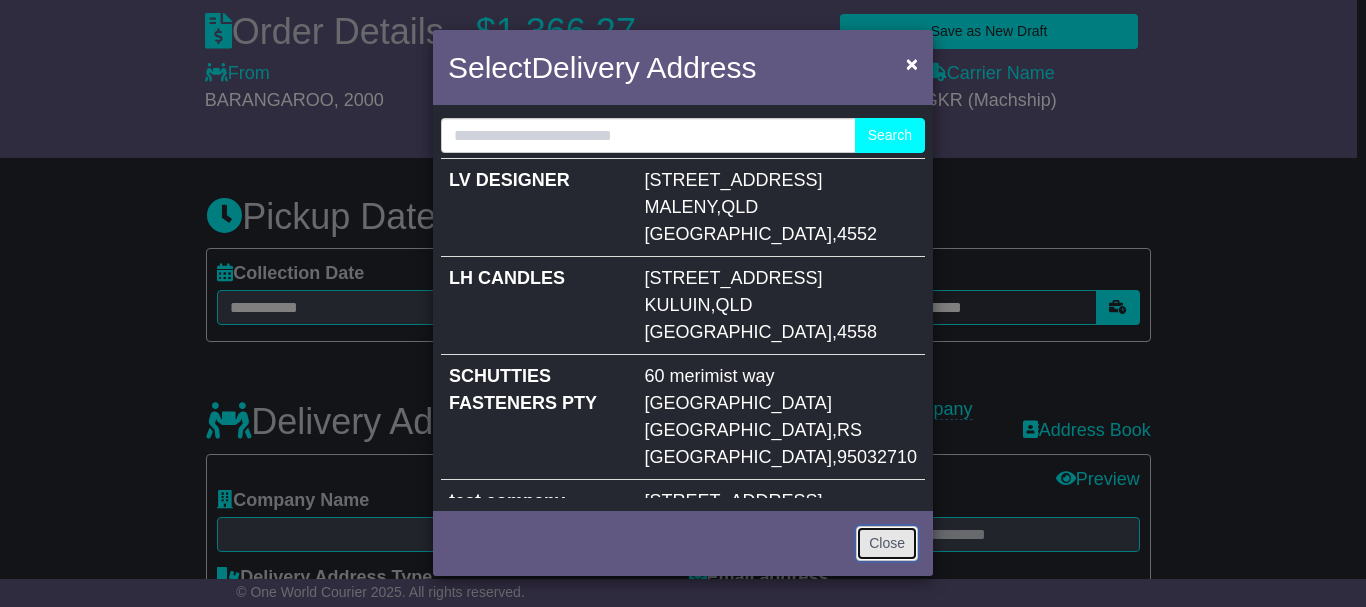 click on "Close" at bounding box center (887, 543) 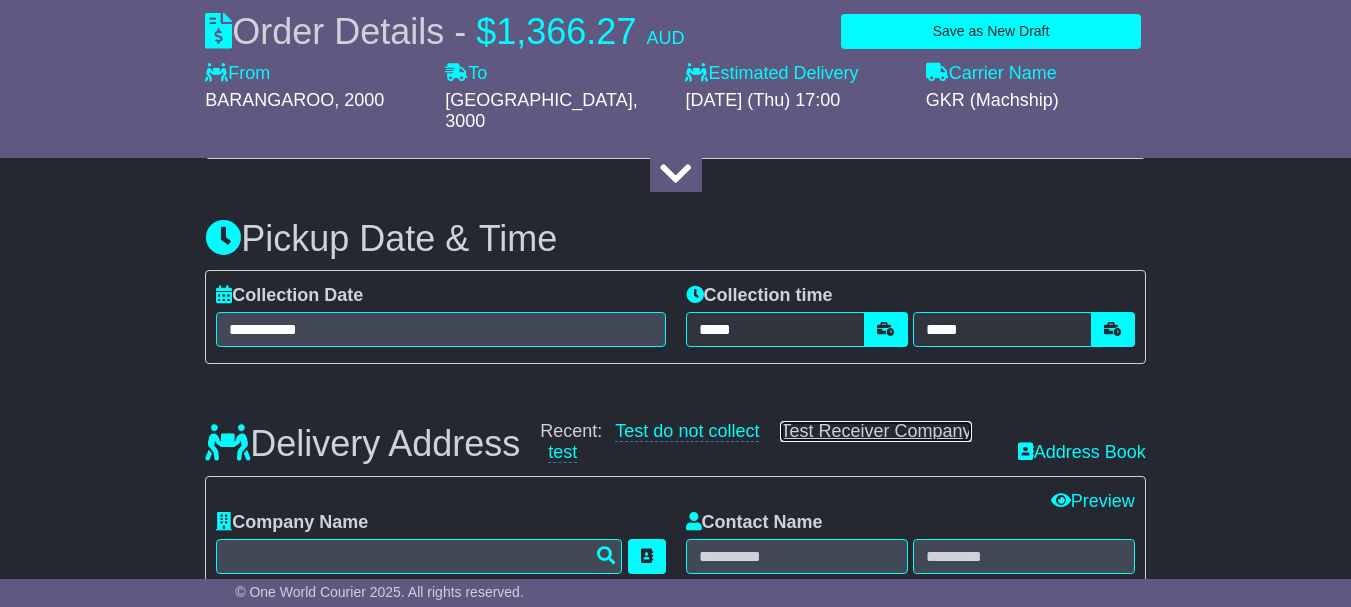 click on "Test Receiver Company" at bounding box center (875, 431) 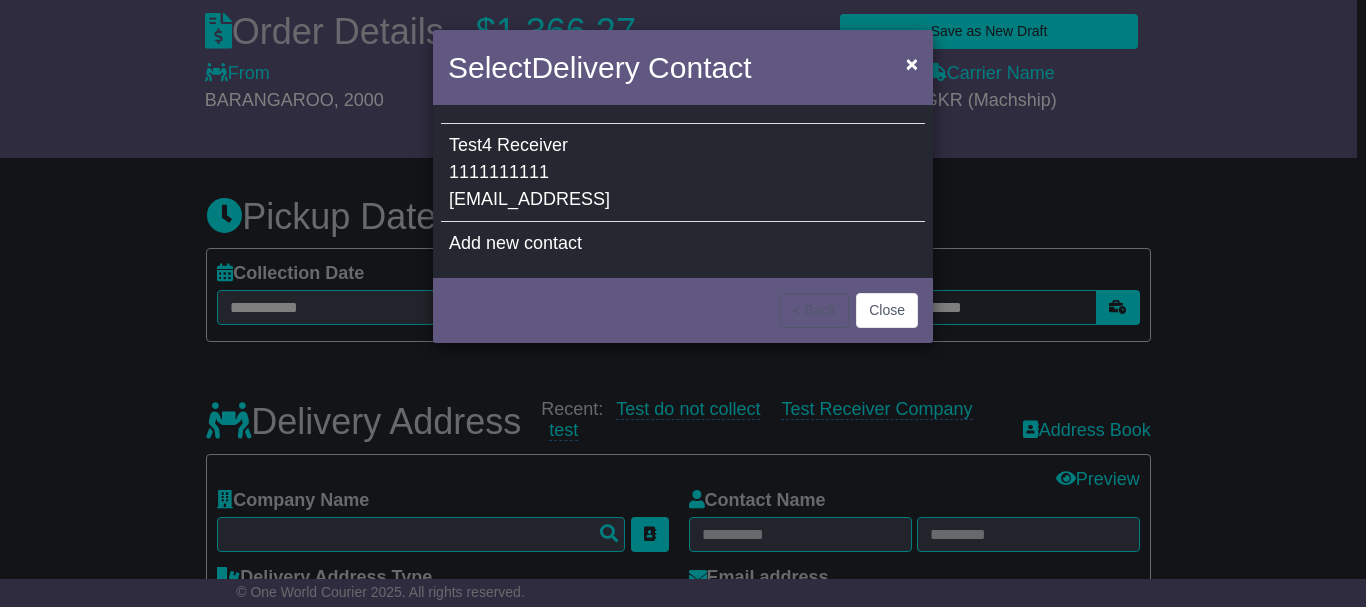 click on "Test4   Receiver
1111111111
[EMAIL_ADDRESS]" at bounding box center [683, 173] 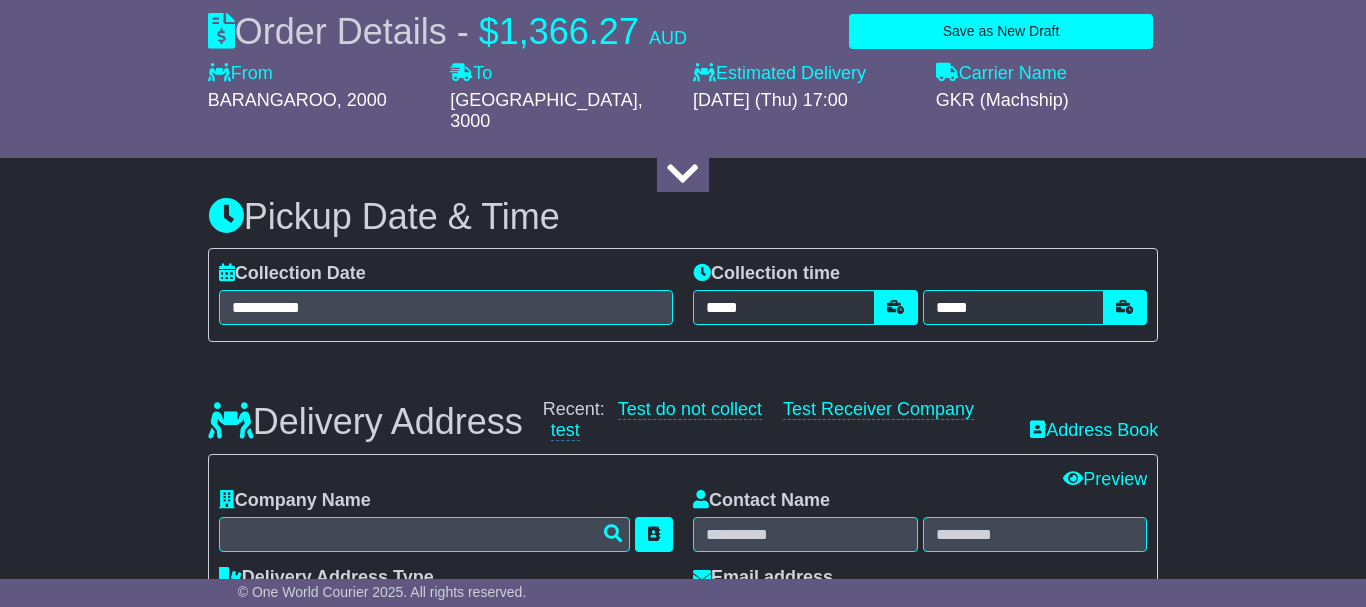 type on "**********" 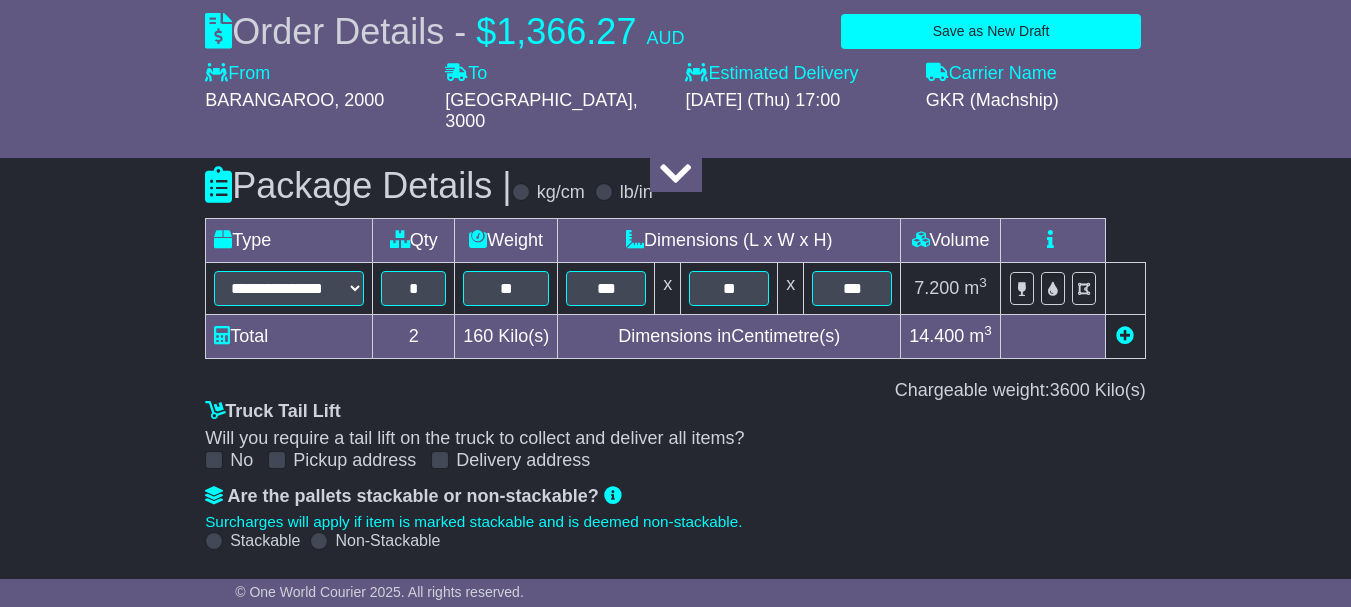 scroll, scrollTop: 2460, scrollLeft: 0, axis: vertical 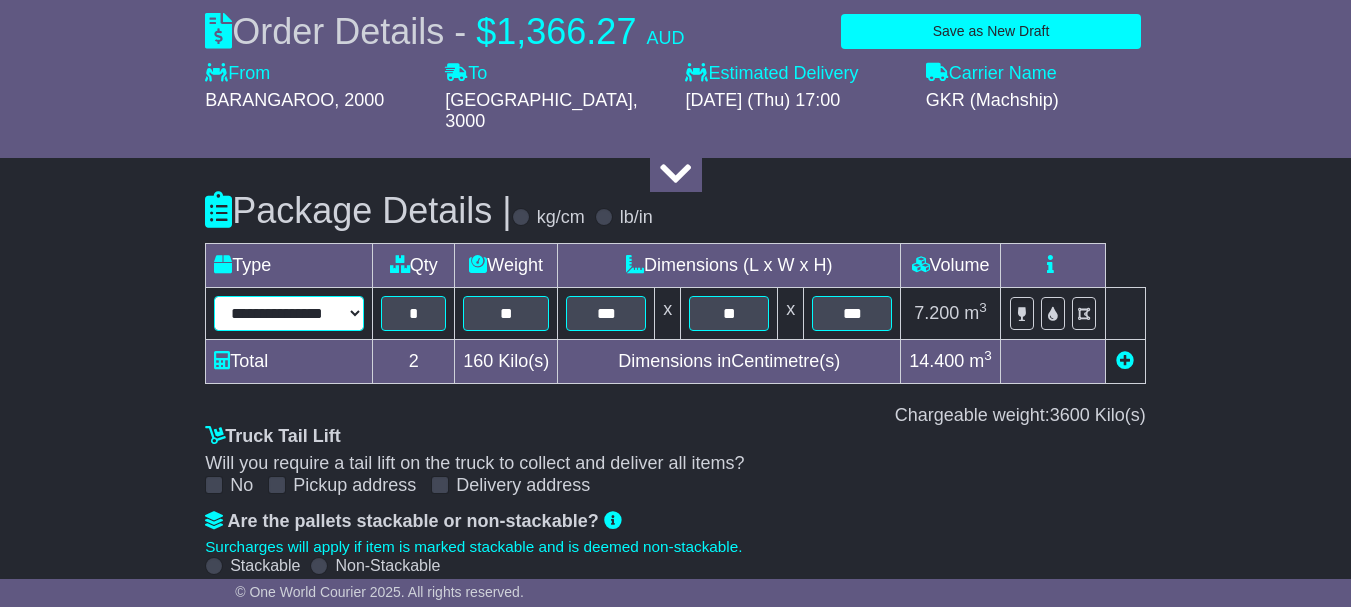 click on "**********" at bounding box center [289, 313] 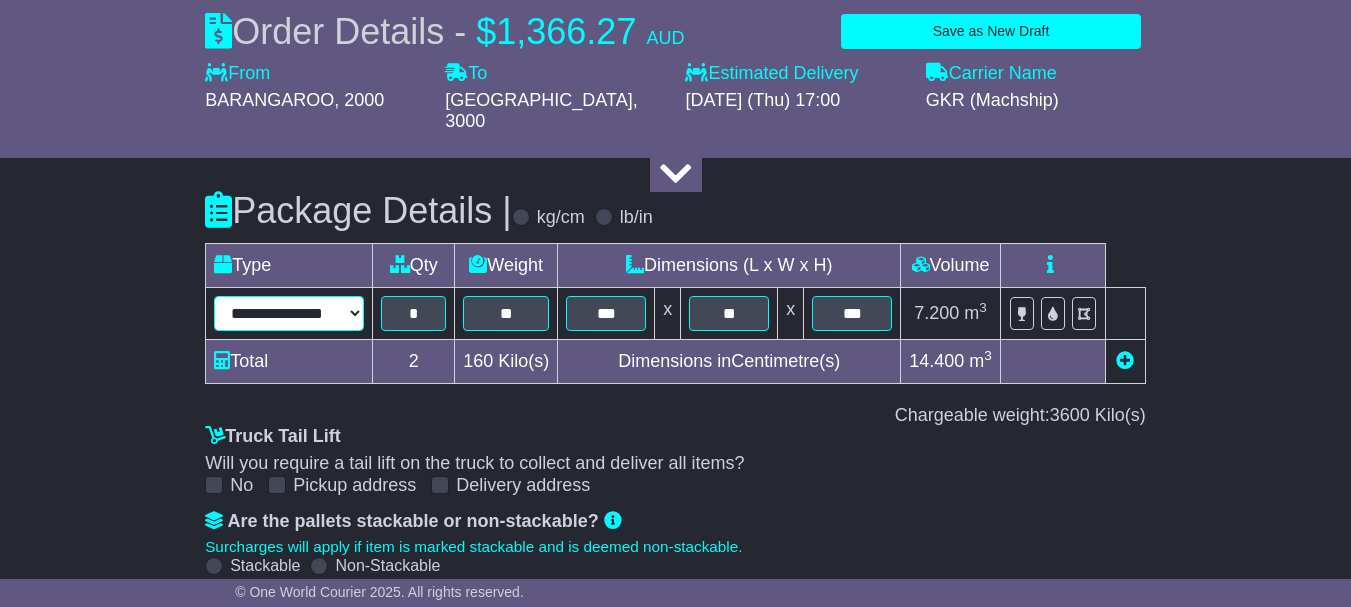 select on "*" 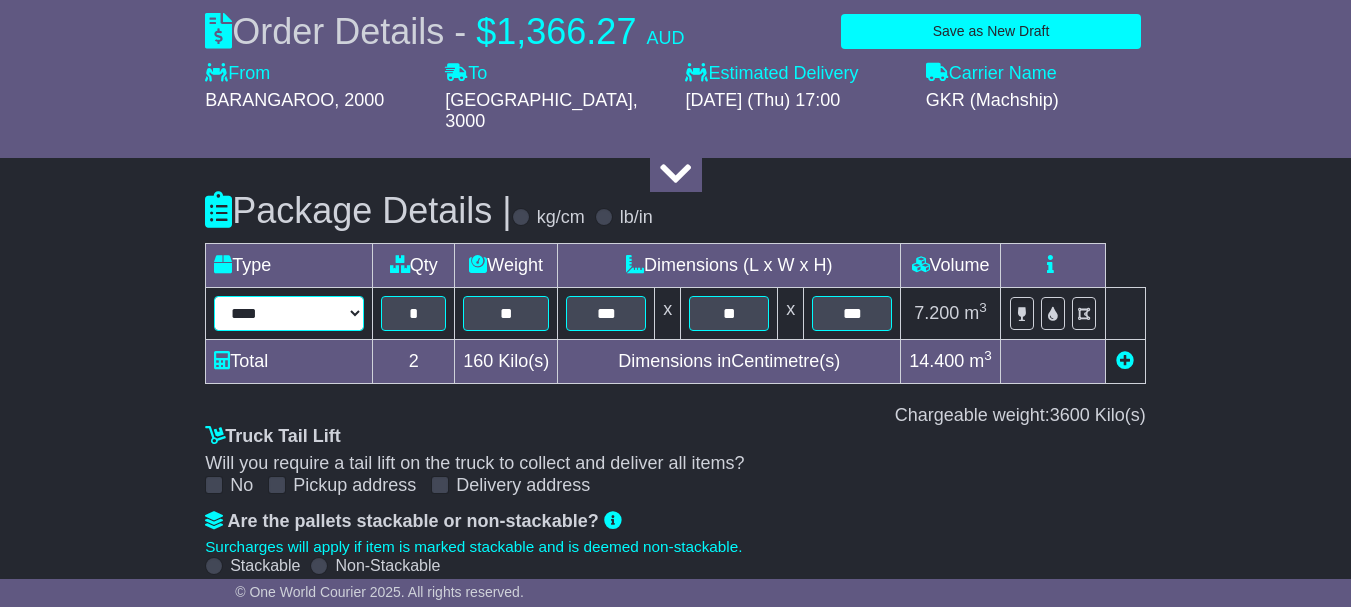 click on "**********" at bounding box center [289, 313] 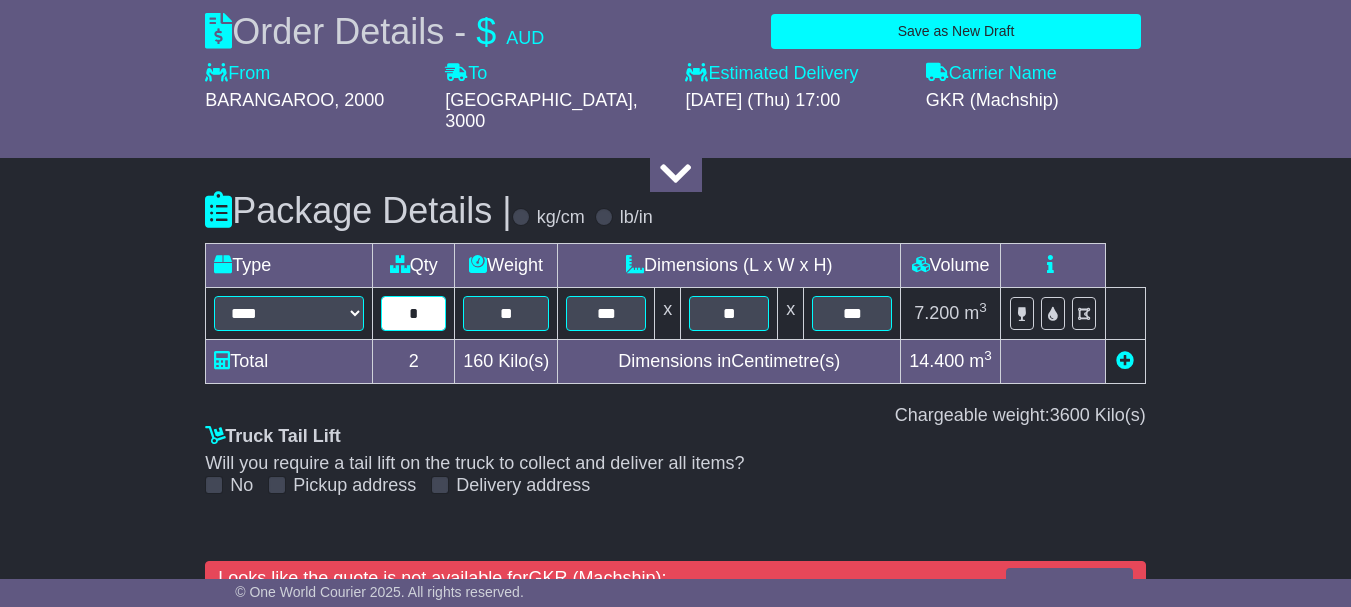 click on "*" at bounding box center (413, 313) 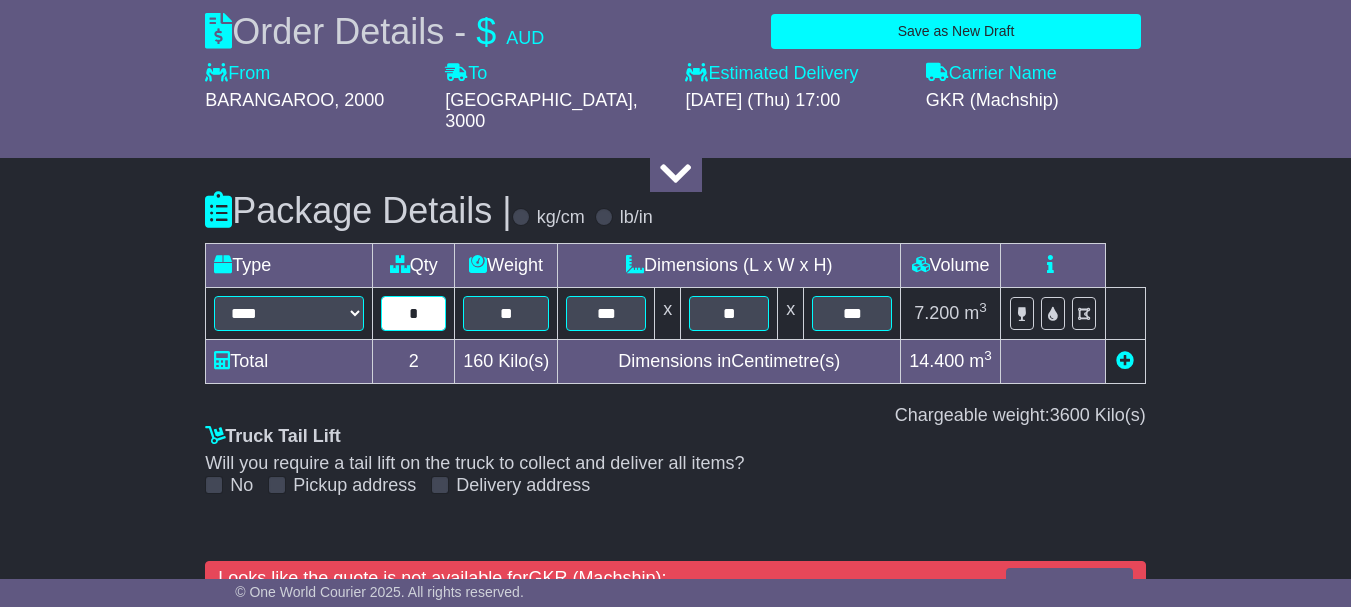 type on "*" 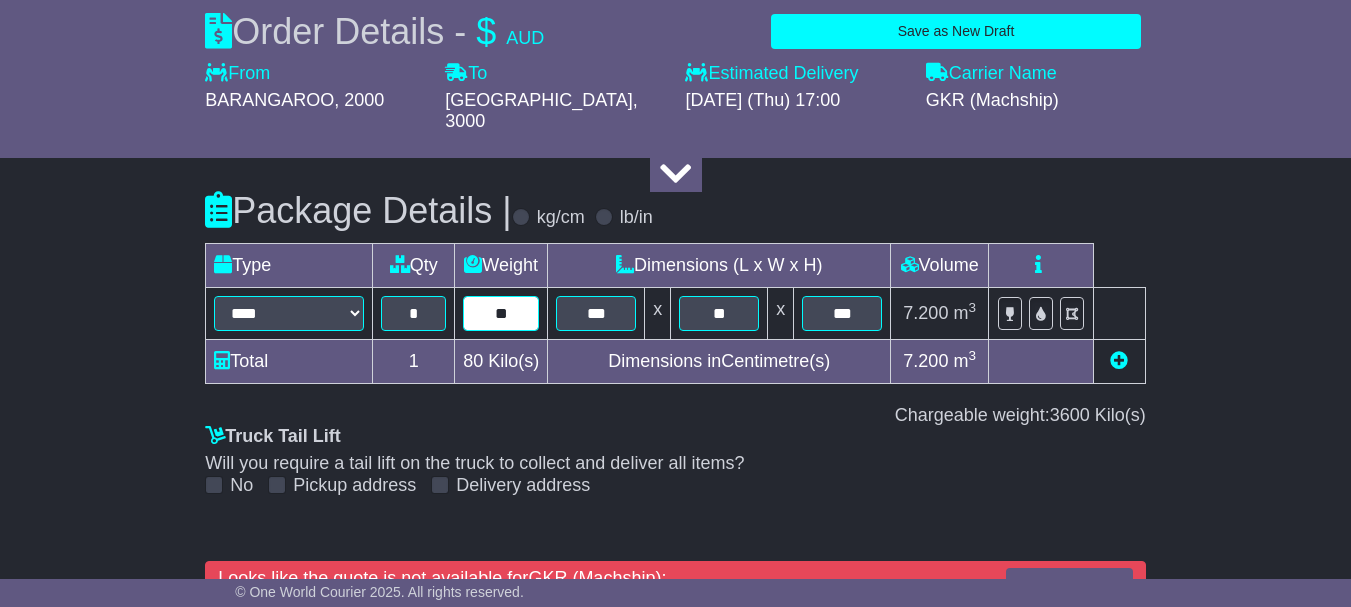click on "**" at bounding box center (501, 313) 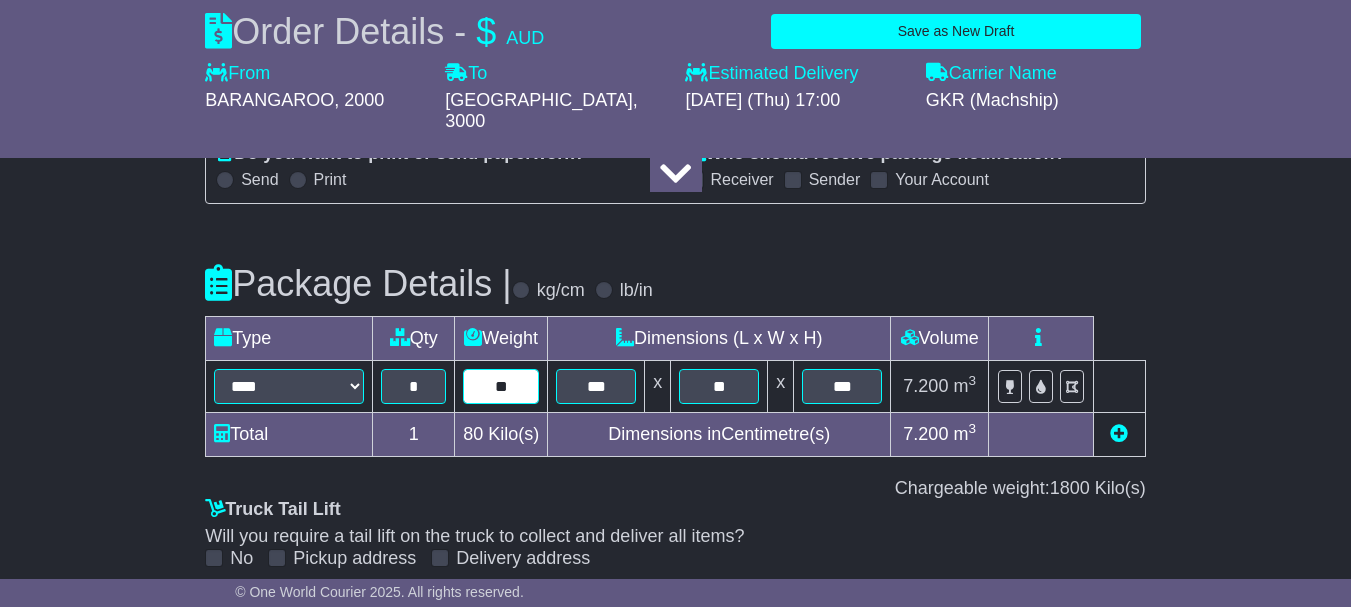 scroll, scrollTop: 2358, scrollLeft: 0, axis: vertical 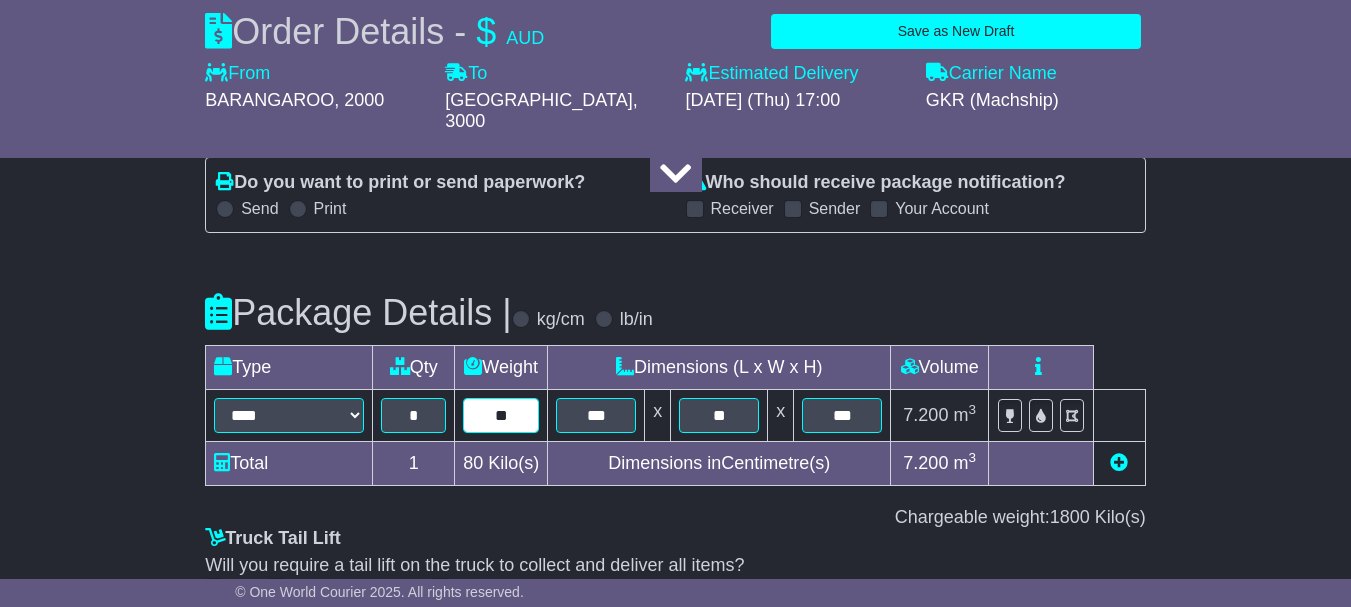 type on "*" 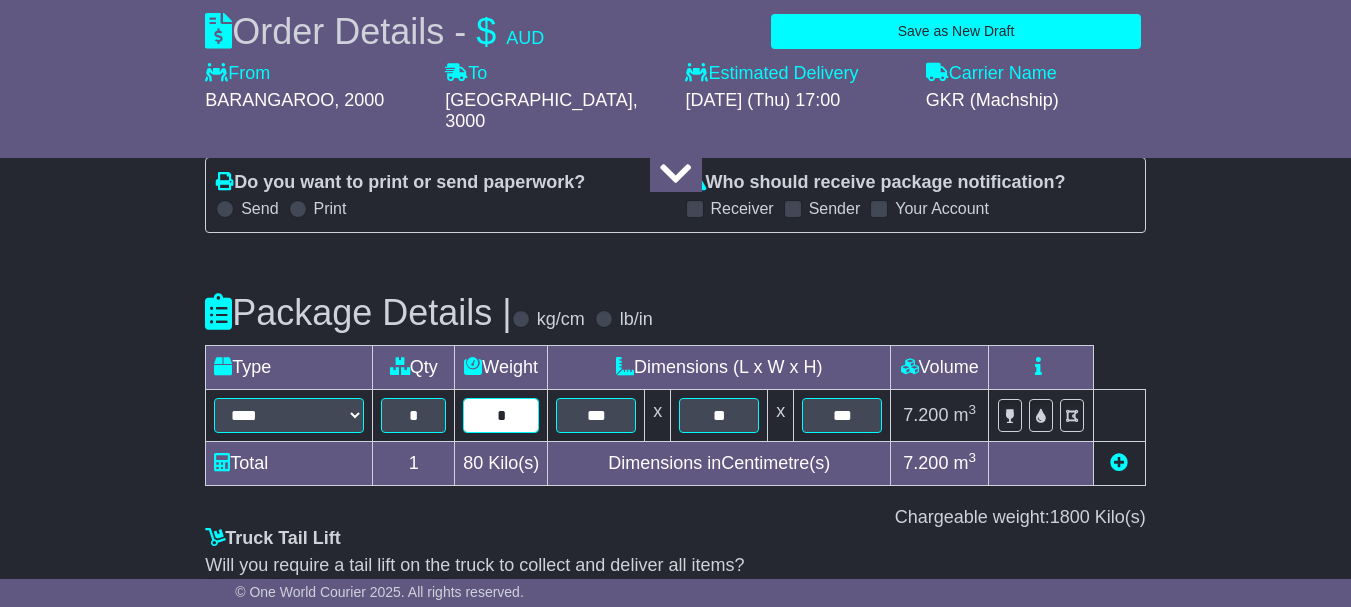 type on "*" 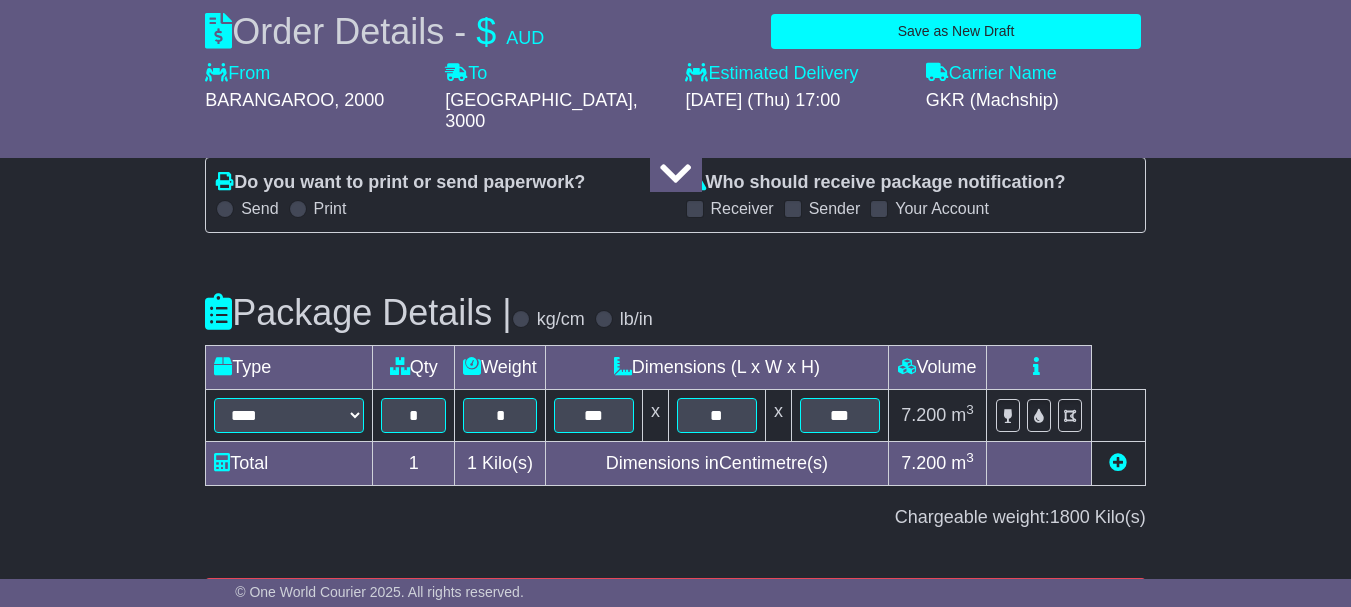click on "Chargeable weight:
1800
Kilo(s)" at bounding box center (675, 518) 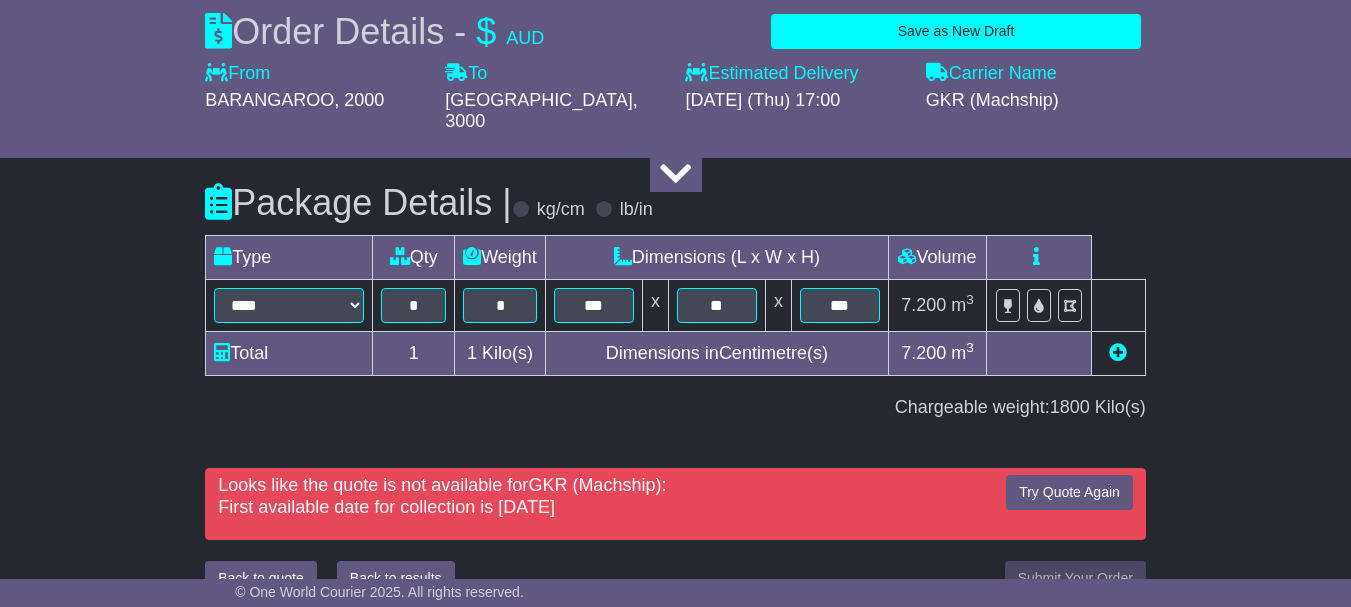 scroll, scrollTop: 2486, scrollLeft: 0, axis: vertical 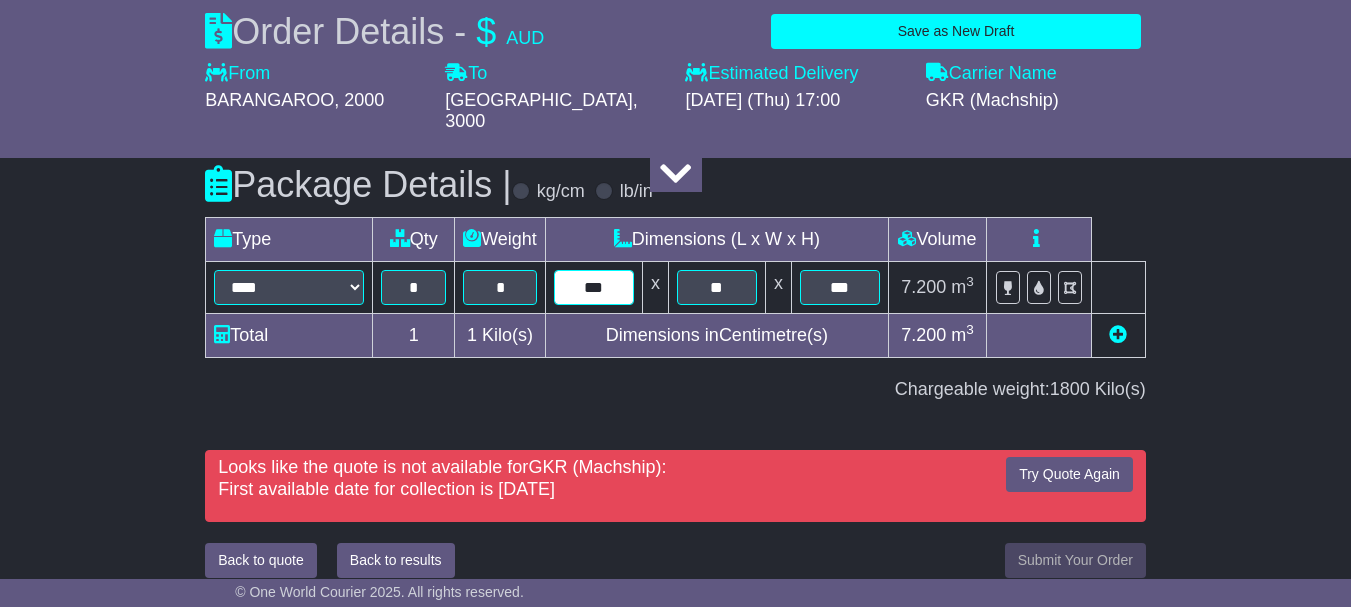 click on "***" at bounding box center [594, 287] 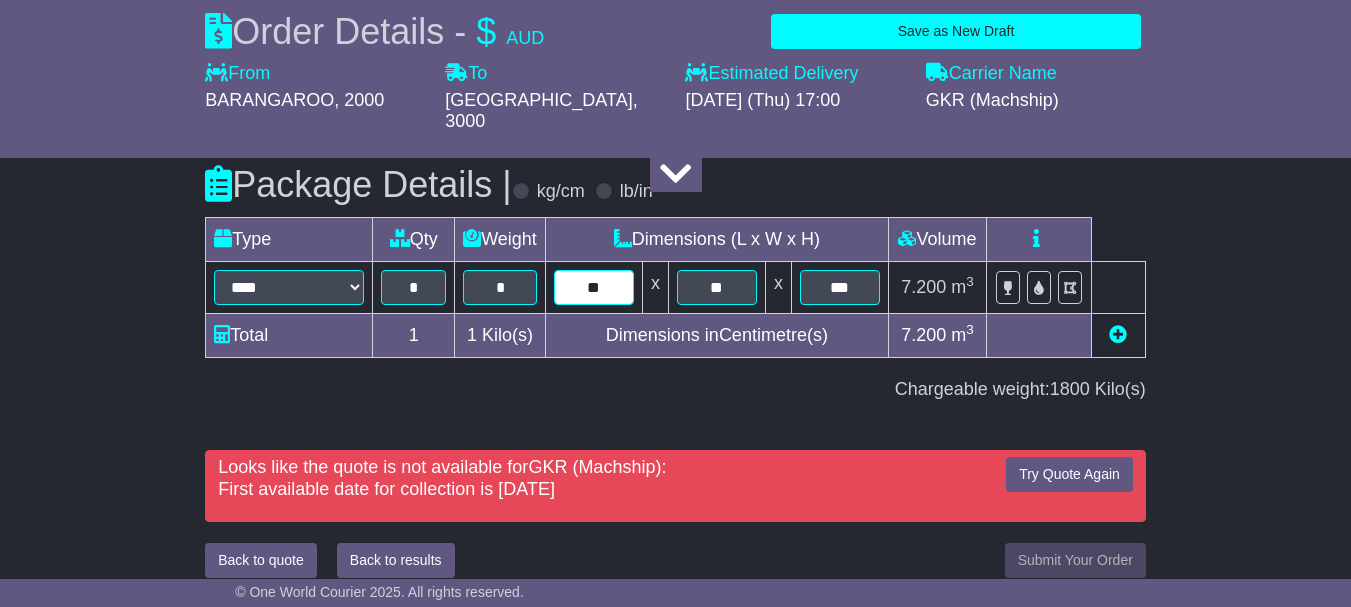 type on "**" 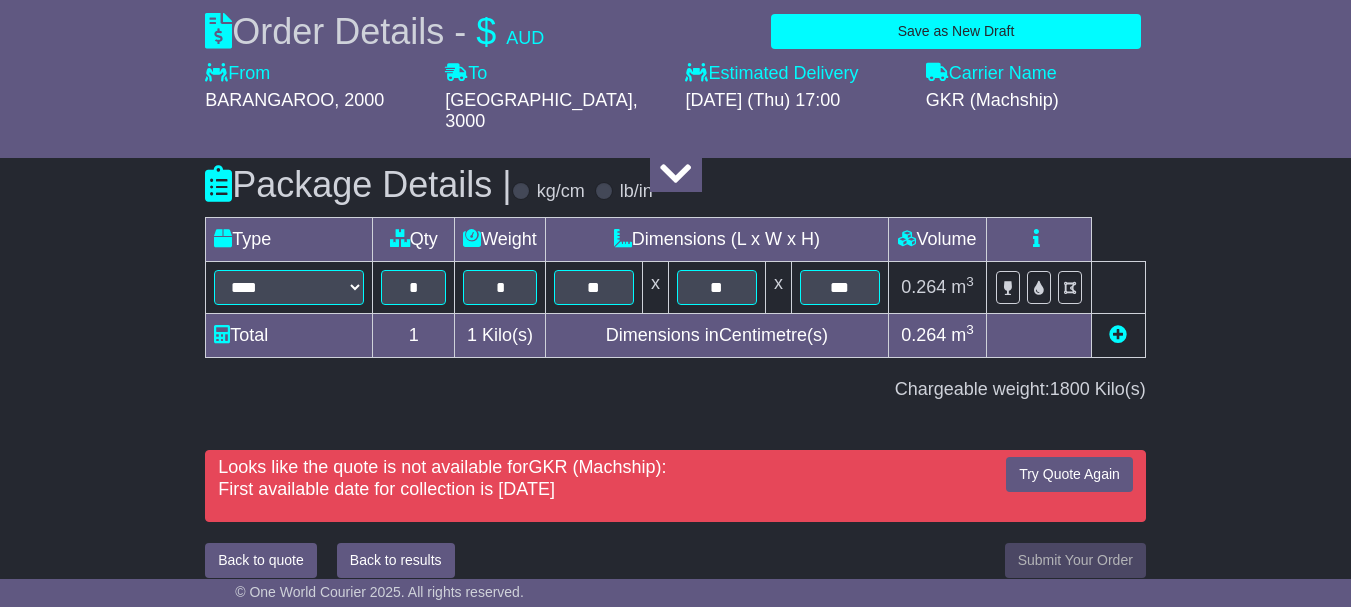 click on "Chargeable weight:
1800
Kilo(s)" at bounding box center (675, 390) 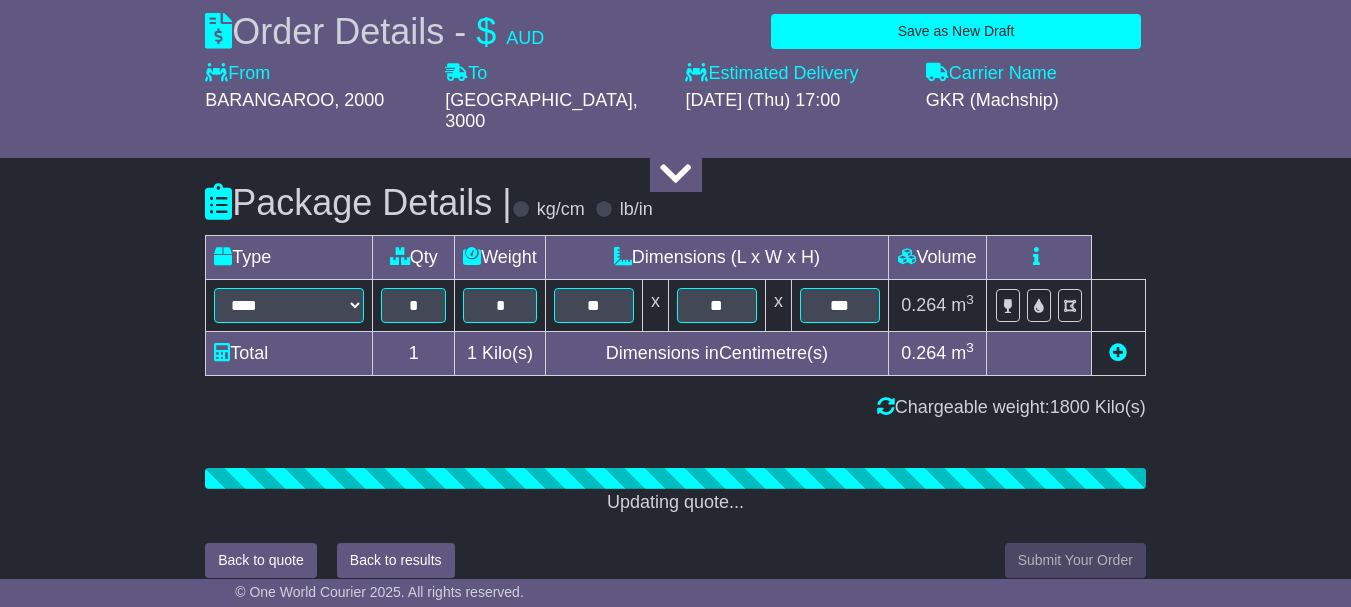 scroll, scrollTop: 2486, scrollLeft: 0, axis: vertical 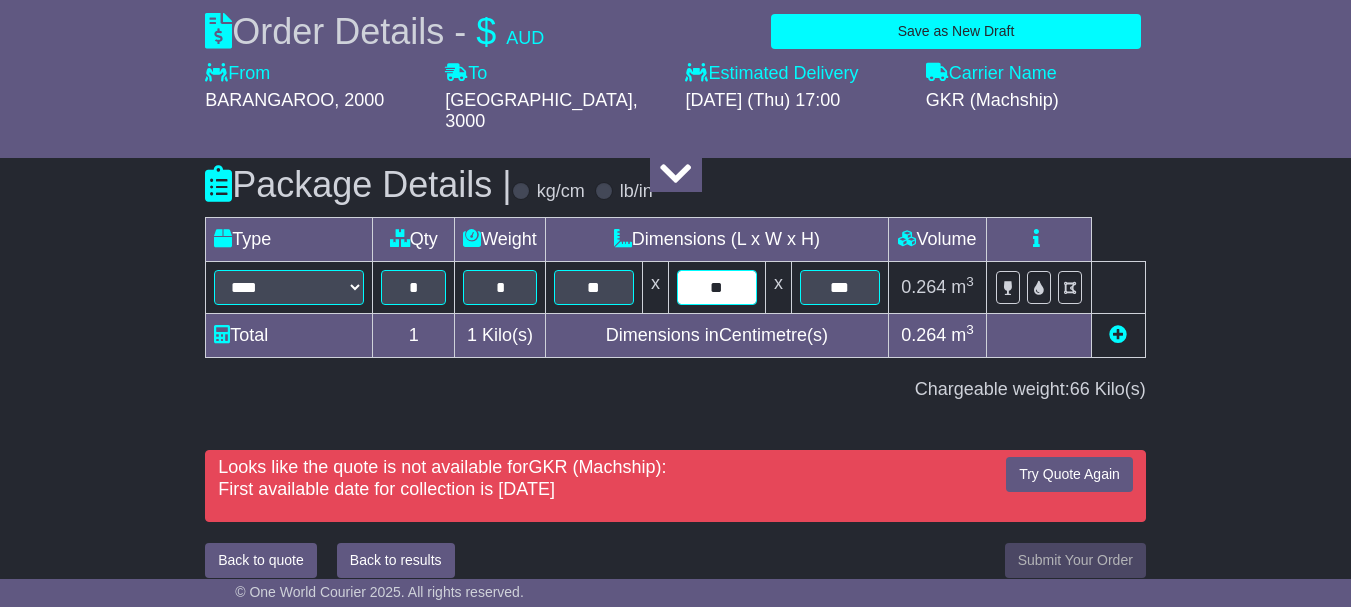 click on "**" at bounding box center (717, 287) 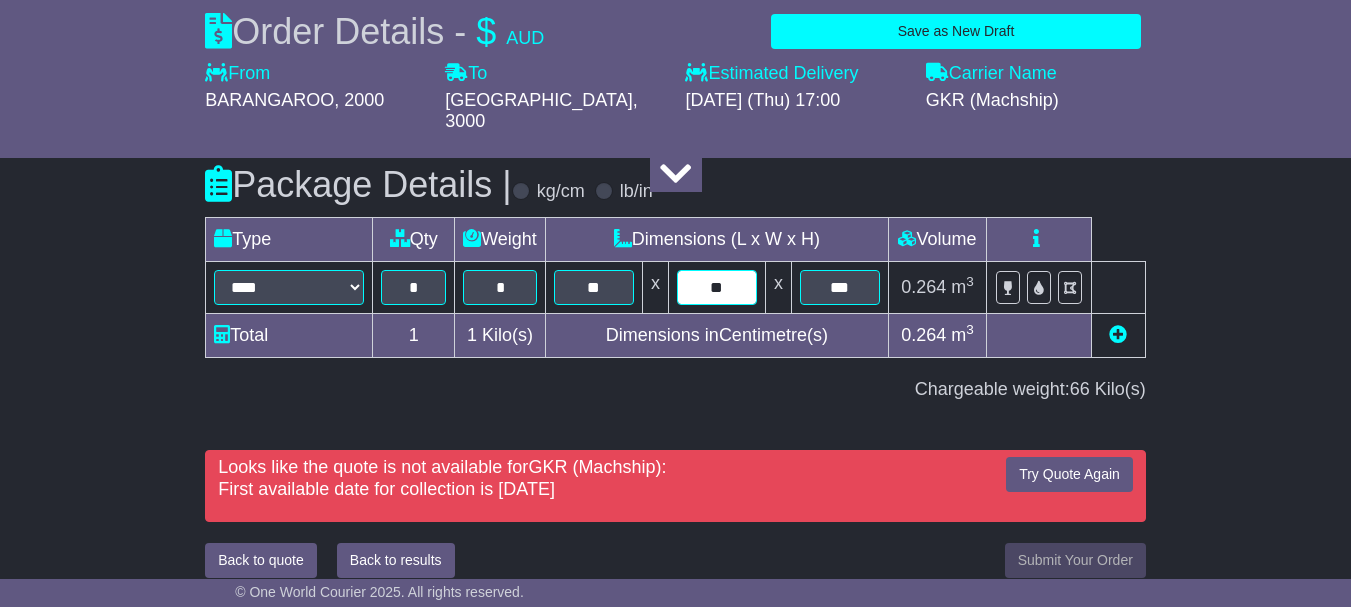 type on "**" 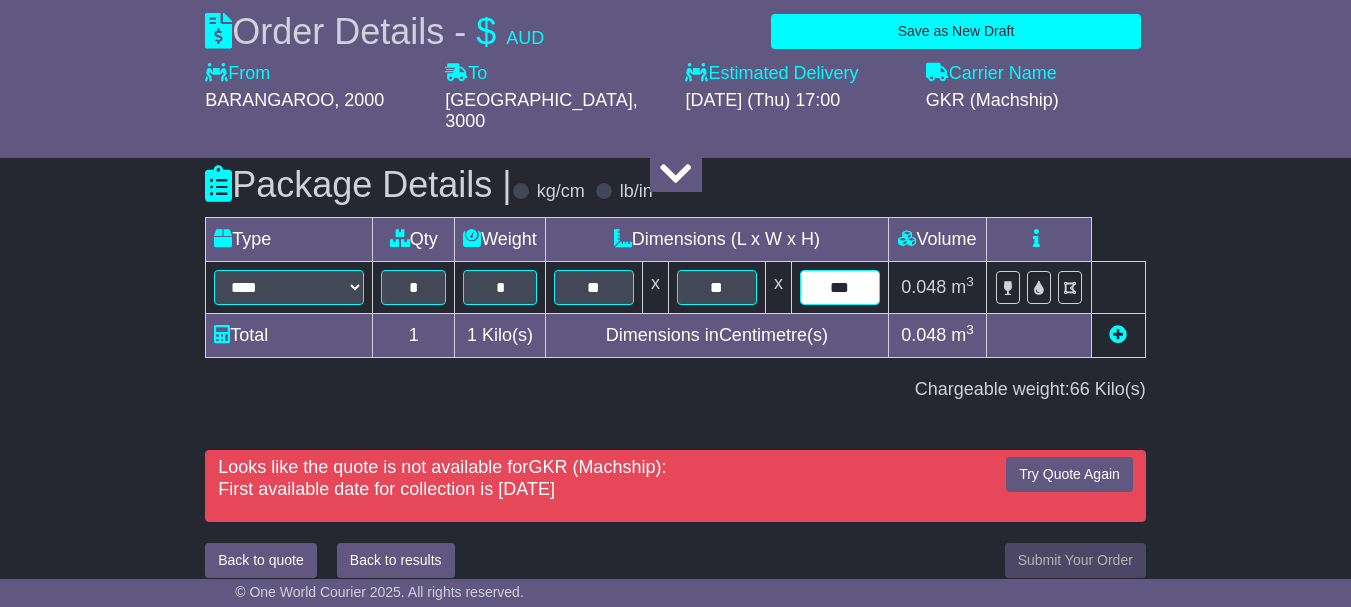 click on "***" at bounding box center (840, 287) 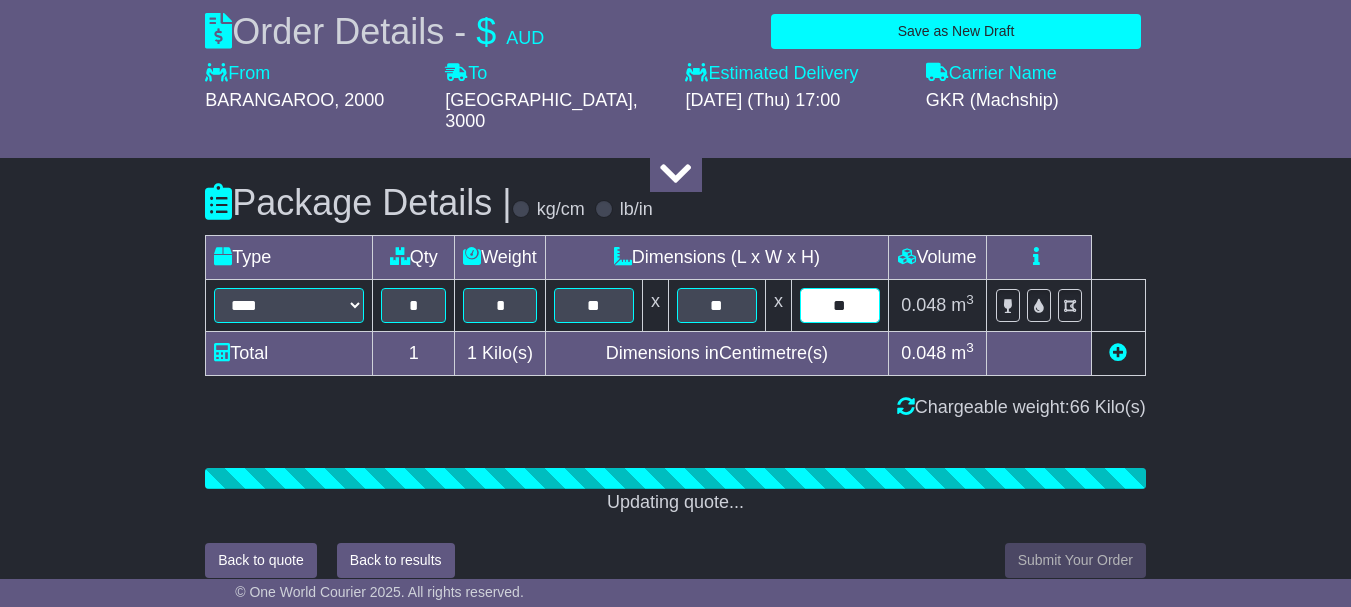 scroll, scrollTop: 2486, scrollLeft: 0, axis: vertical 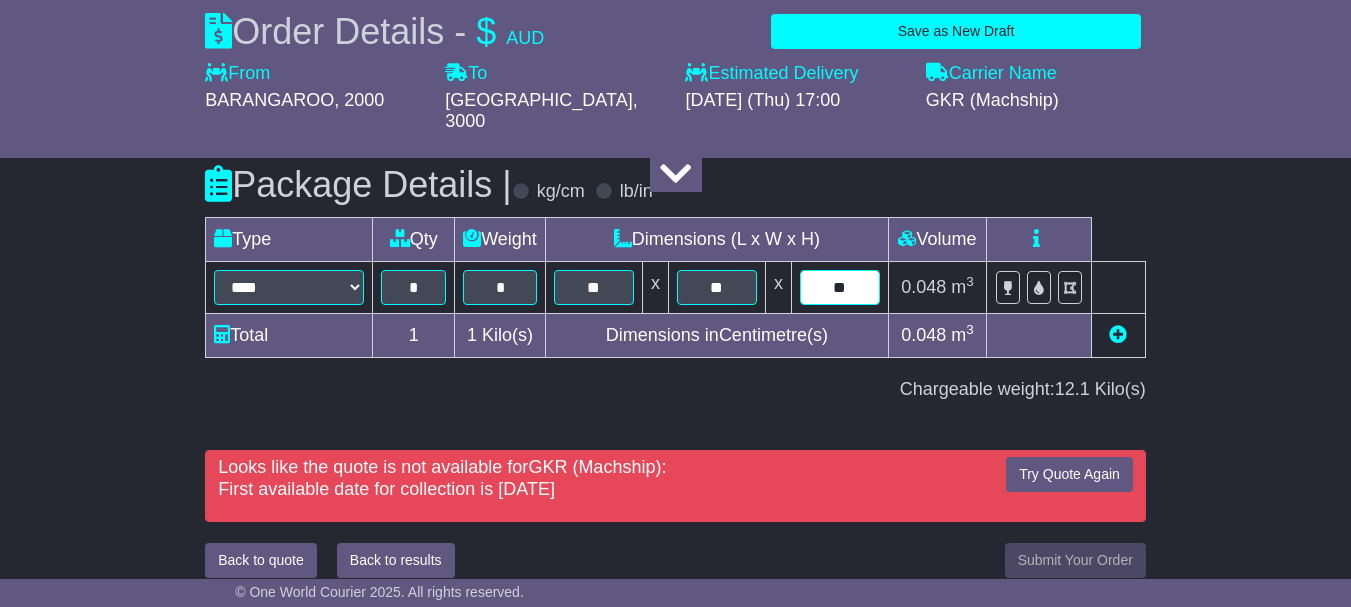 type on "**" 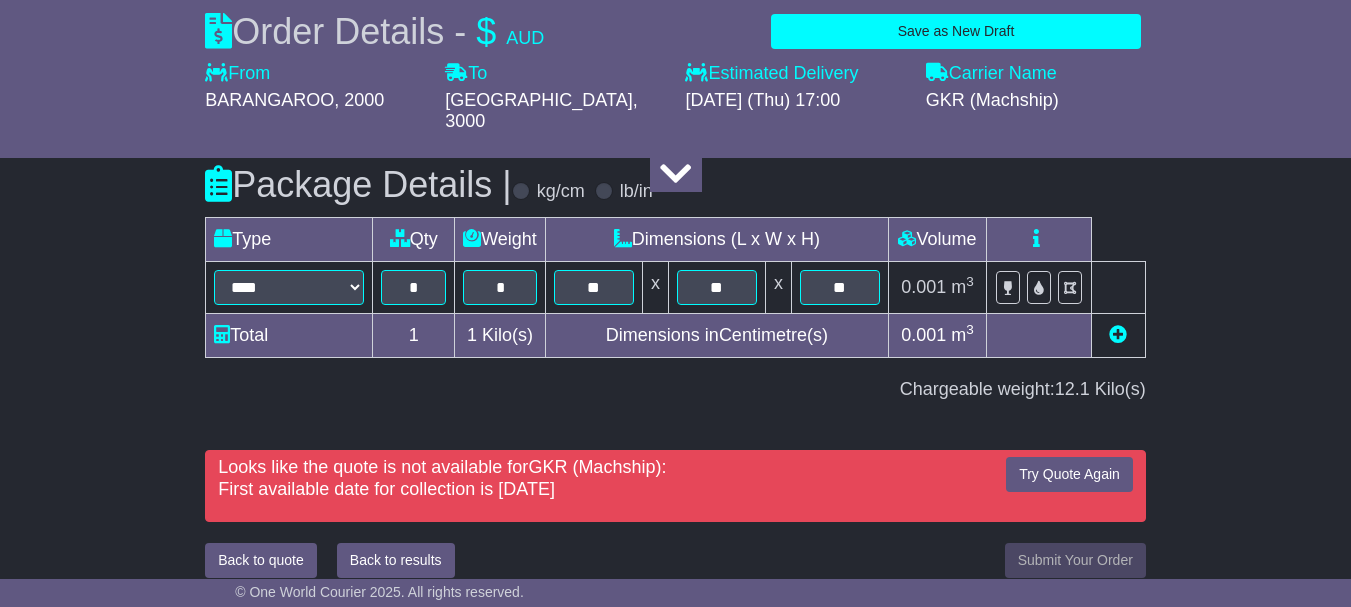 click on "About your package
What is your Package
Documents
Non-Documents
What are the Incoterms?
***
***
***
***
***
***
Description of Goods
********
Attention: dangerous goods are not allowed by service.
Your Internal Reference (required)
*****
Any Dangerous Goods?
No  Other" at bounding box center (675, -823) 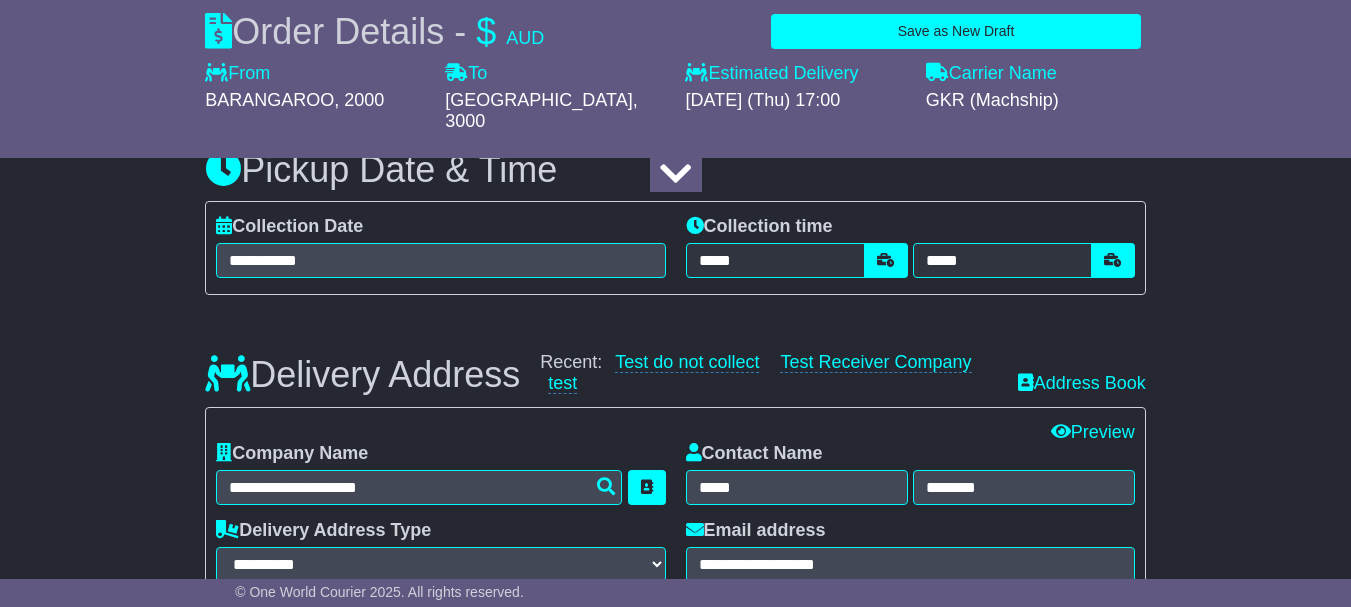 scroll, scrollTop: 1243, scrollLeft: 0, axis: vertical 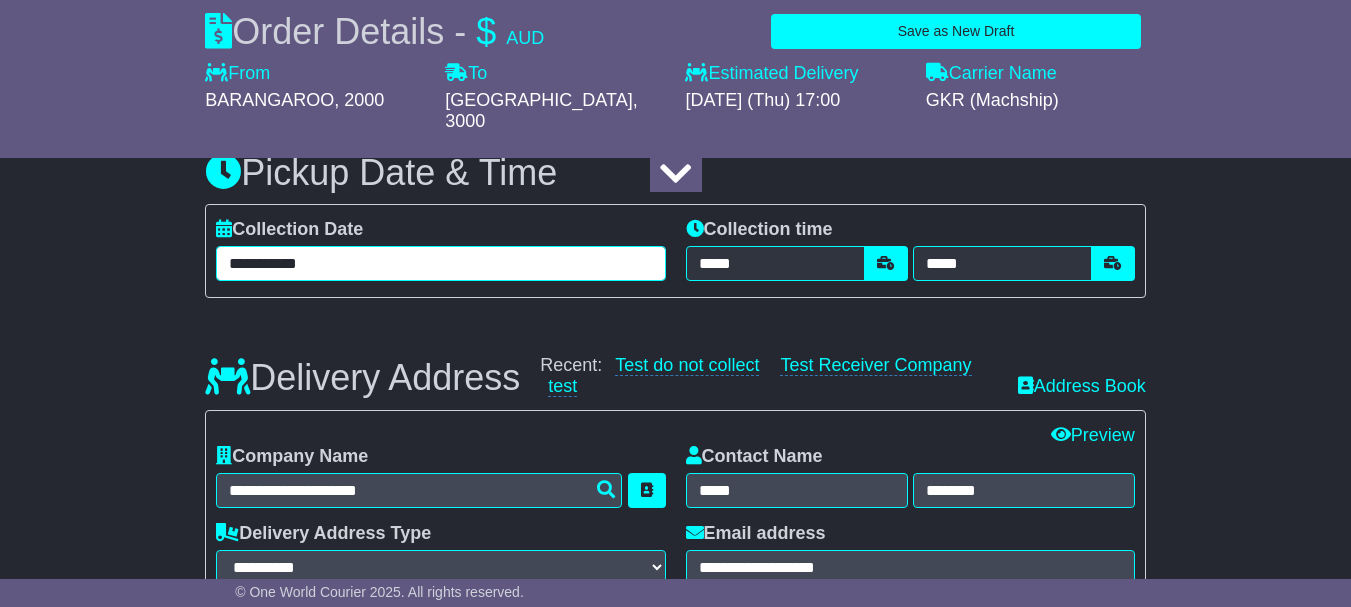 click on "**********" at bounding box center (440, 263) 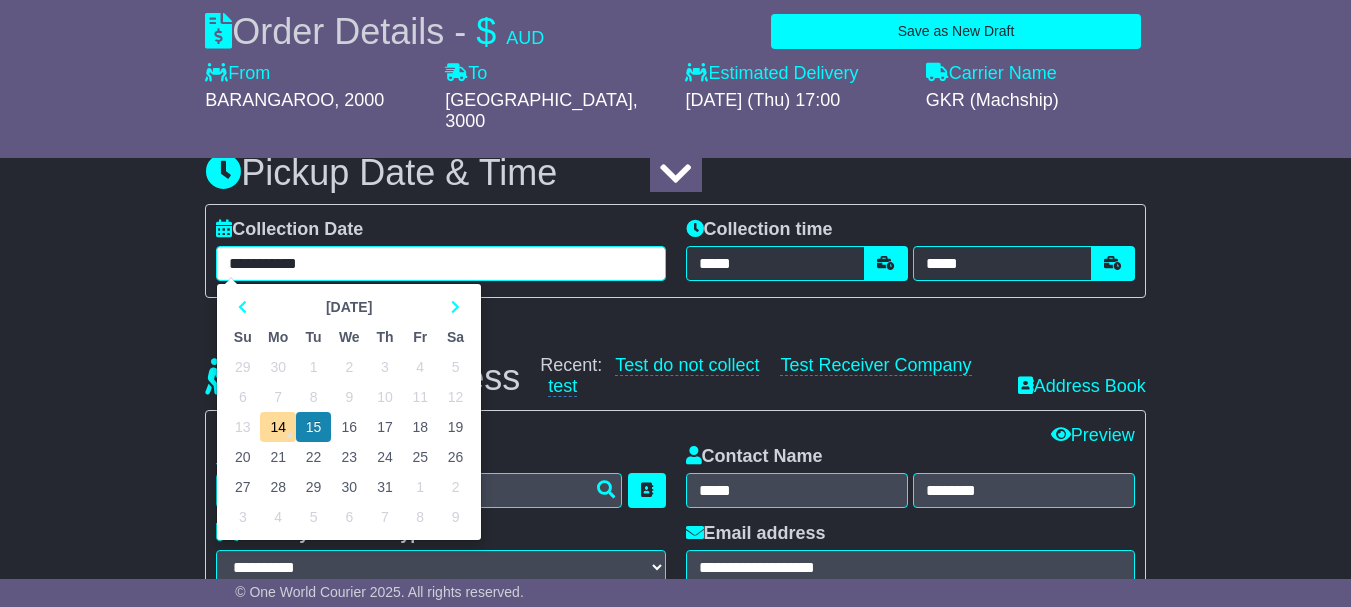 click on "16" at bounding box center (349, 427) 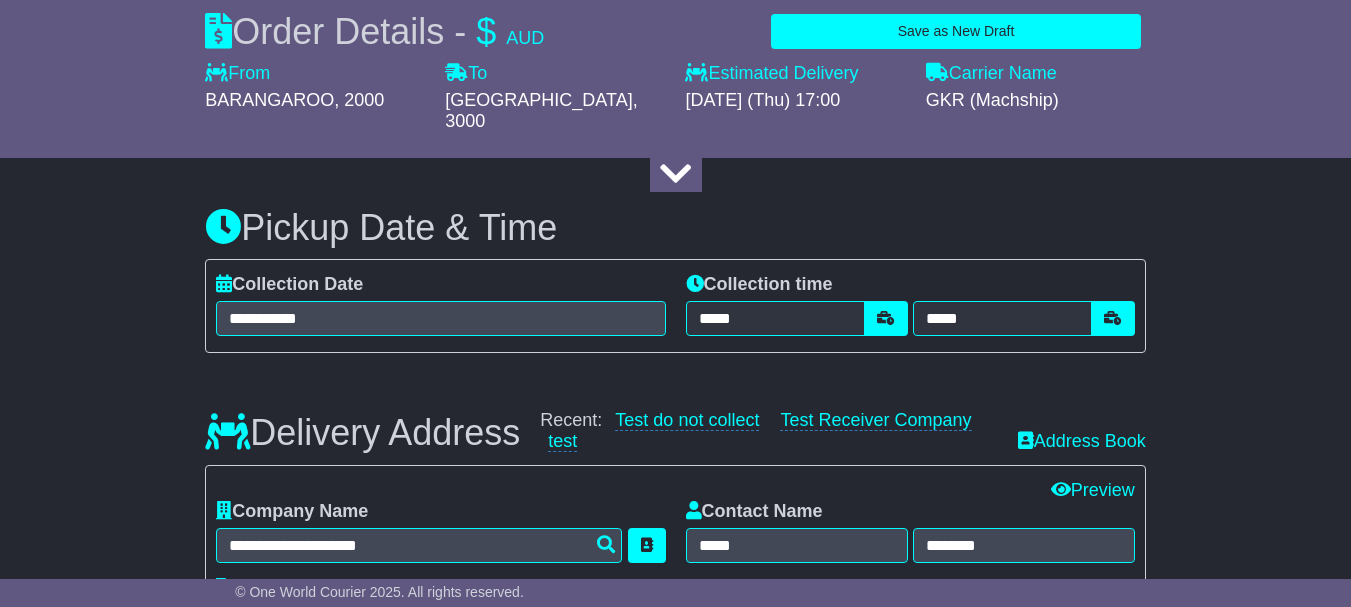 scroll, scrollTop: 1200, scrollLeft: 0, axis: vertical 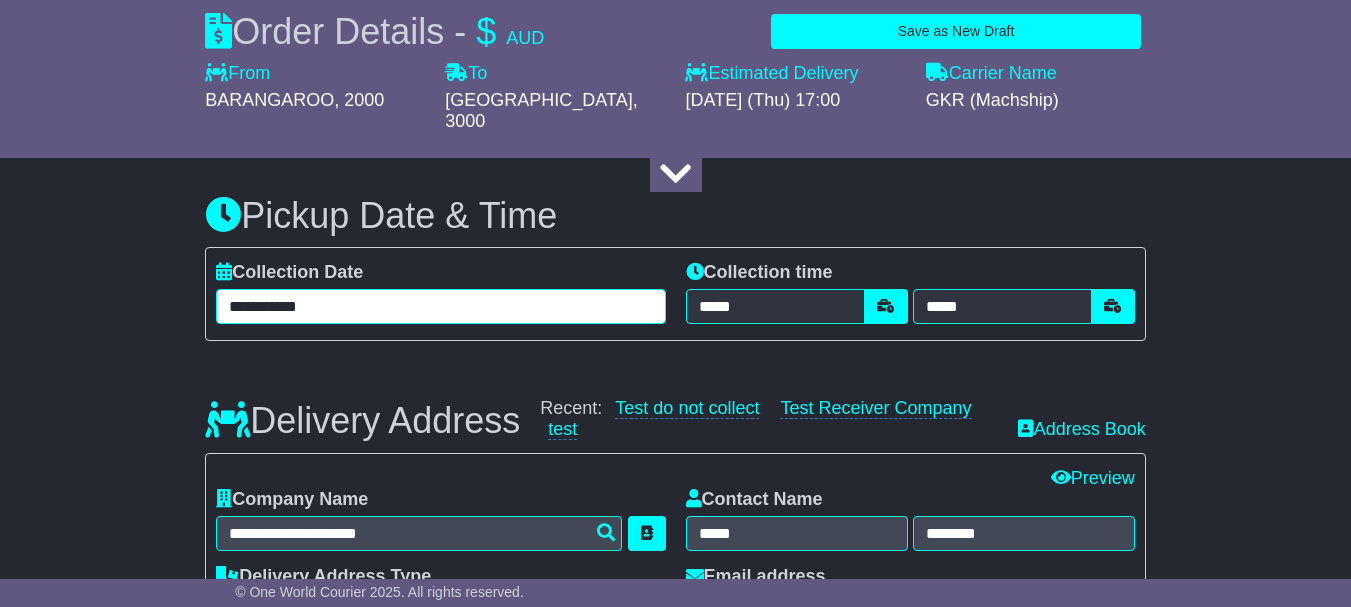 click on "**********" at bounding box center (440, 306) 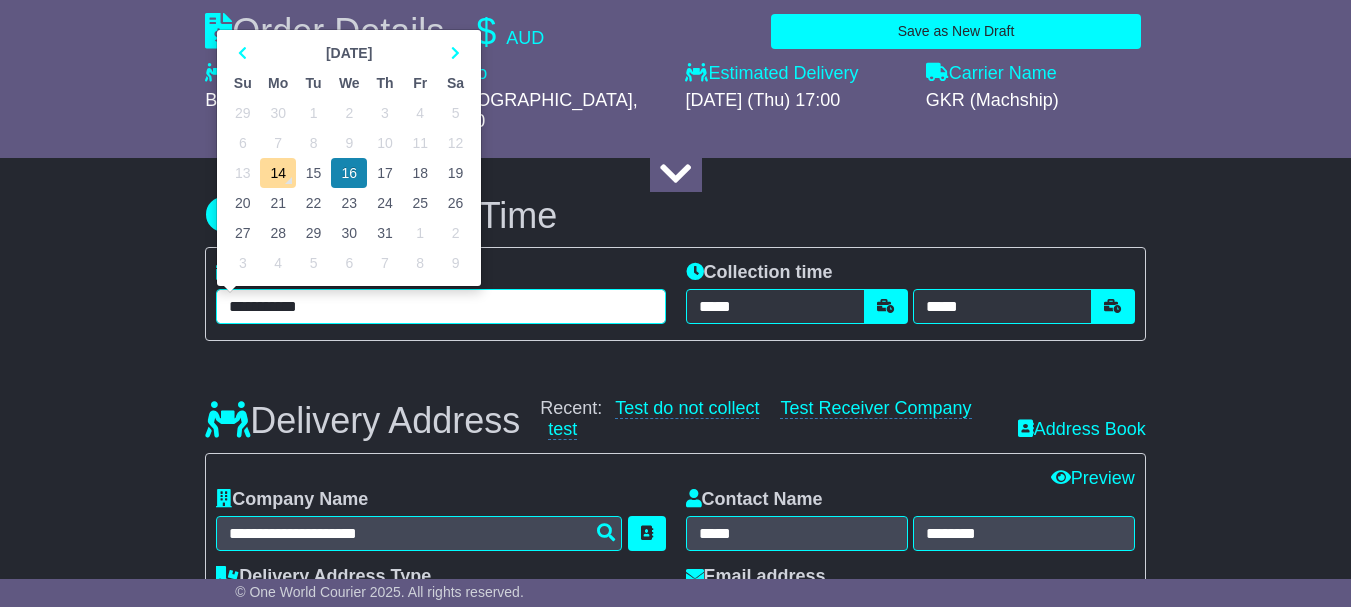 click on "17" at bounding box center [384, 173] 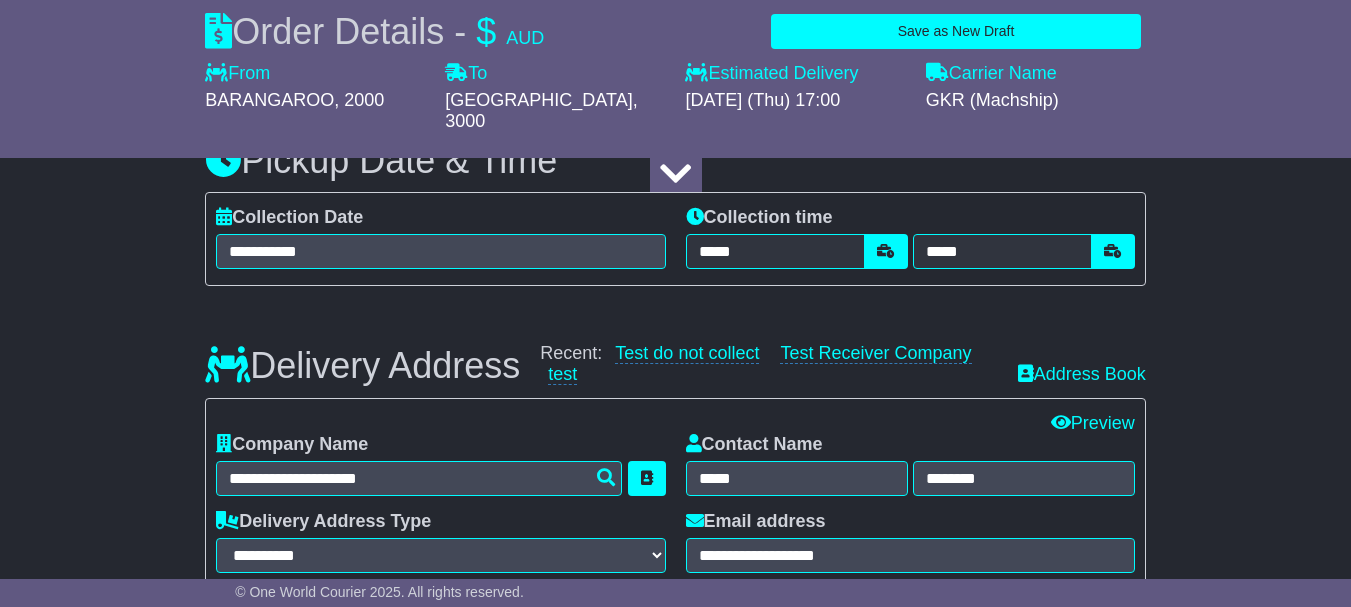 scroll, scrollTop: 1153, scrollLeft: 0, axis: vertical 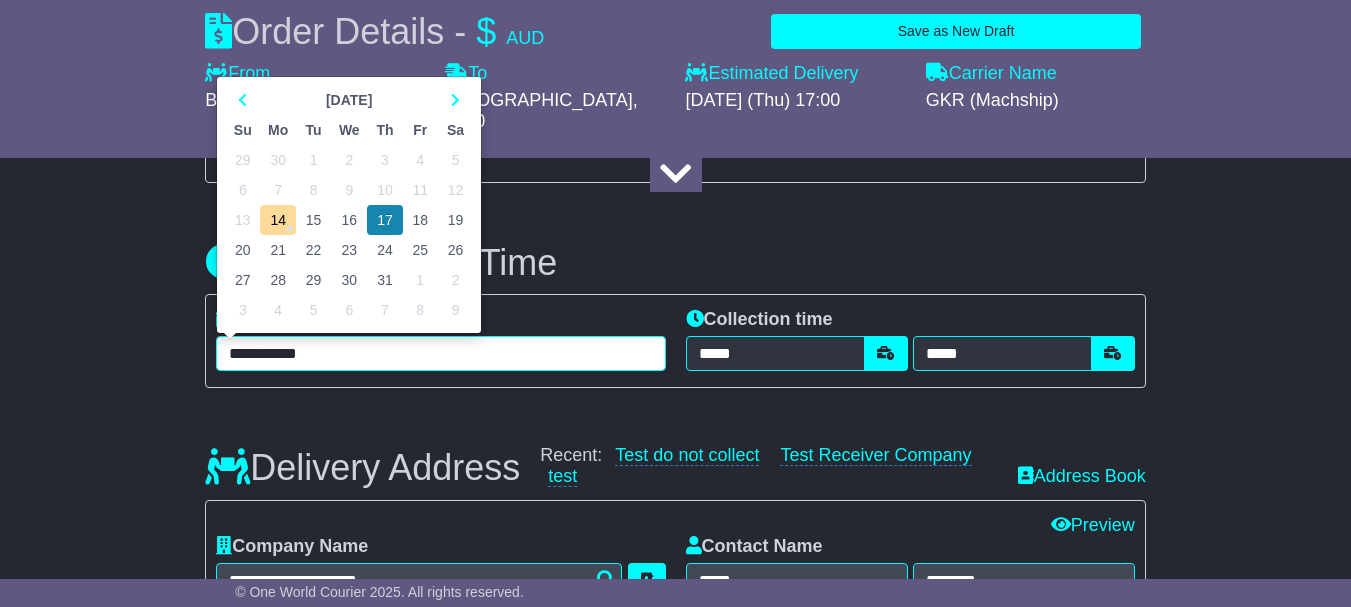 click on "**********" at bounding box center [440, 353] 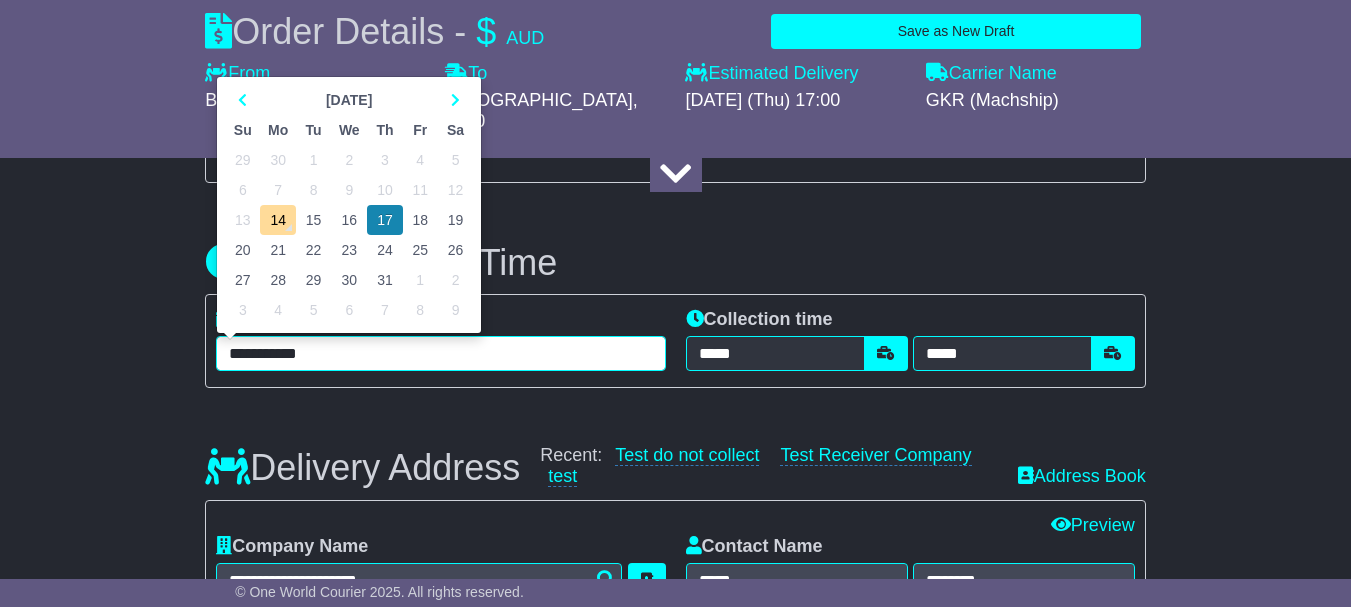 click on "18" at bounding box center (420, 220) 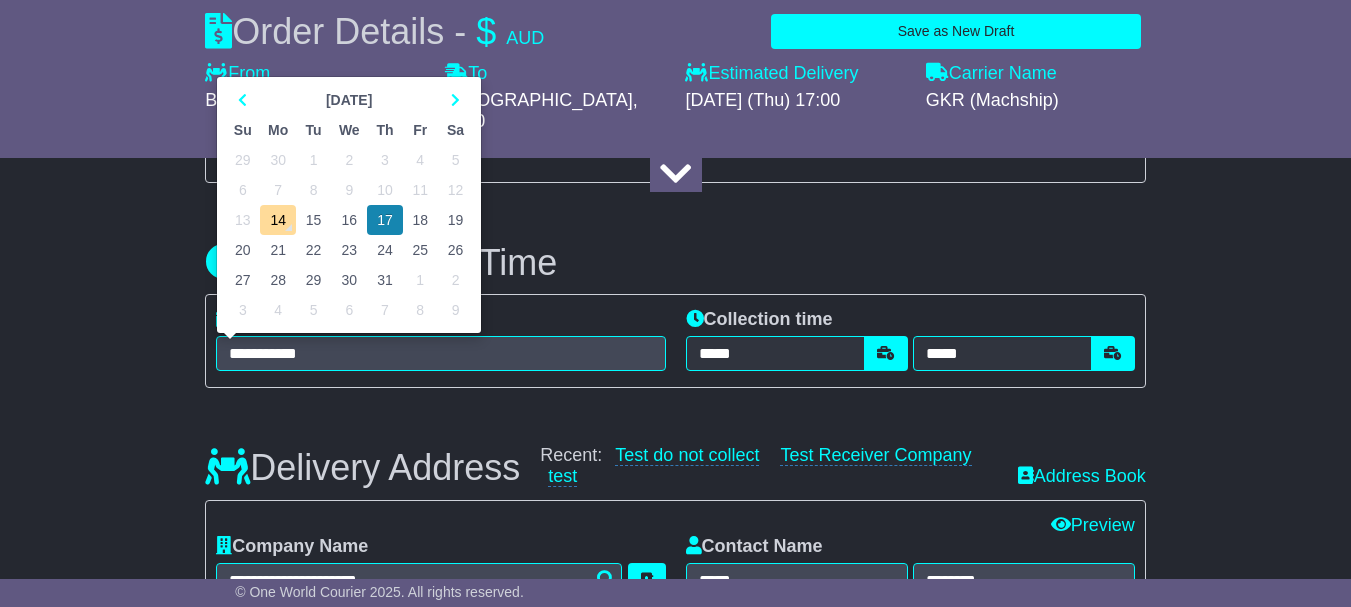 type on "**********" 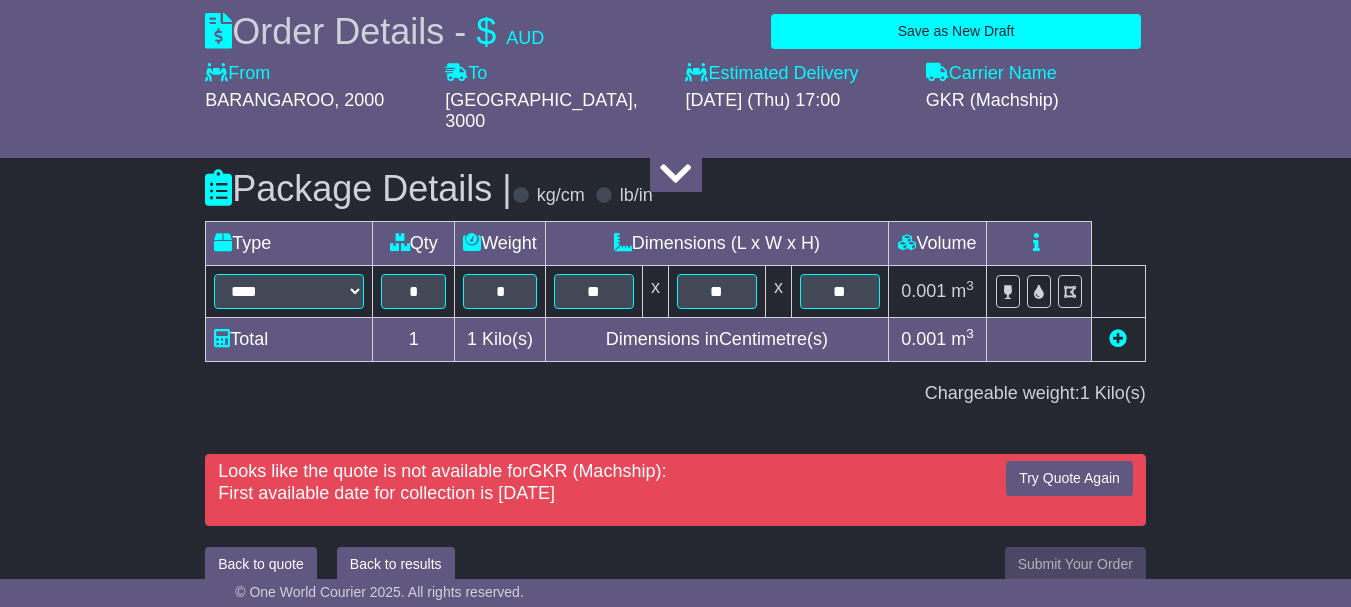 scroll, scrollTop: 2486, scrollLeft: 0, axis: vertical 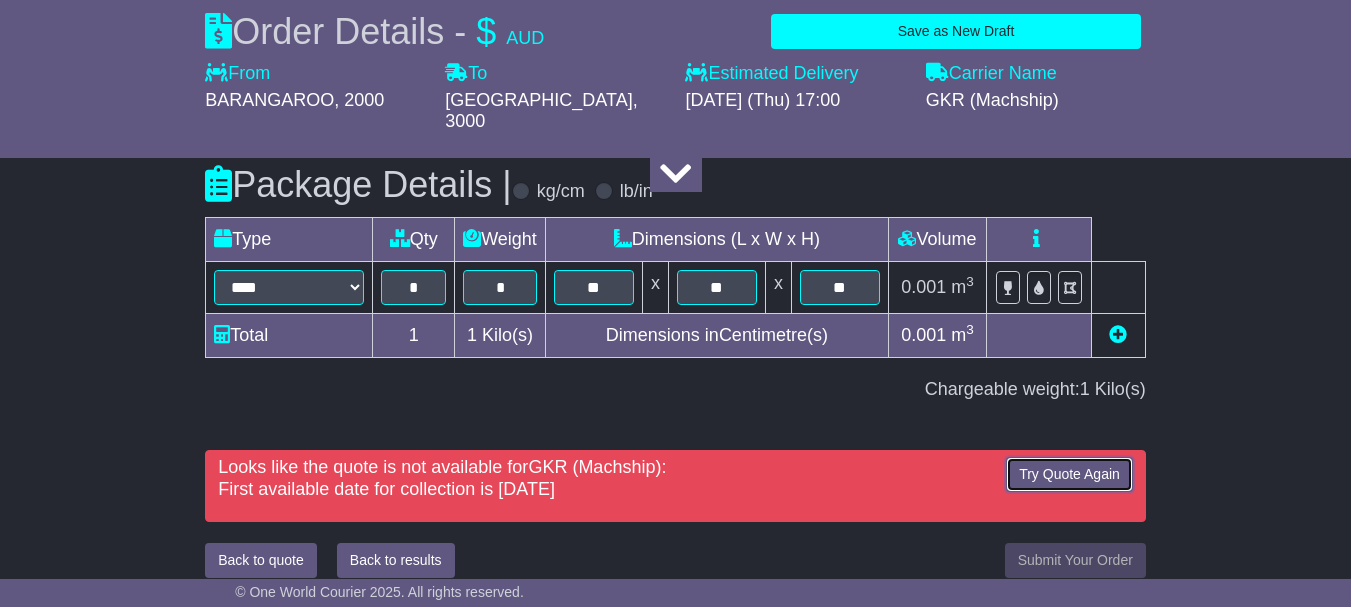 click on "Try Quote Again" at bounding box center (1069, 474) 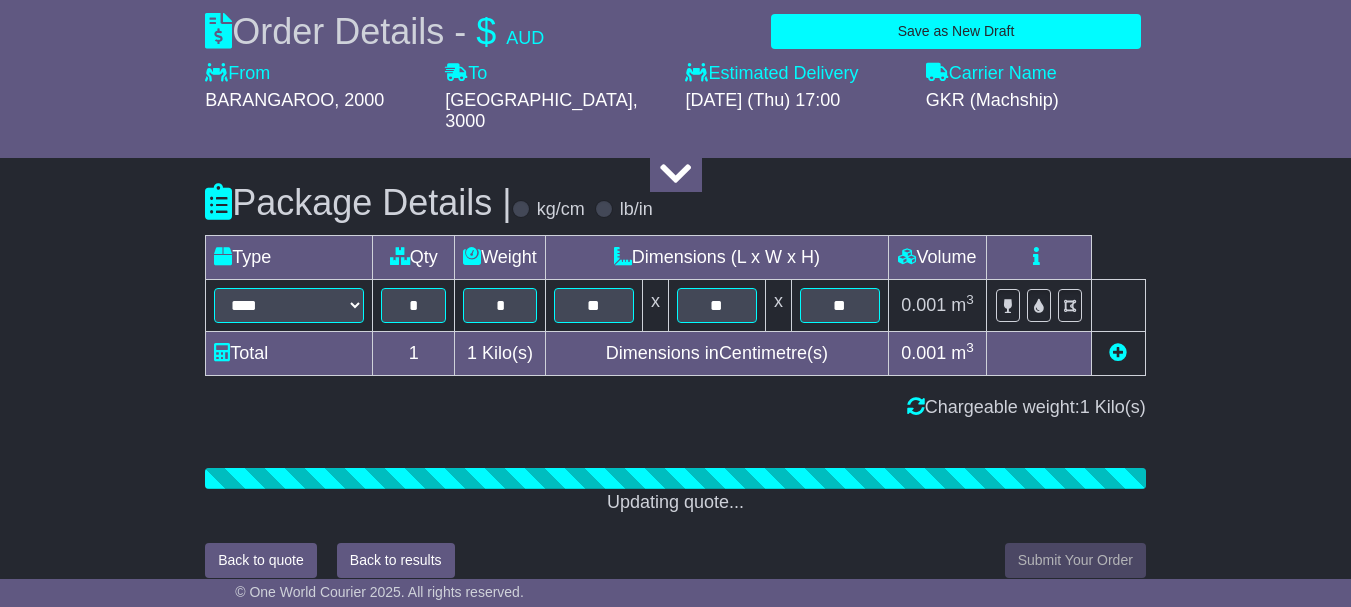scroll, scrollTop: 2486, scrollLeft: 0, axis: vertical 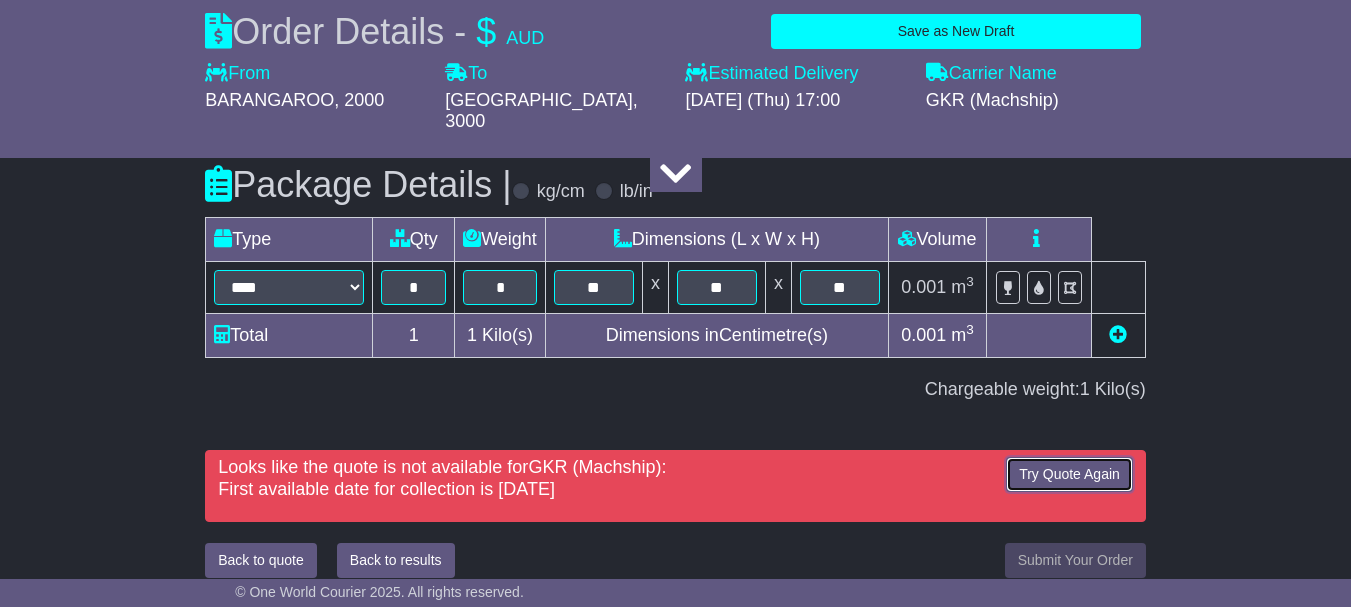click on "Try Quote Again" at bounding box center [1069, 474] 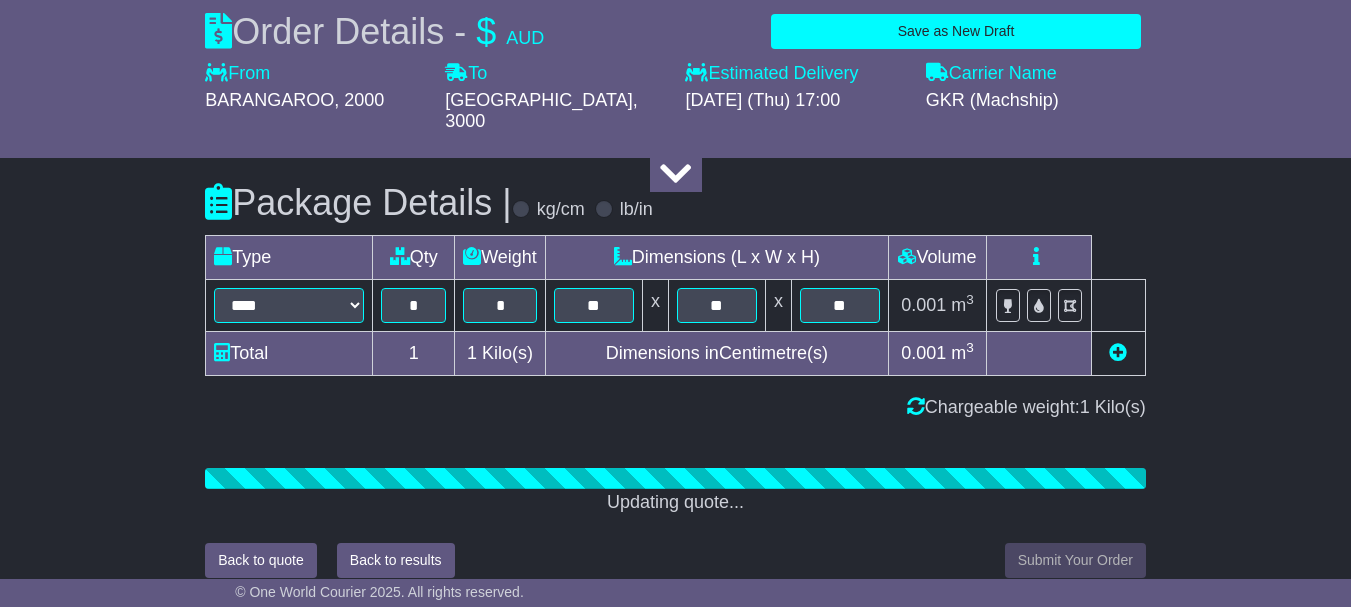 scroll, scrollTop: 2486, scrollLeft: 0, axis: vertical 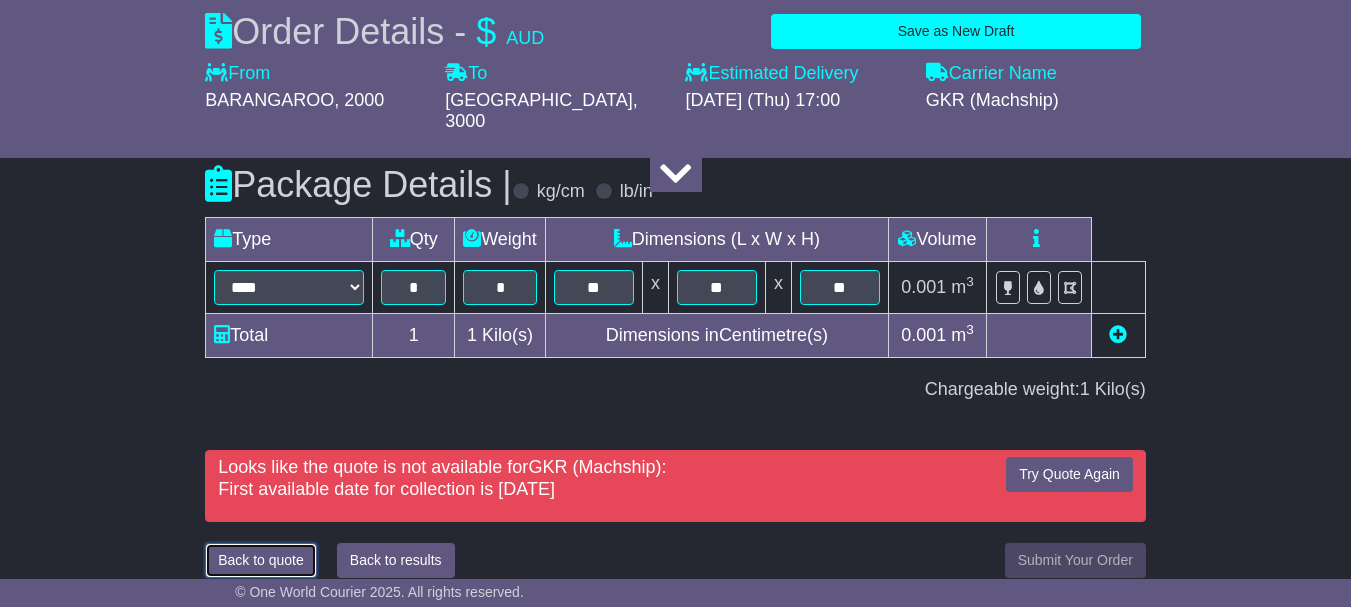click on "Back to quote" at bounding box center [261, 560] 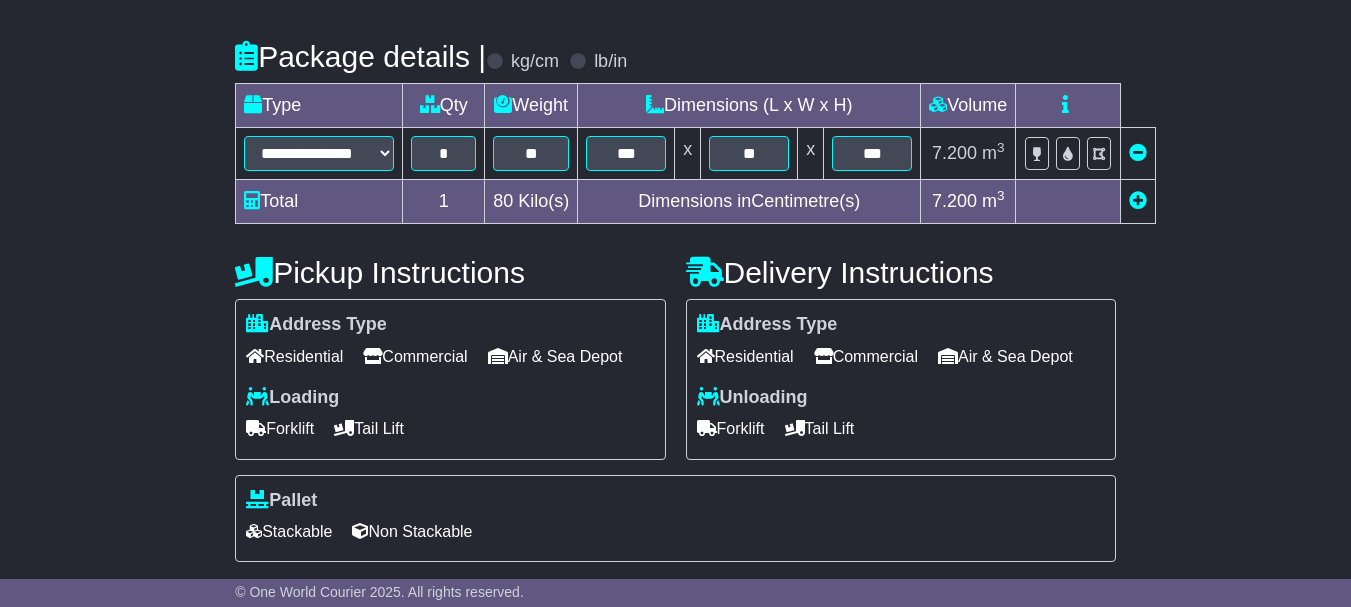 scroll, scrollTop: 520, scrollLeft: 0, axis: vertical 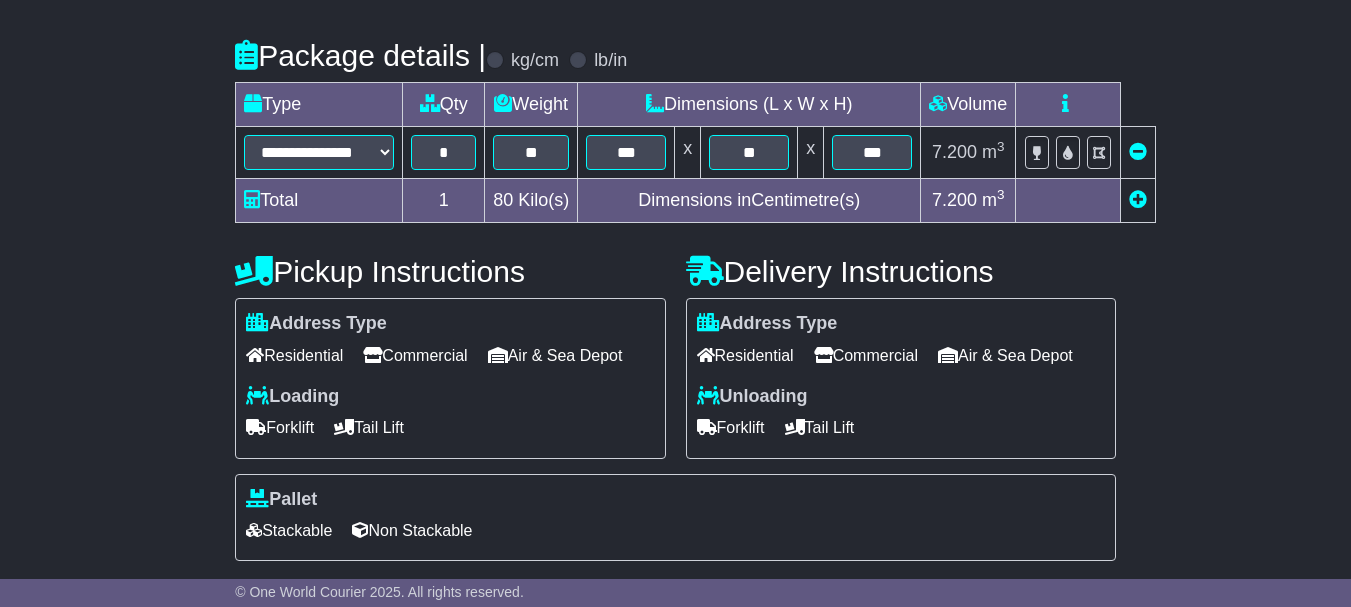 click on "**********" at bounding box center [319, 153] 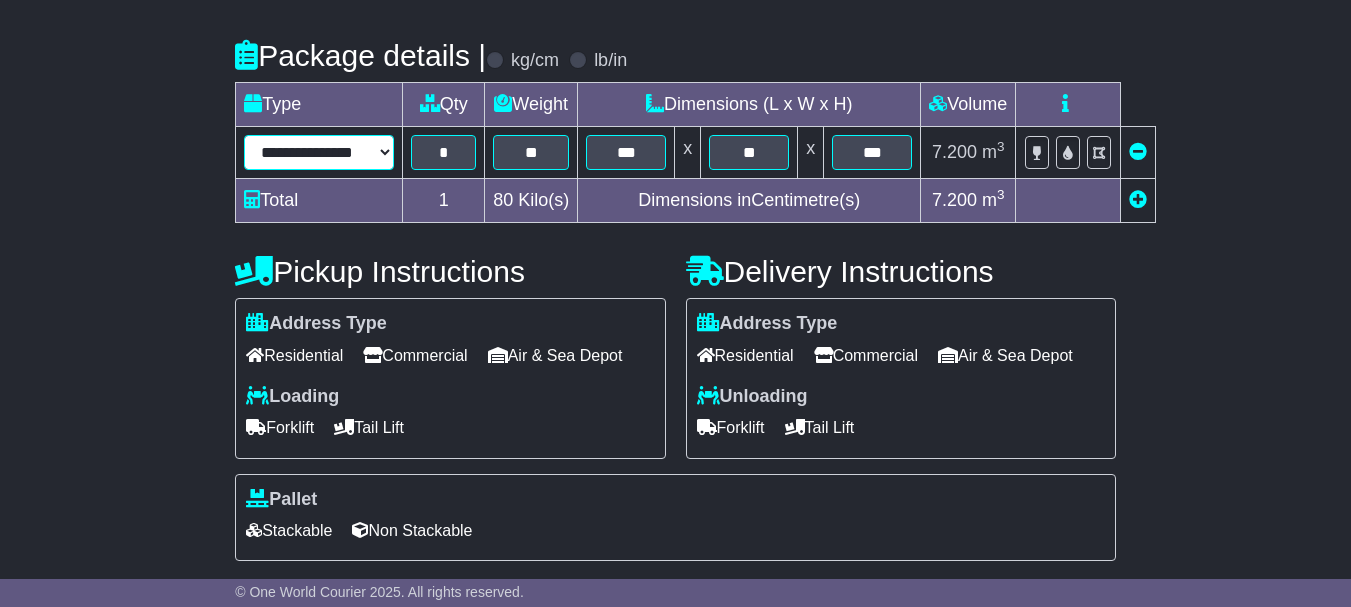 click on "**********" at bounding box center [319, 152] 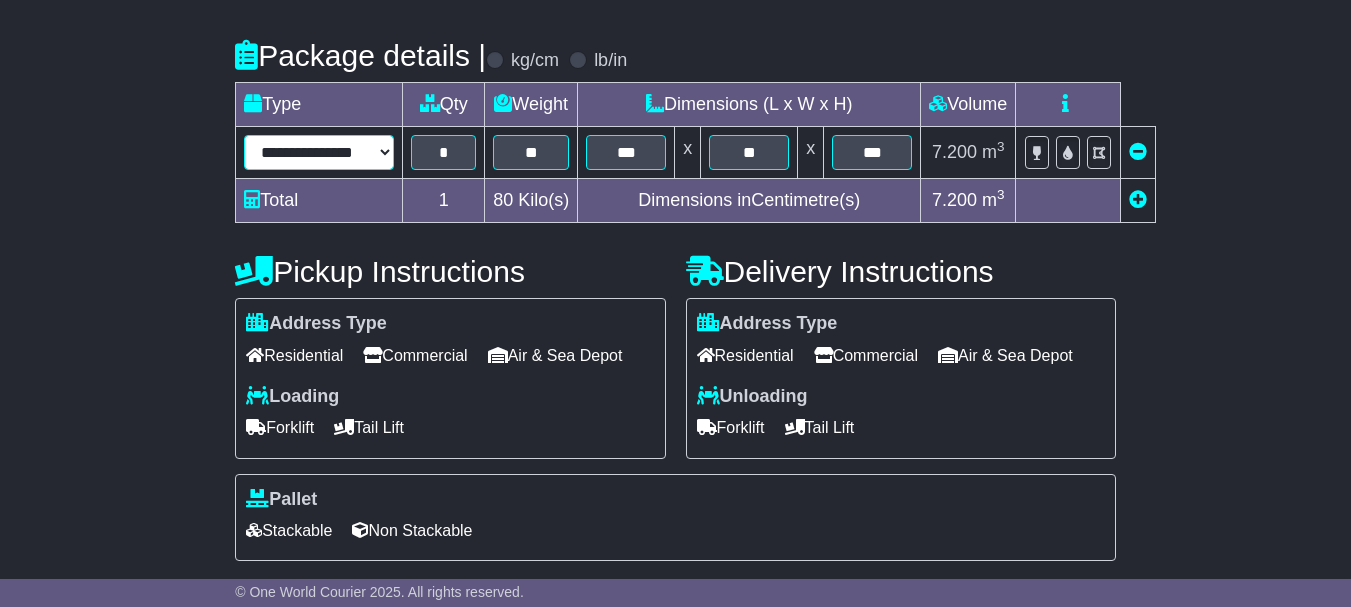 select on "*" 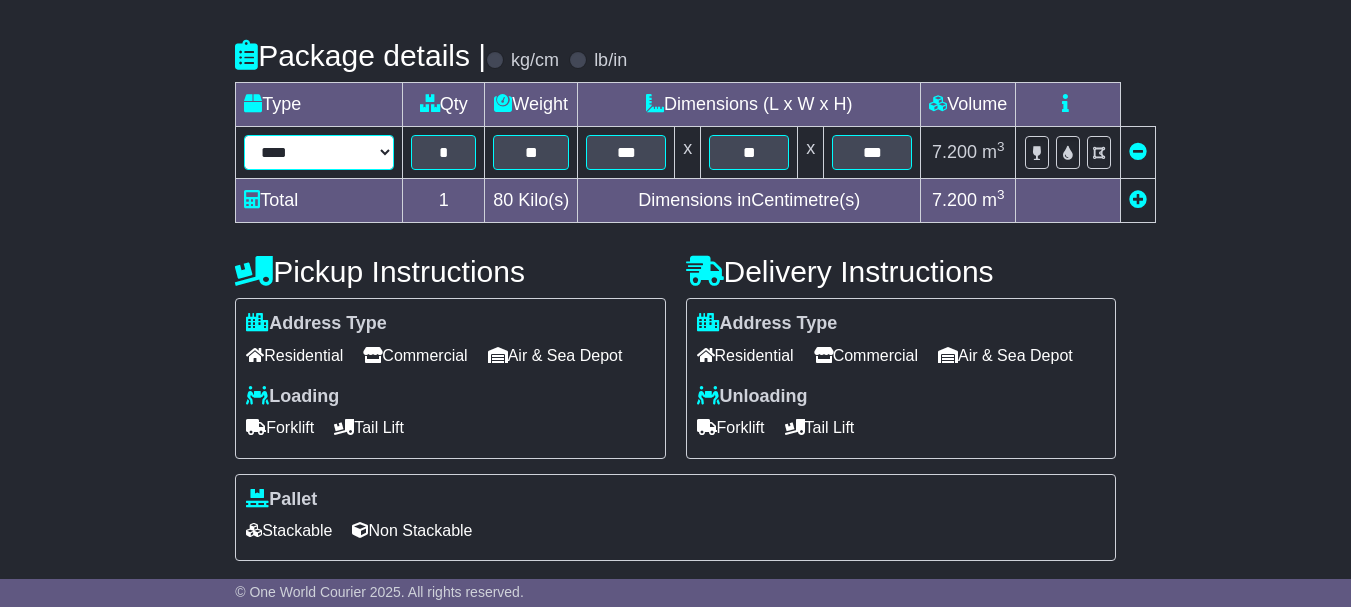 click on "**********" at bounding box center (319, 152) 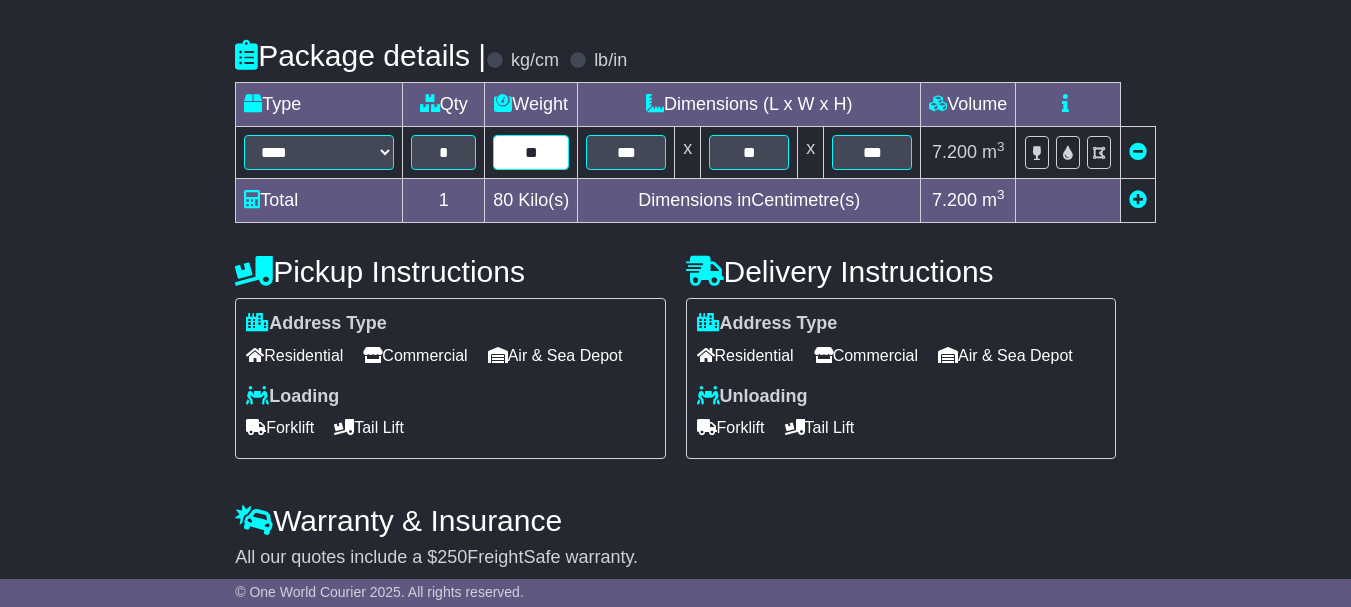 click on "**" at bounding box center [531, 152] 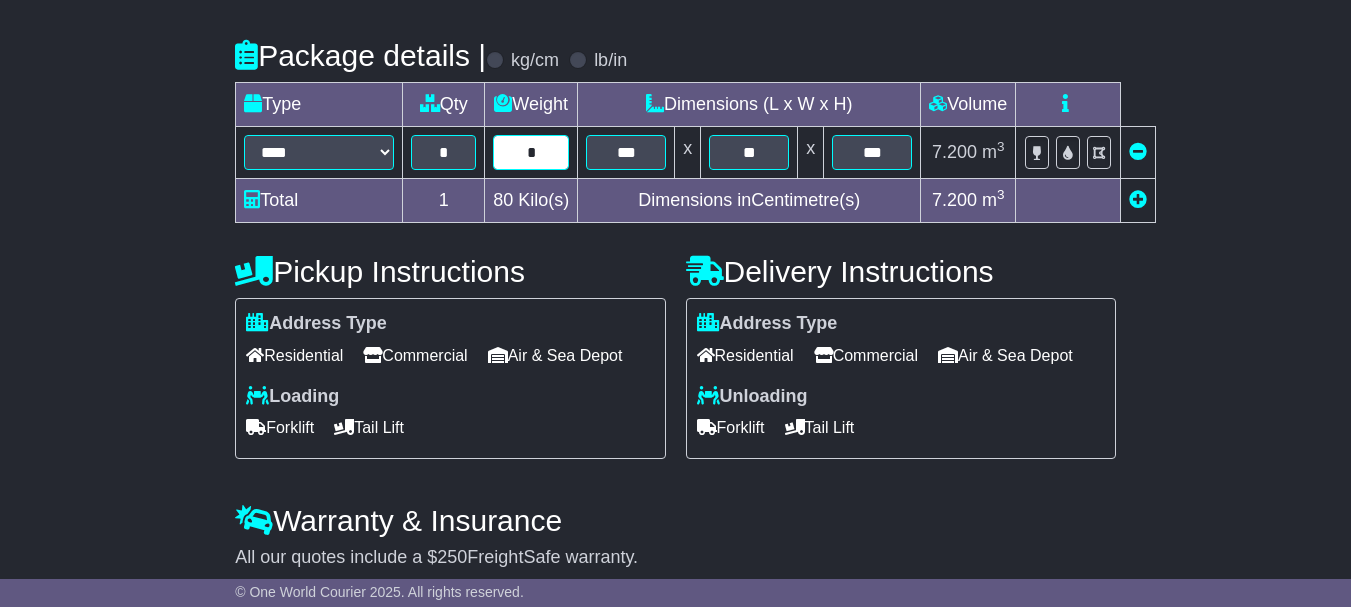 type on "*" 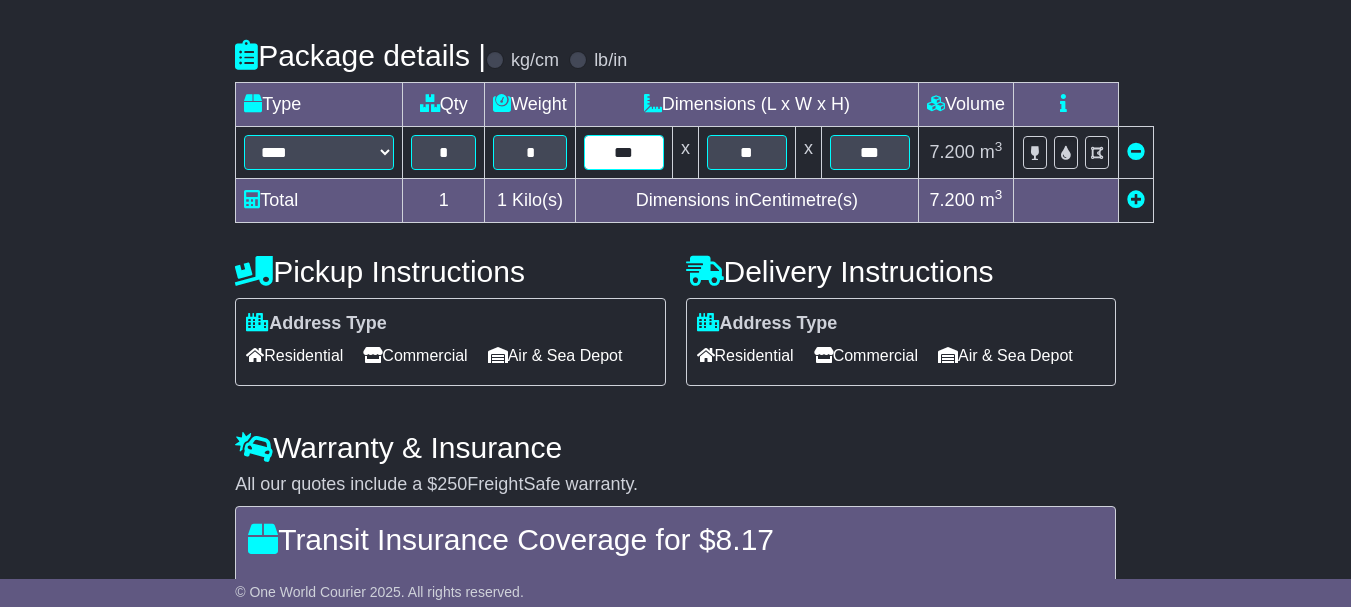 click on "***" at bounding box center (624, 152) 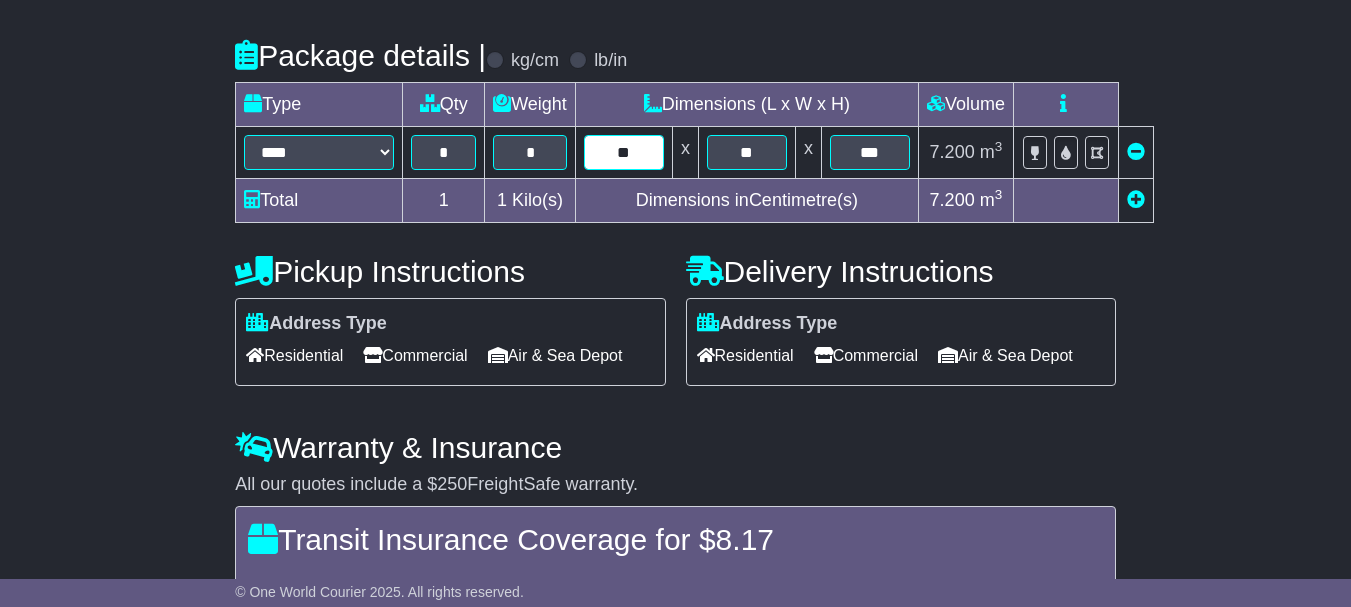 type on "**" 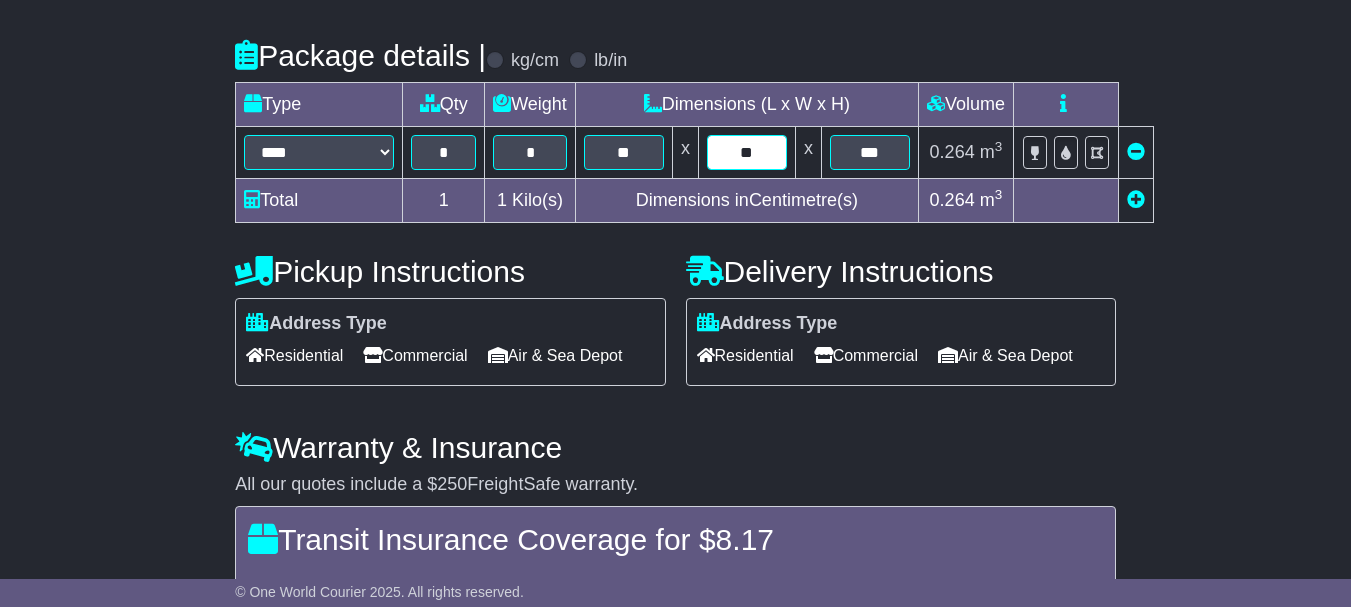 click on "**" at bounding box center [747, 152] 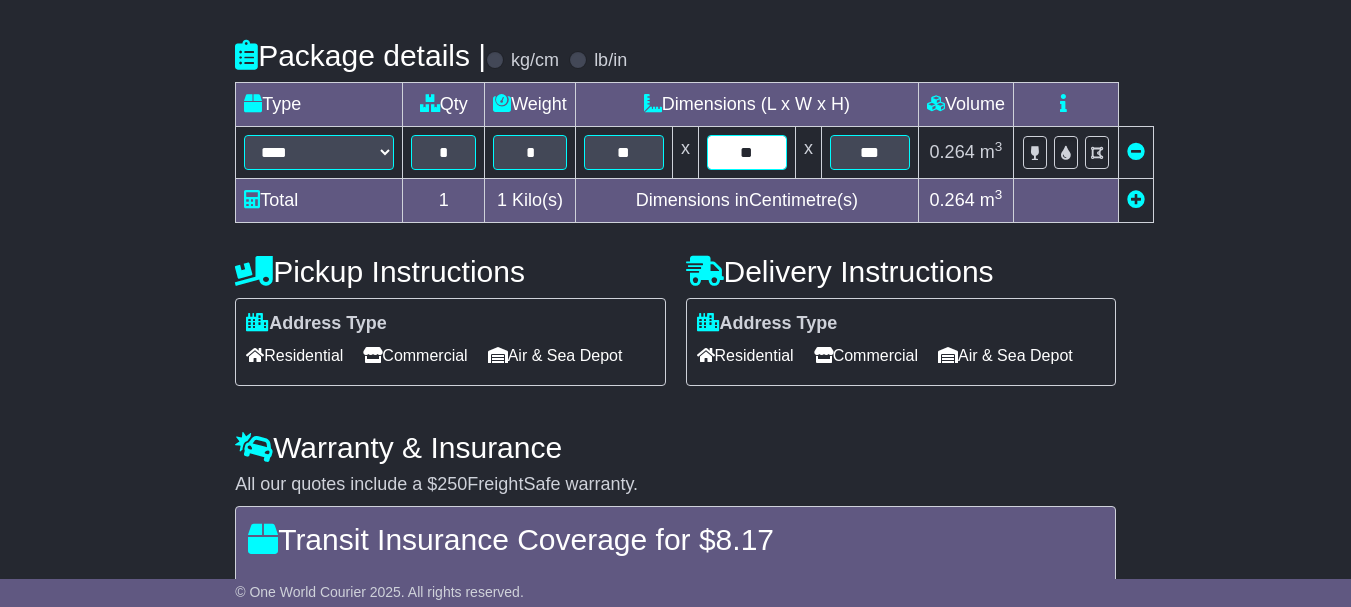 type on "**" 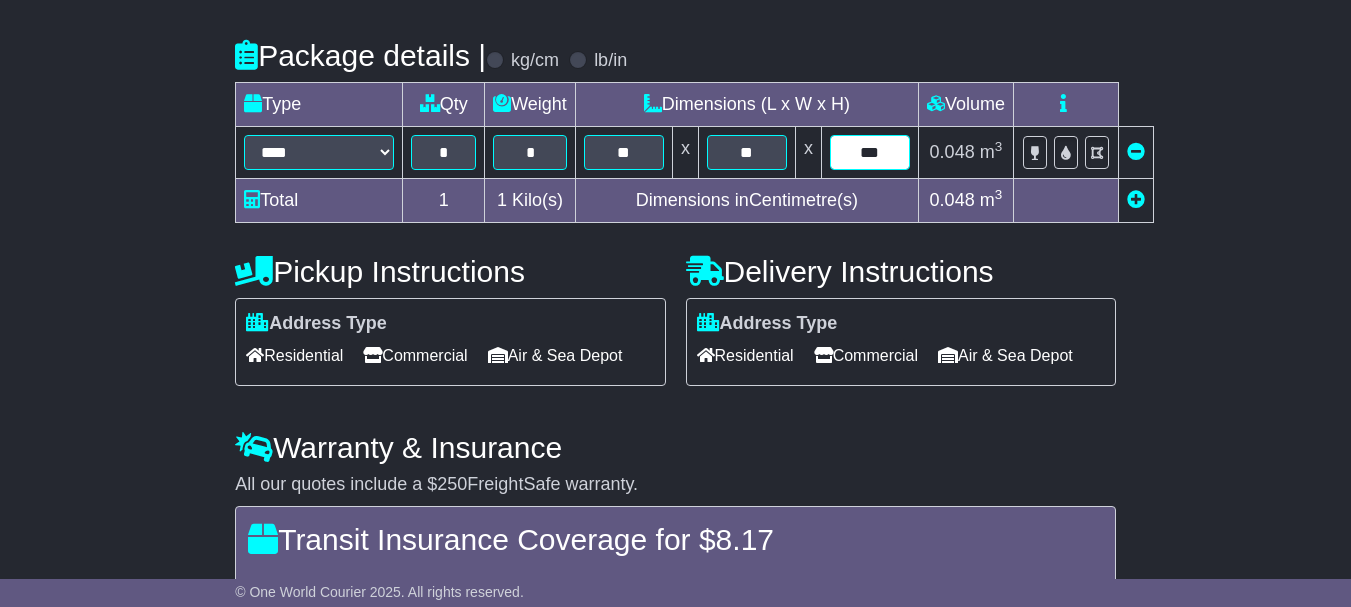 click on "***" at bounding box center (870, 152) 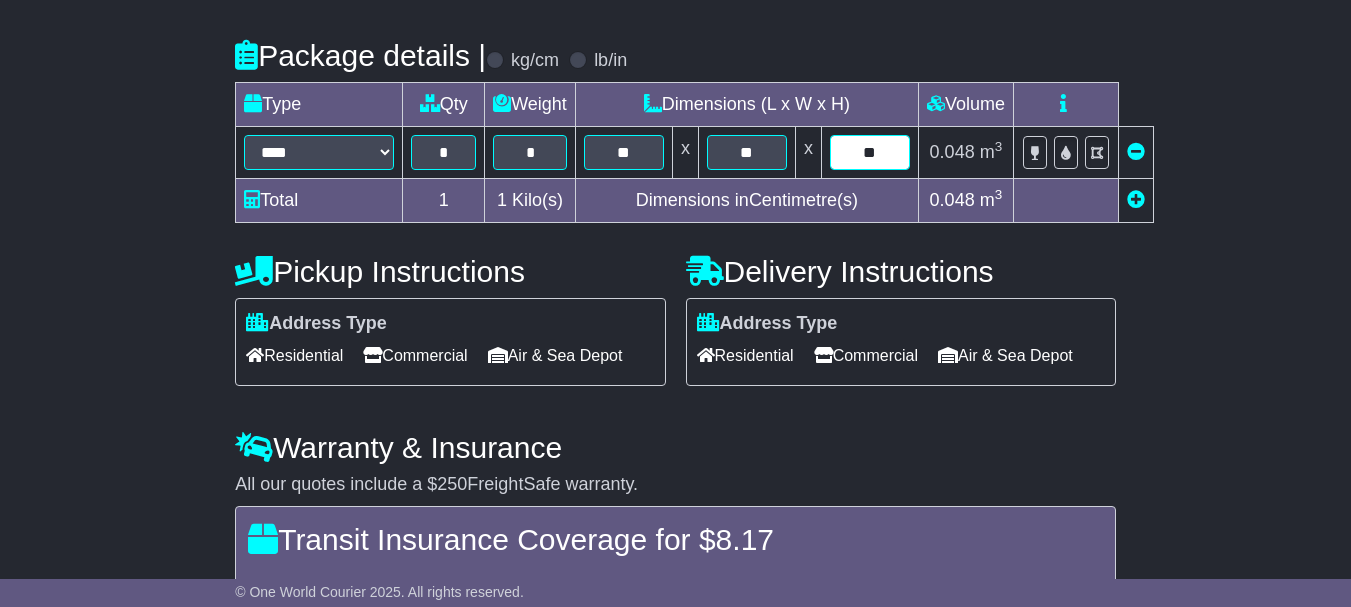type on "**" 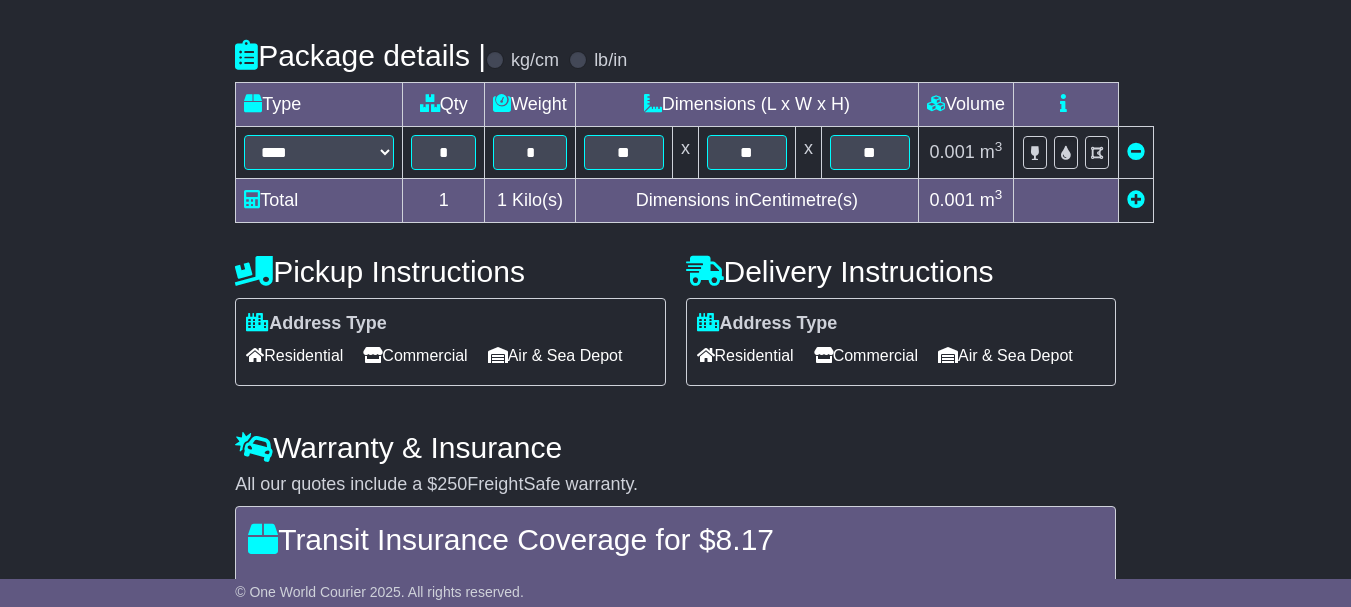 click on "**********" at bounding box center [675, 214] 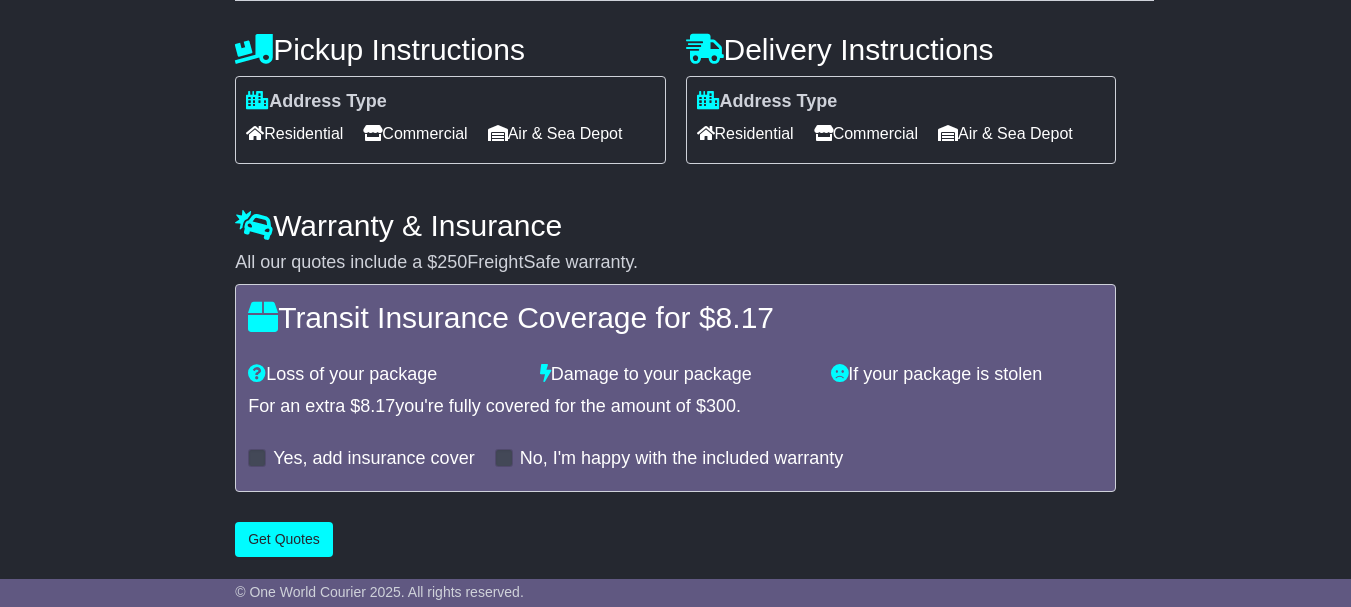scroll, scrollTop: 775, scrollLeft: 0, axis: vertical 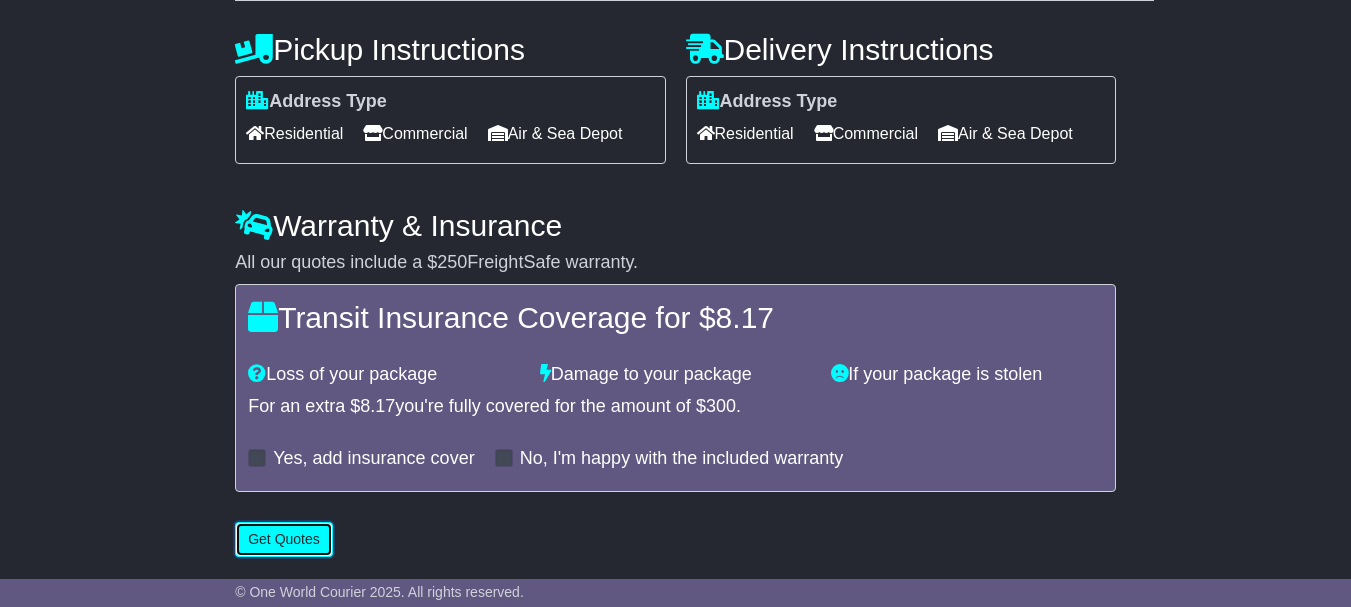 click on "Get Quotes" at bounding box center (284, 539) 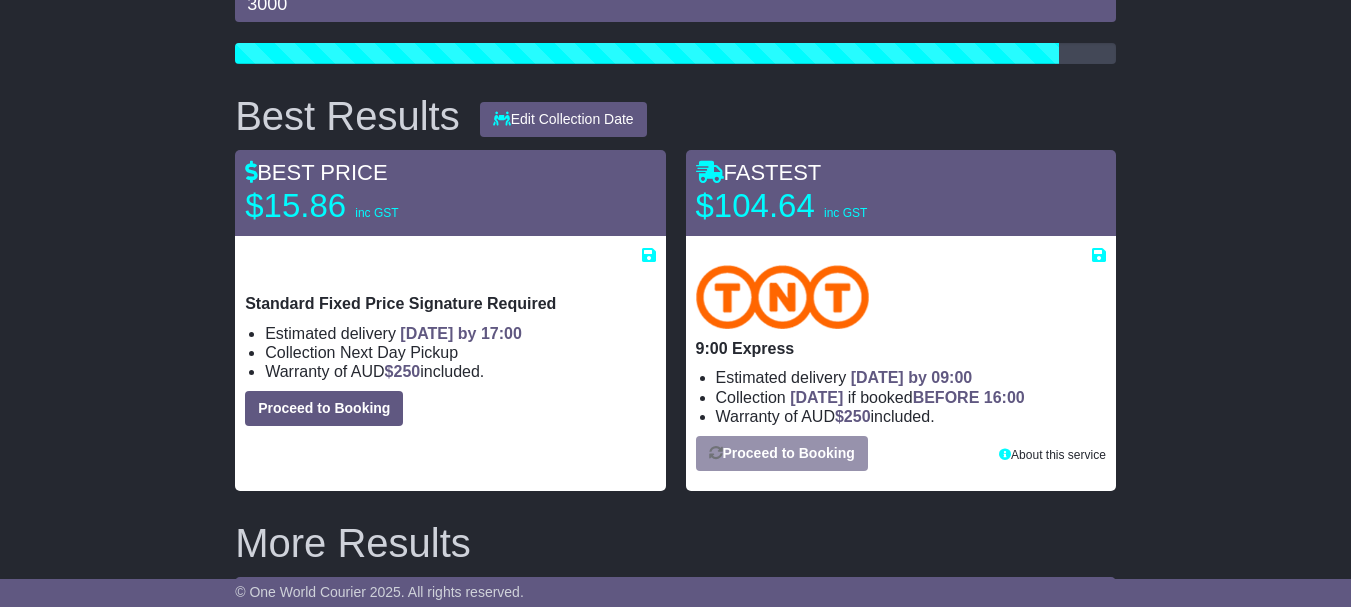 scroll, scrollTop: 303, scrollLeft: 0, axis: vertical 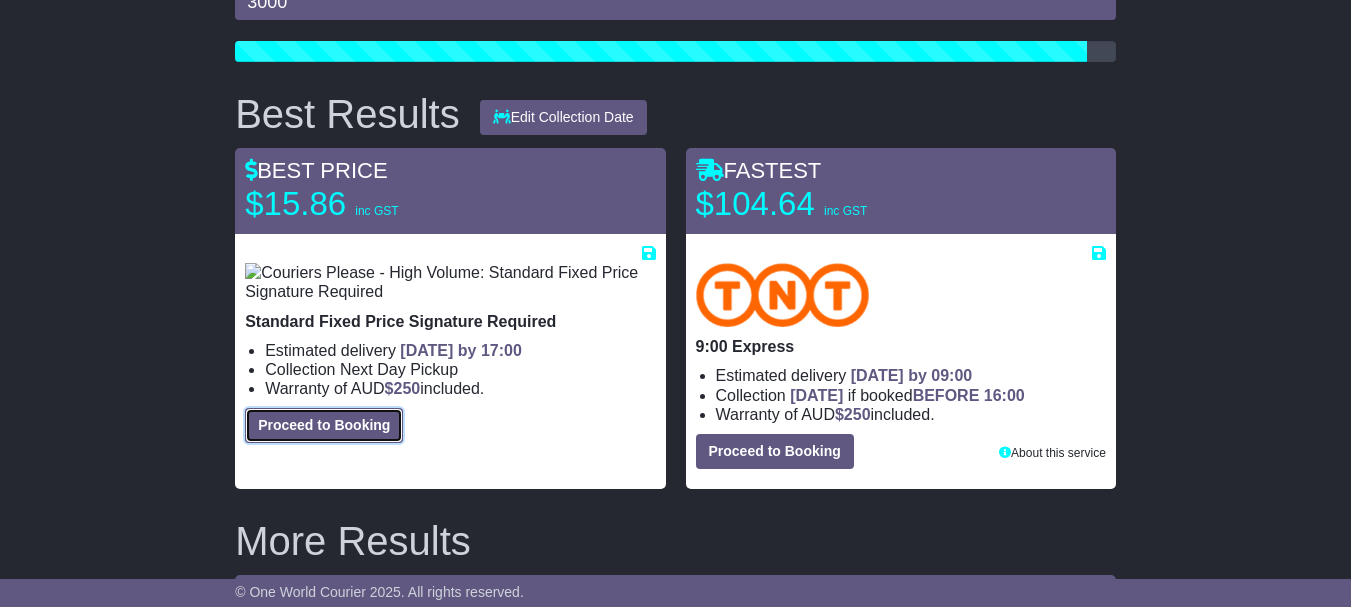 click on "Proceed to Booking" at bounding box center (324, 425) 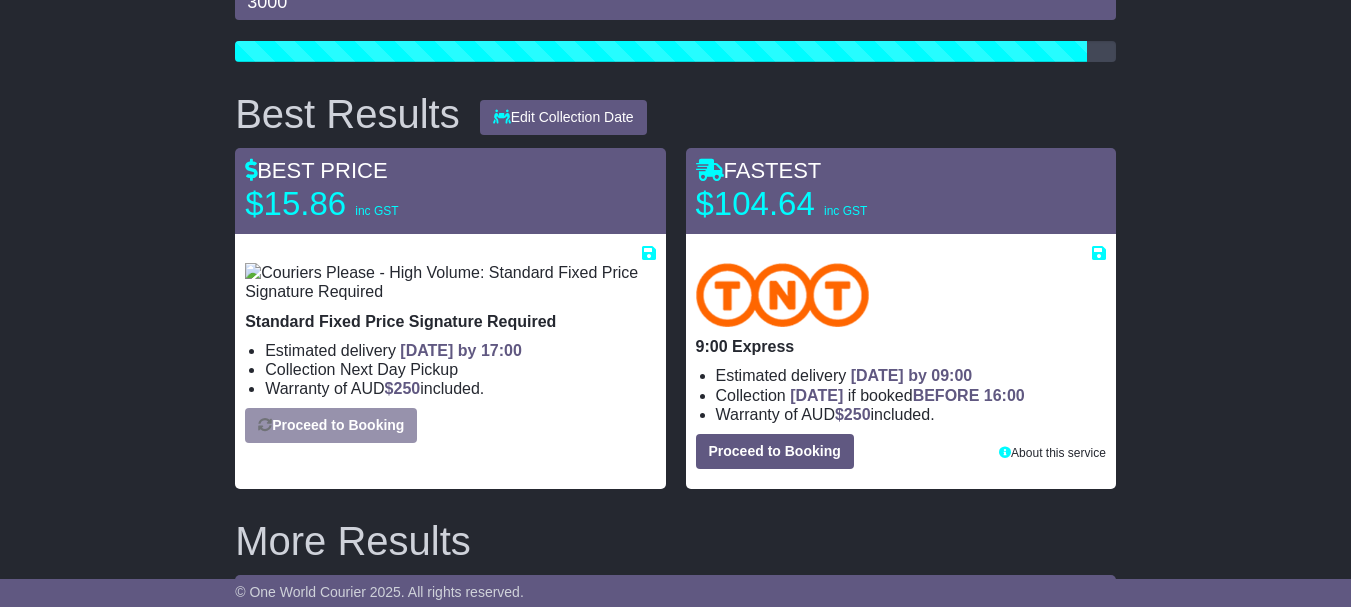 scroll, scrollTop: 261, scrollLeft: 0, axis: vertical 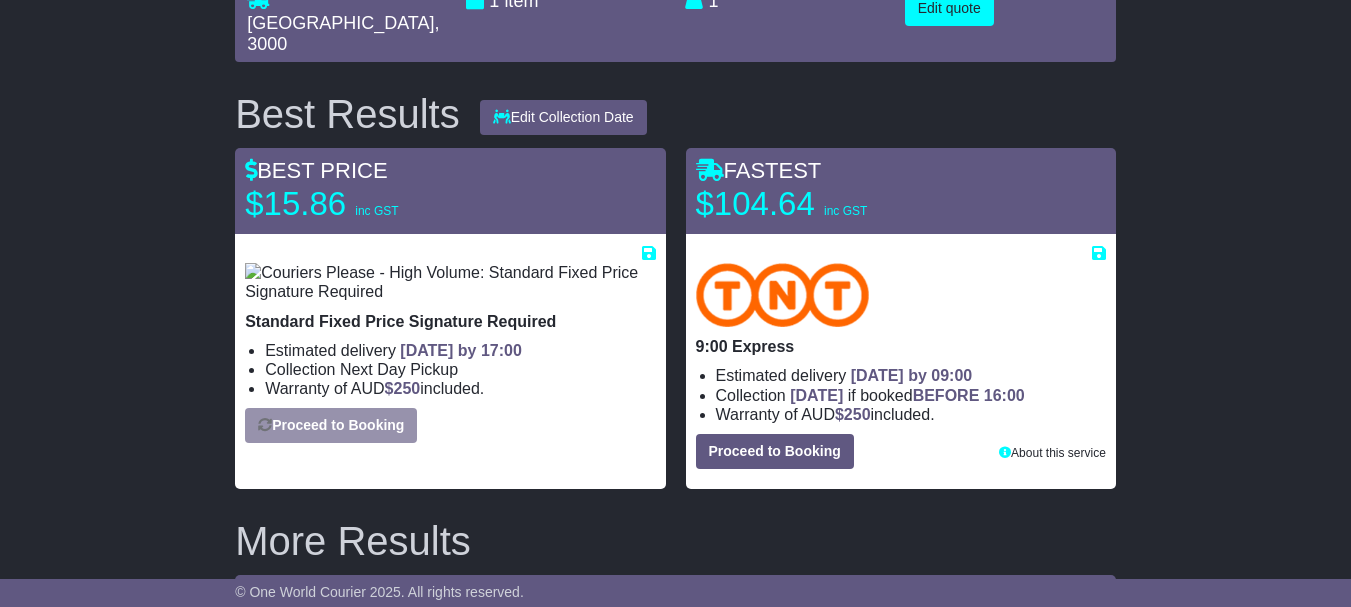select on "*" 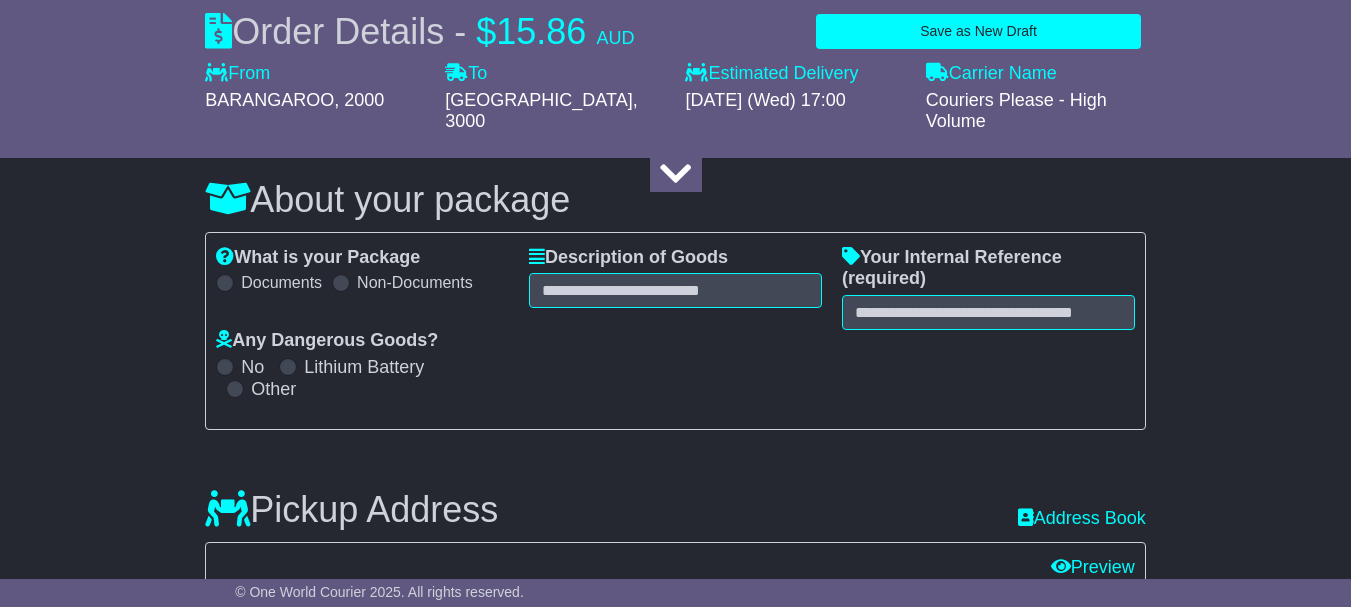 select 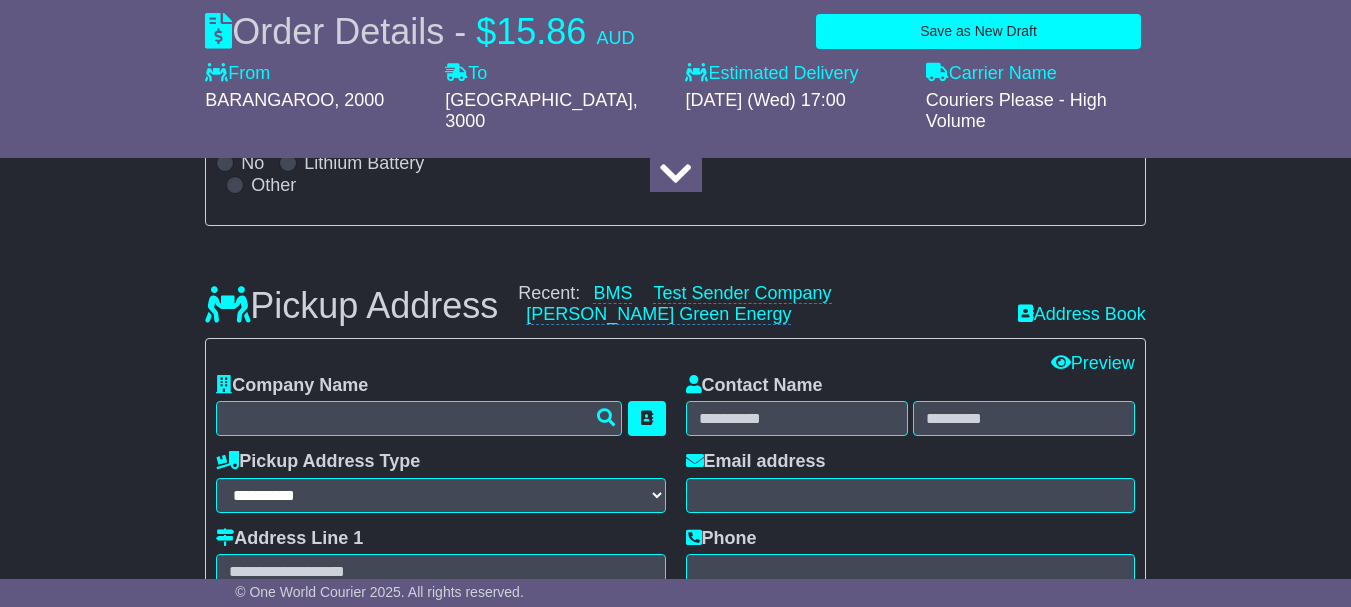 drag, startPoint x: 820, startPoint y: 193, endPoint x: 863, endPoint y: 417, distance: 228.08989 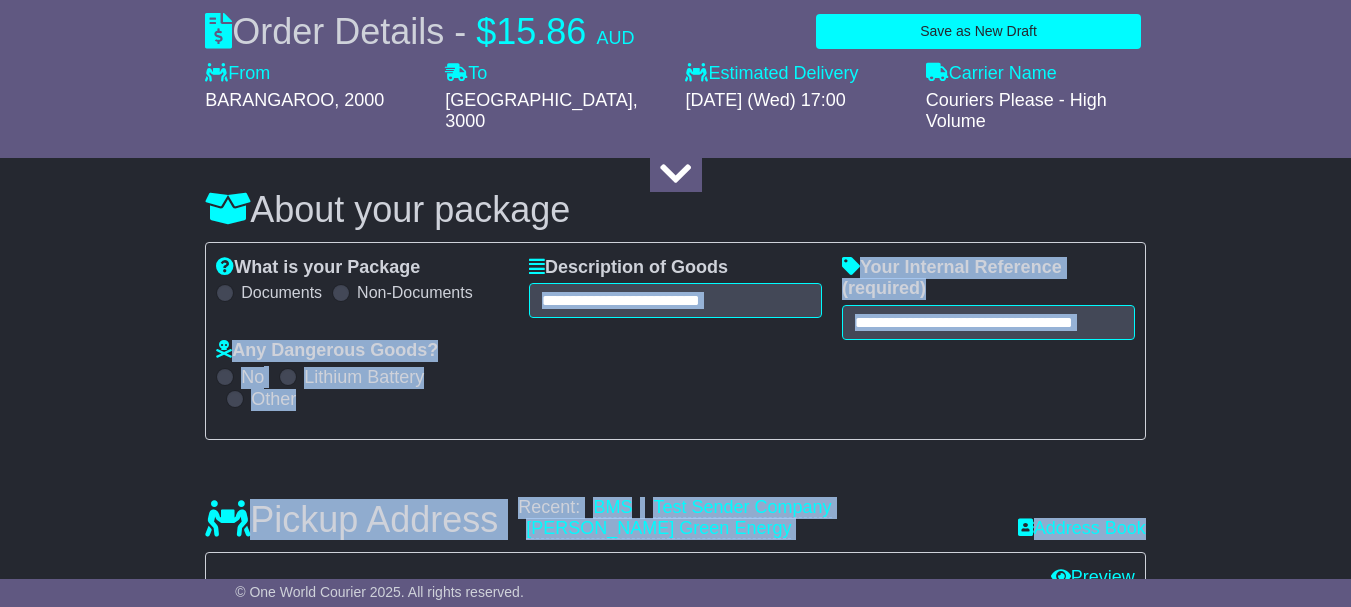scroll, scrollTop: 218, scrollLeft: 0, axis: vertical 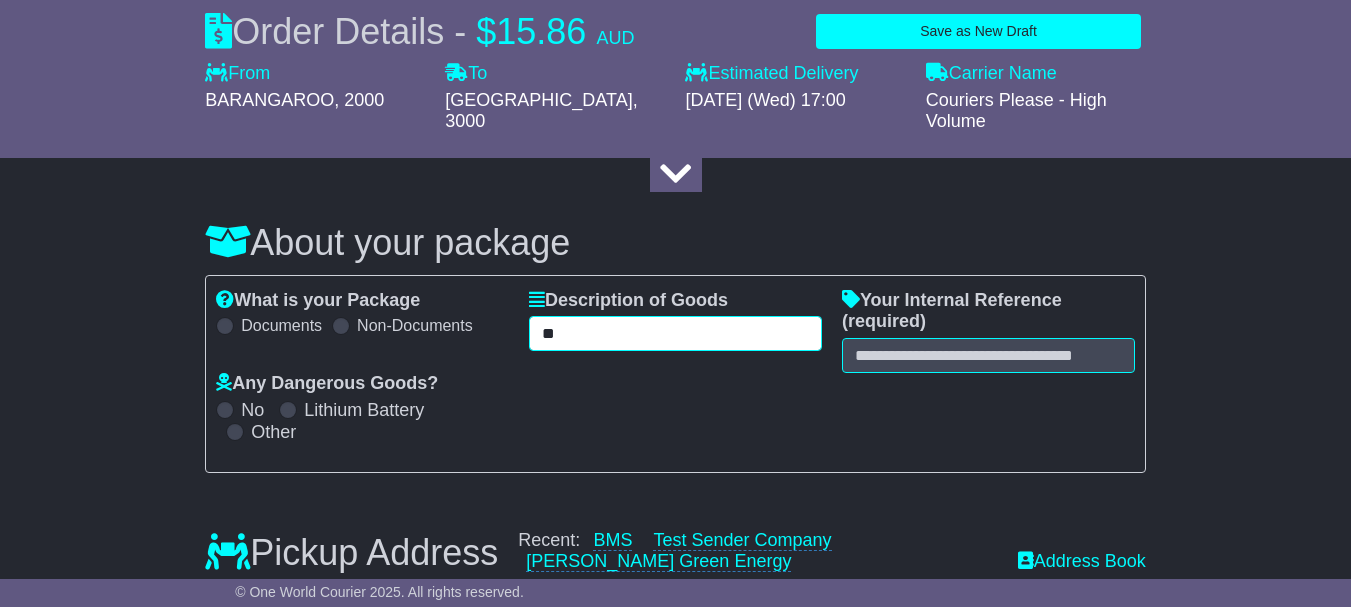 click on "**" at bounding box center (675, 333) 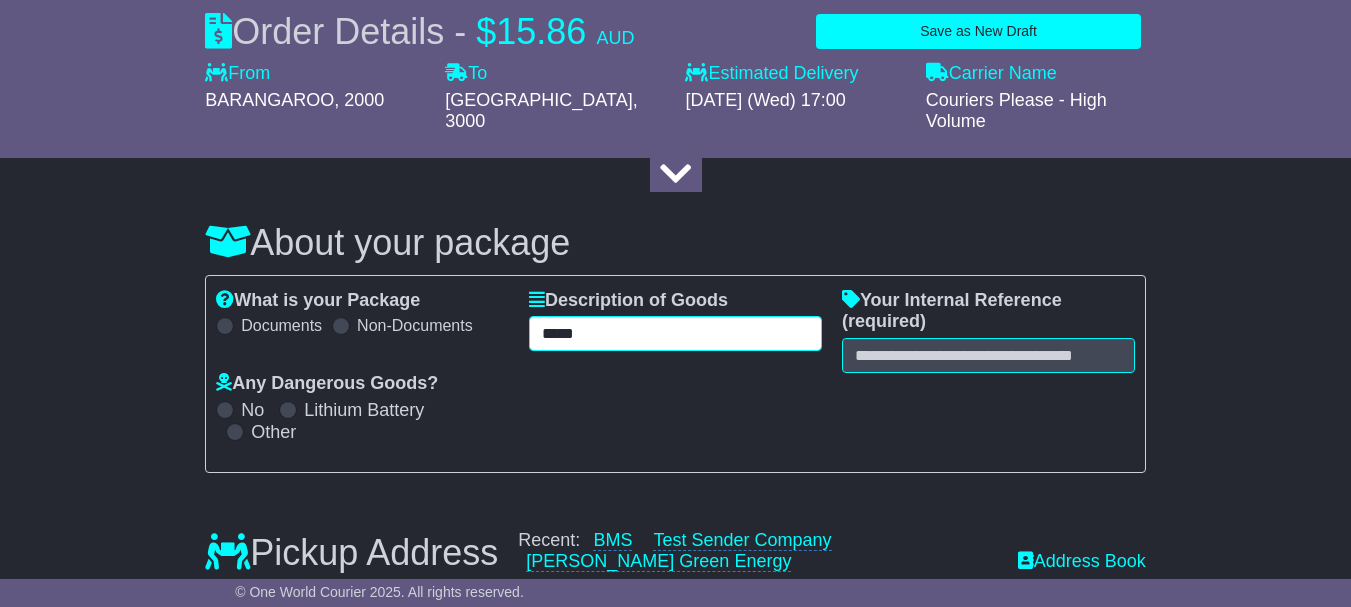 type on "*****" 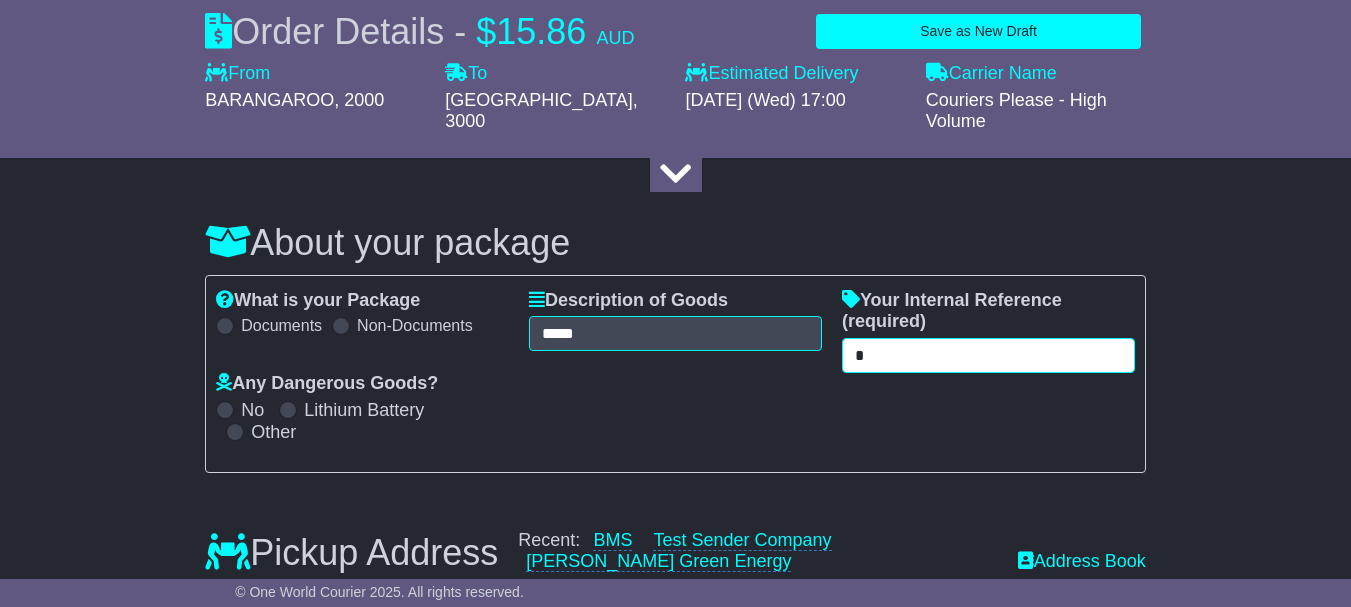 click on "*" at bounding box center (988, 355) 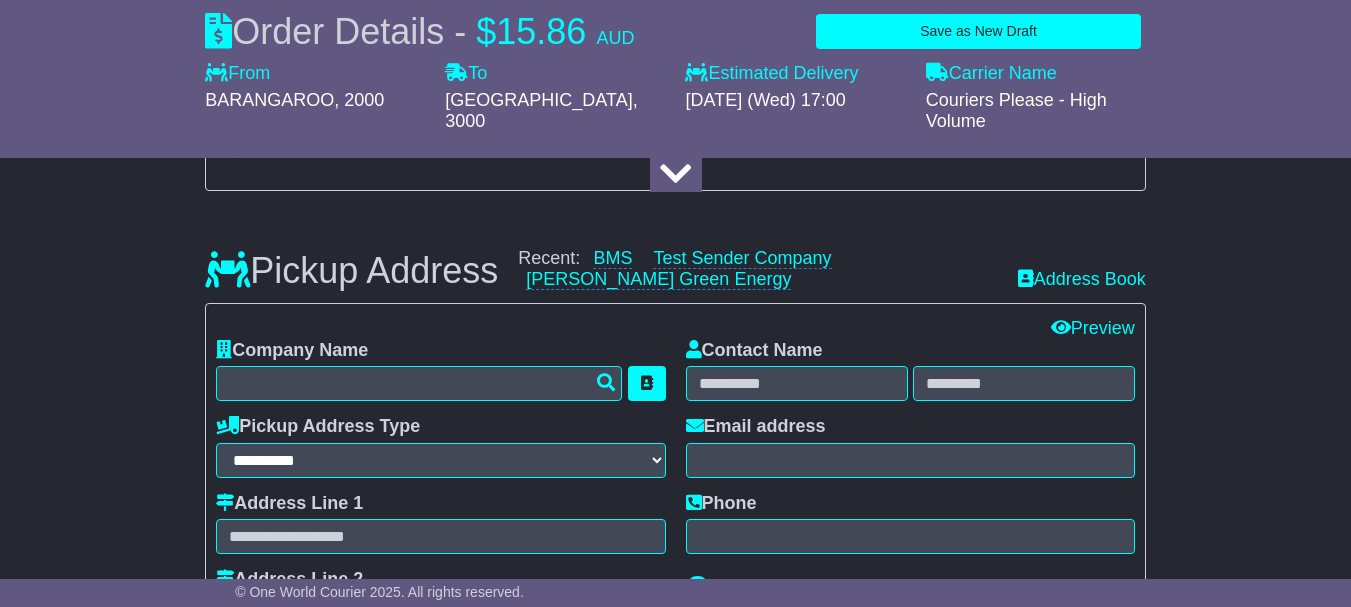 scroll, scrollTop: 501, scrollLeft: 0, axis: vertical 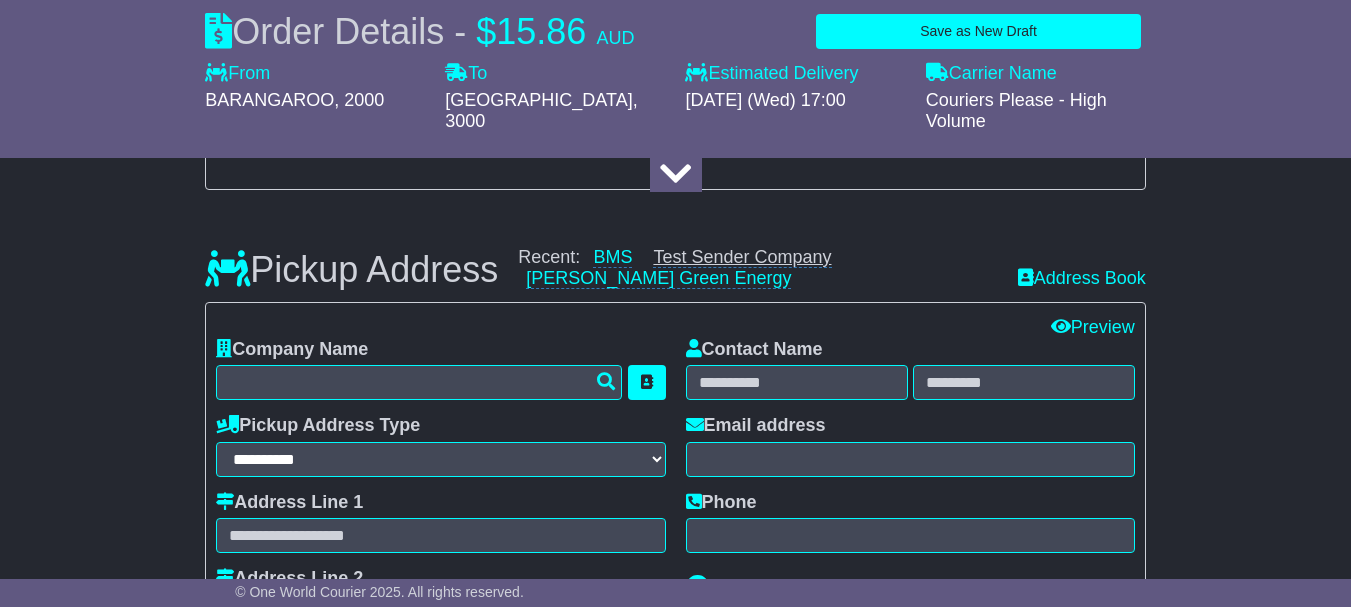 type on "*****" 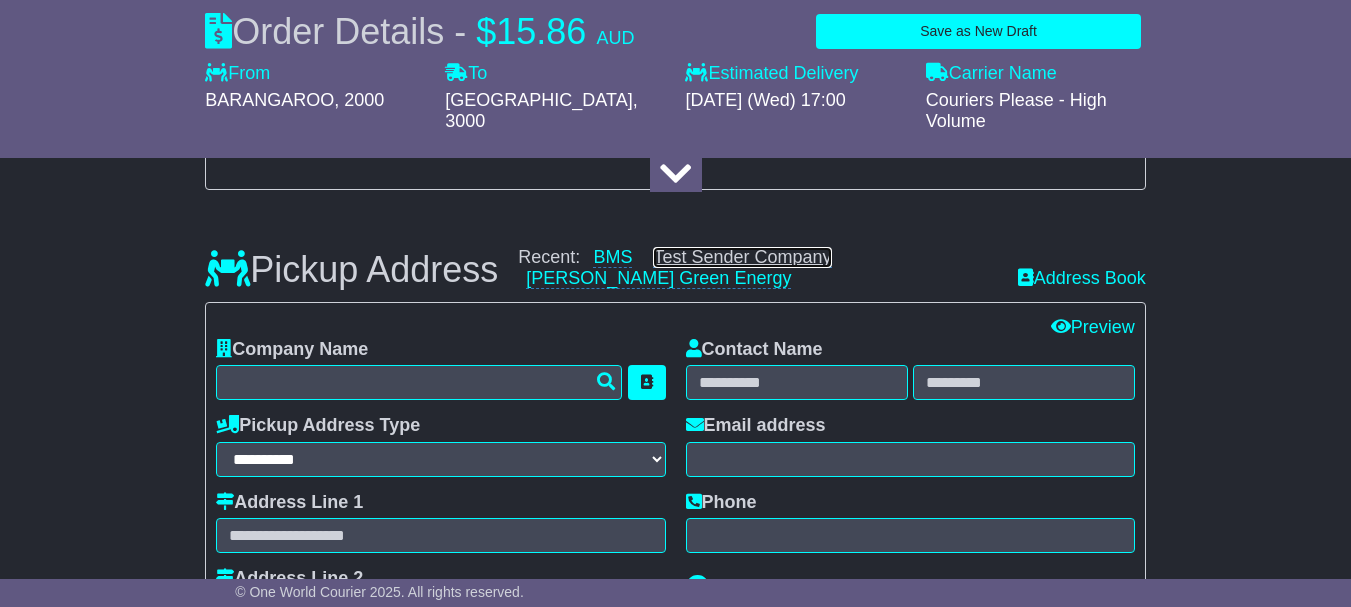 click on "Test Sender Company" at bounding box center (742, 257) 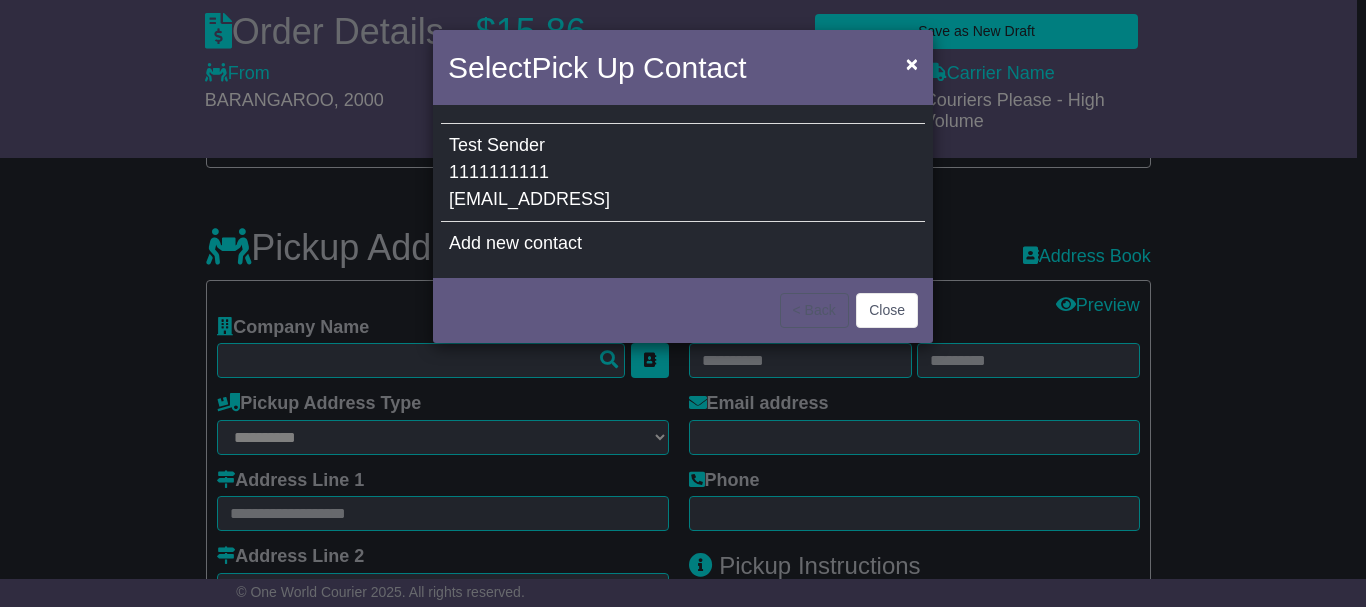 click on "Test   Sender
1111111111
[EMAIL_ADDRESS]" at bounding box center (683, 173) 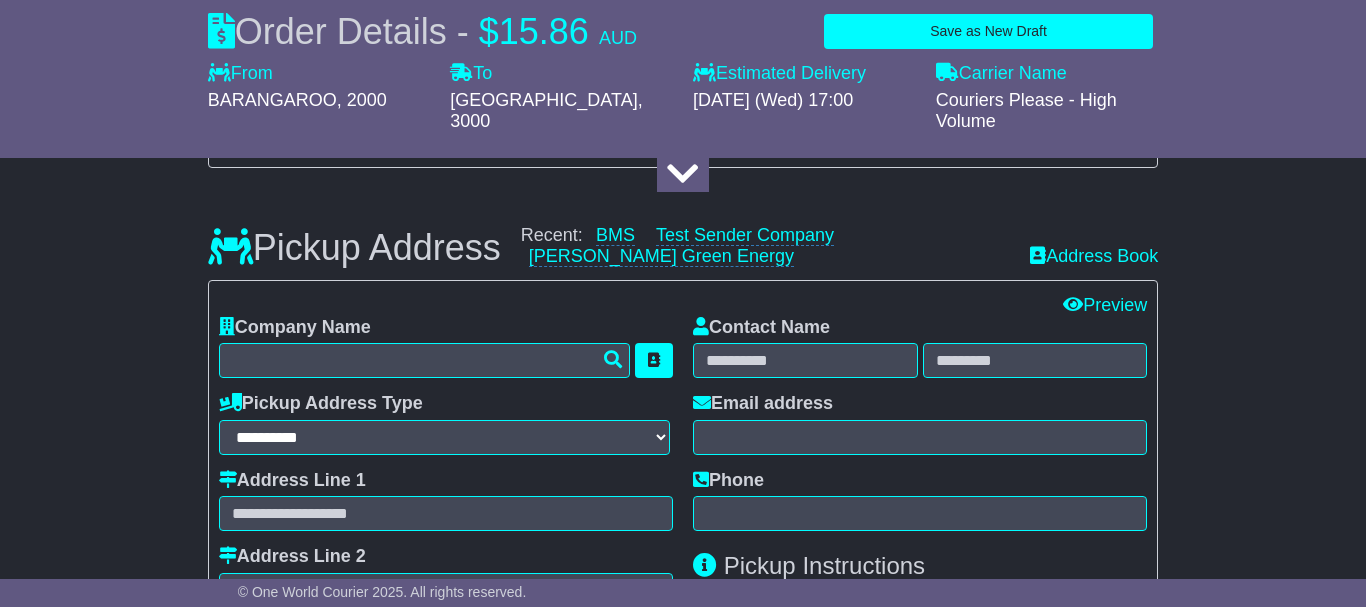 type on "**********" 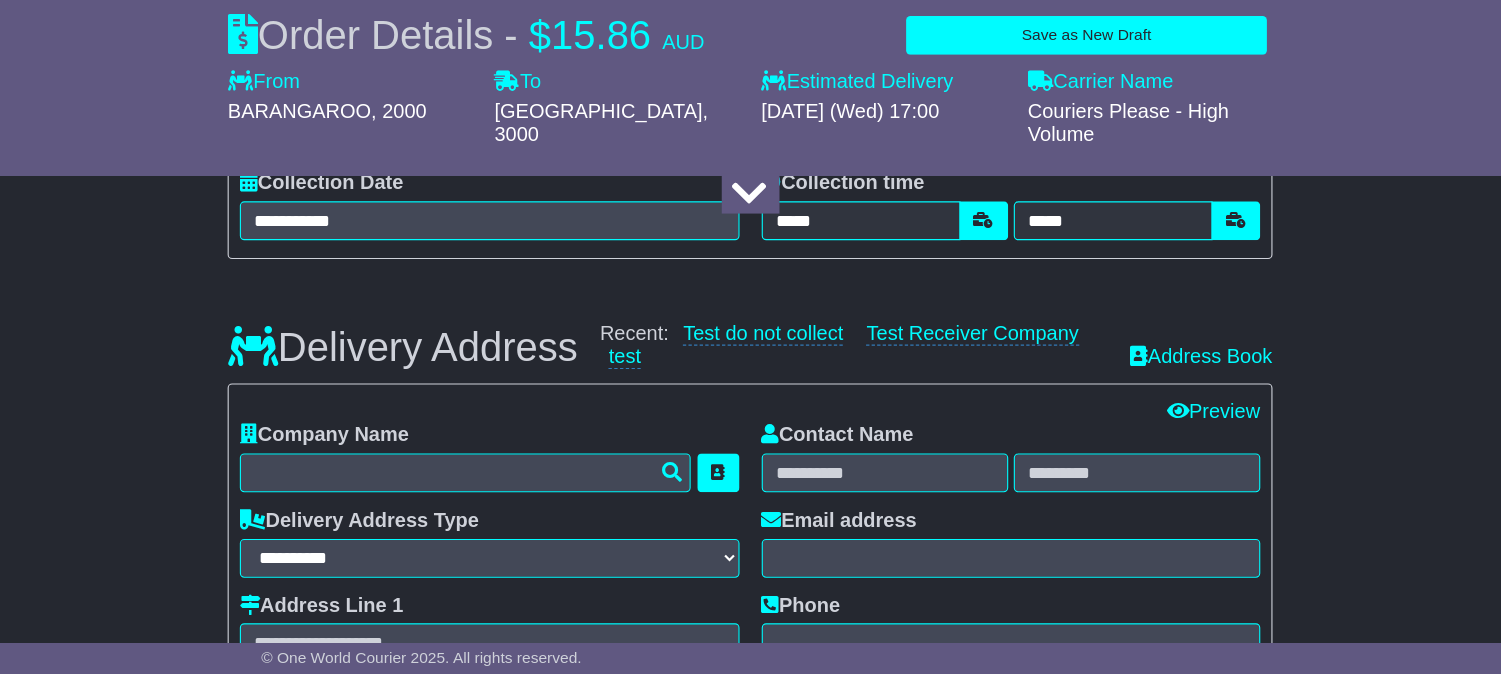 scroll, scrollTop: 1307, scrollLeft: 0, axis: vertical 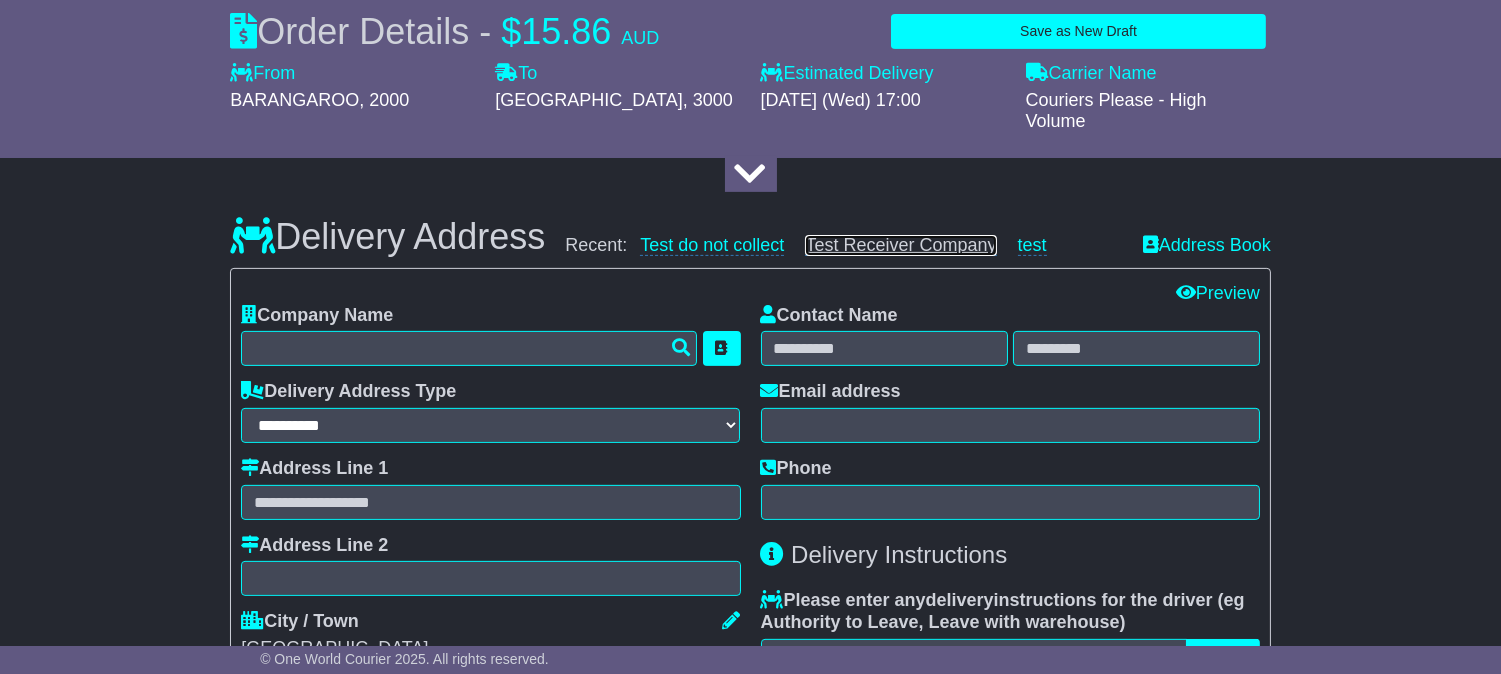 click on "Test Receiver Company" at bounding box center (900, 245) 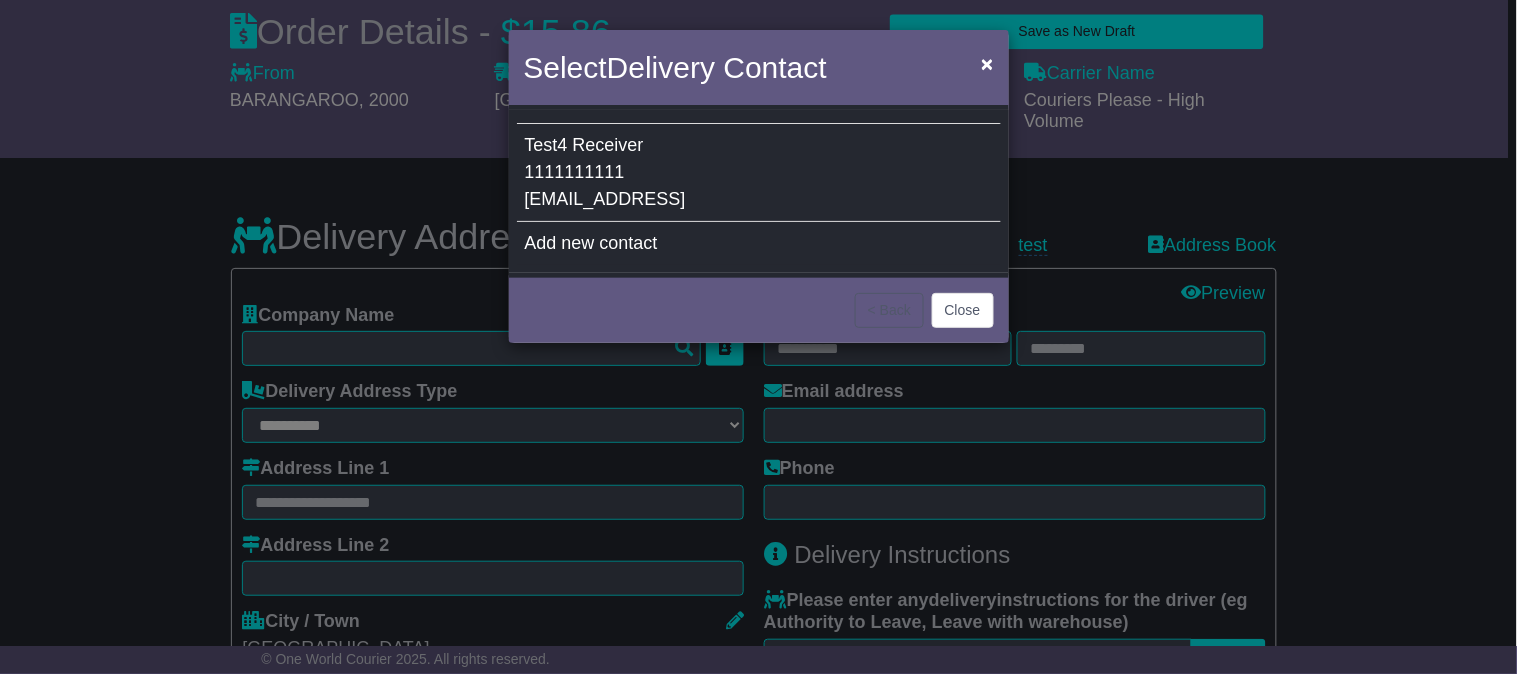 click on "Test4   Receiver
1111111111
[EMAIL_ADDRESS]" at bounding box center (759, 173) 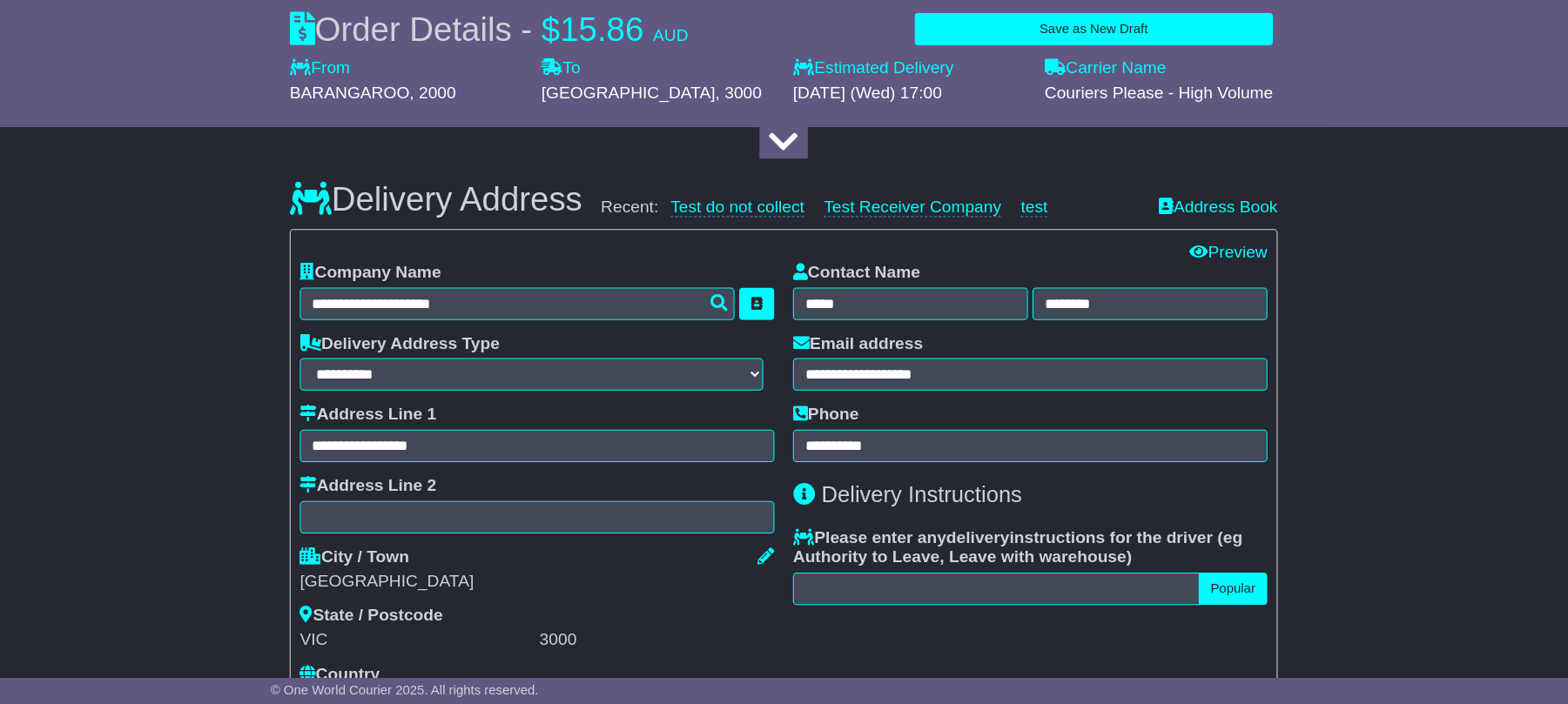 scroll, scrollTop: 1138, scrollLeft: 0, axis: vertical 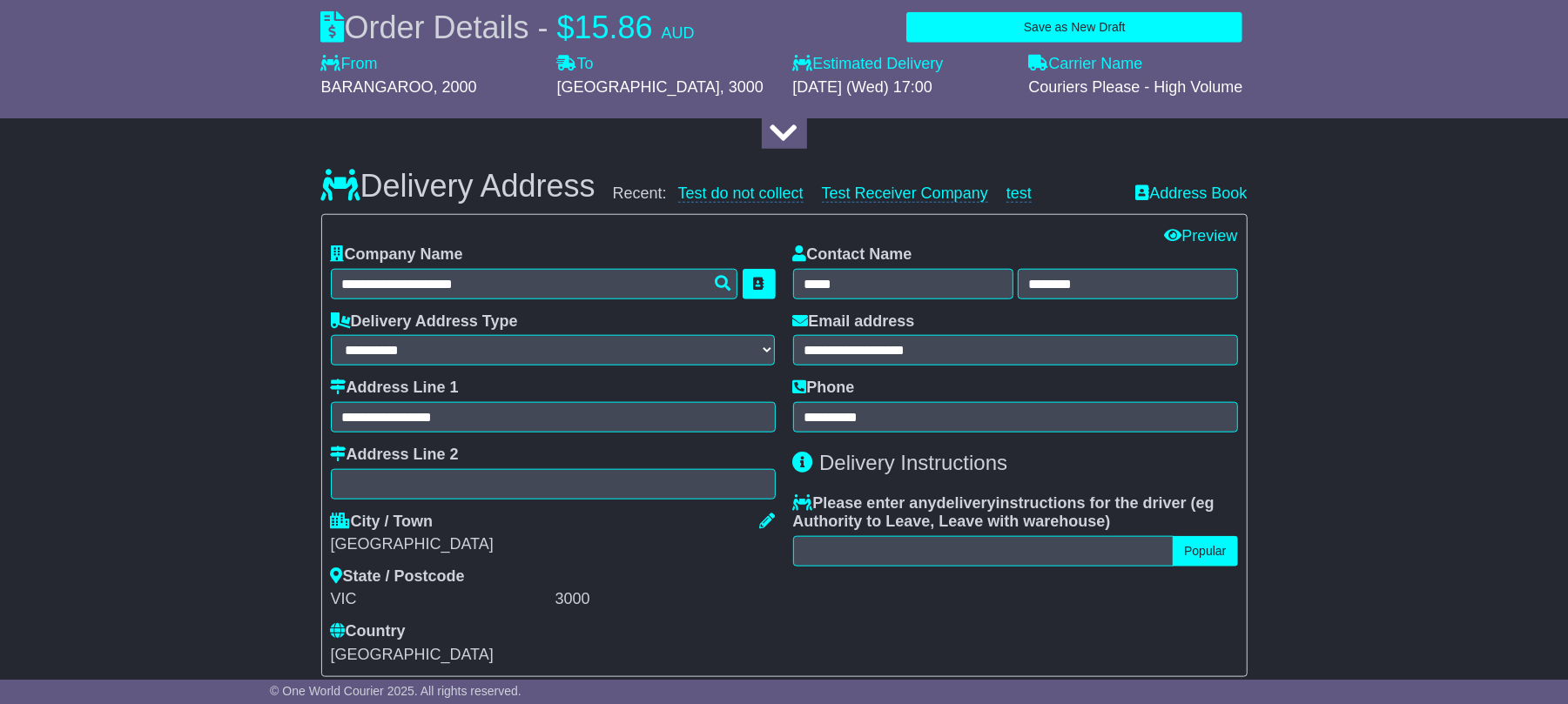 click on "About your package
What is your Package
Documents
Non-Documents
What are the Incoterms?
***
***
***
***
***
***
Description of Goods
*****
Attention: dangerous goods are not allowed by service.
Your Internal Reference (required)
*****
Any Dangerous Goods?
No  Other" at bounding box center (784, 344) 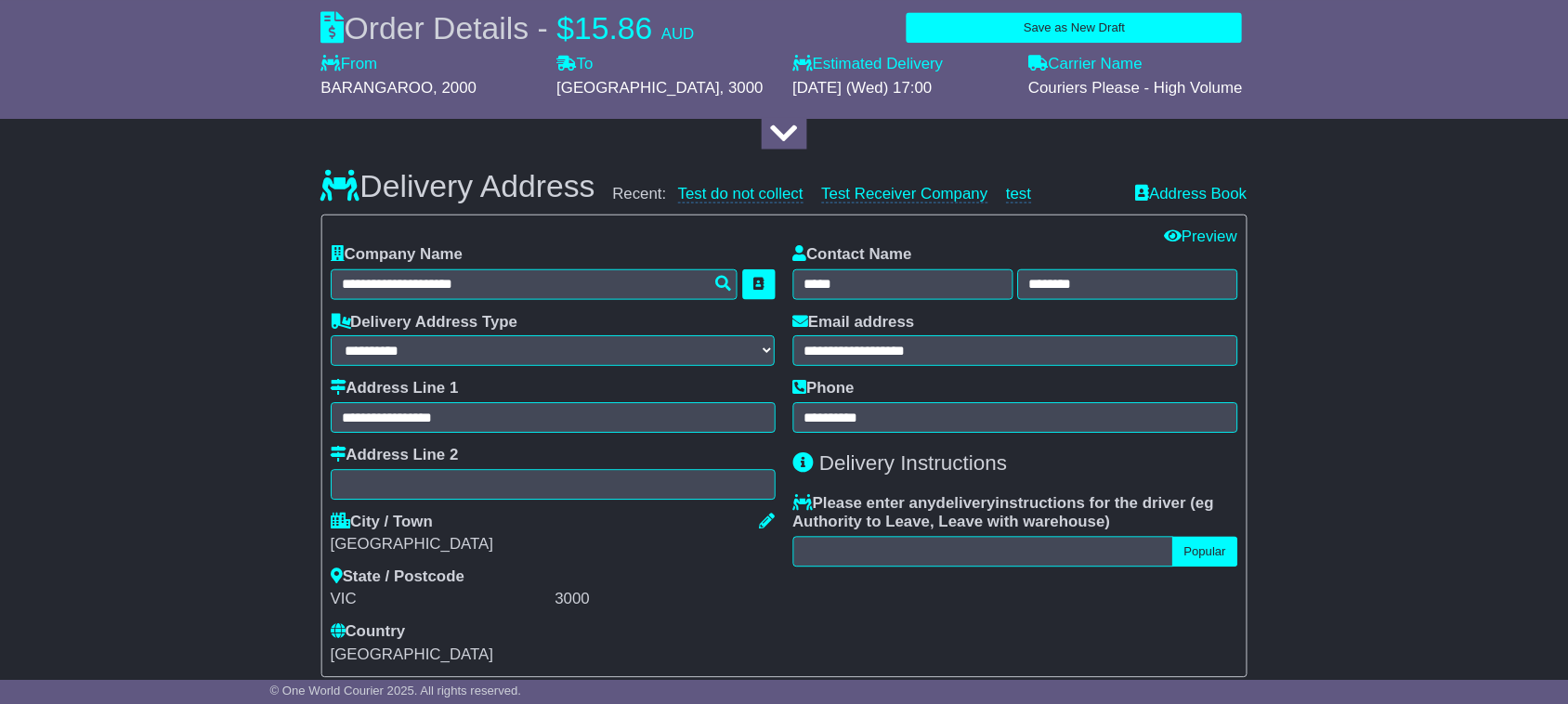 scroll, scrollTop: 1214, scrollLeft: 0, axis: vertical 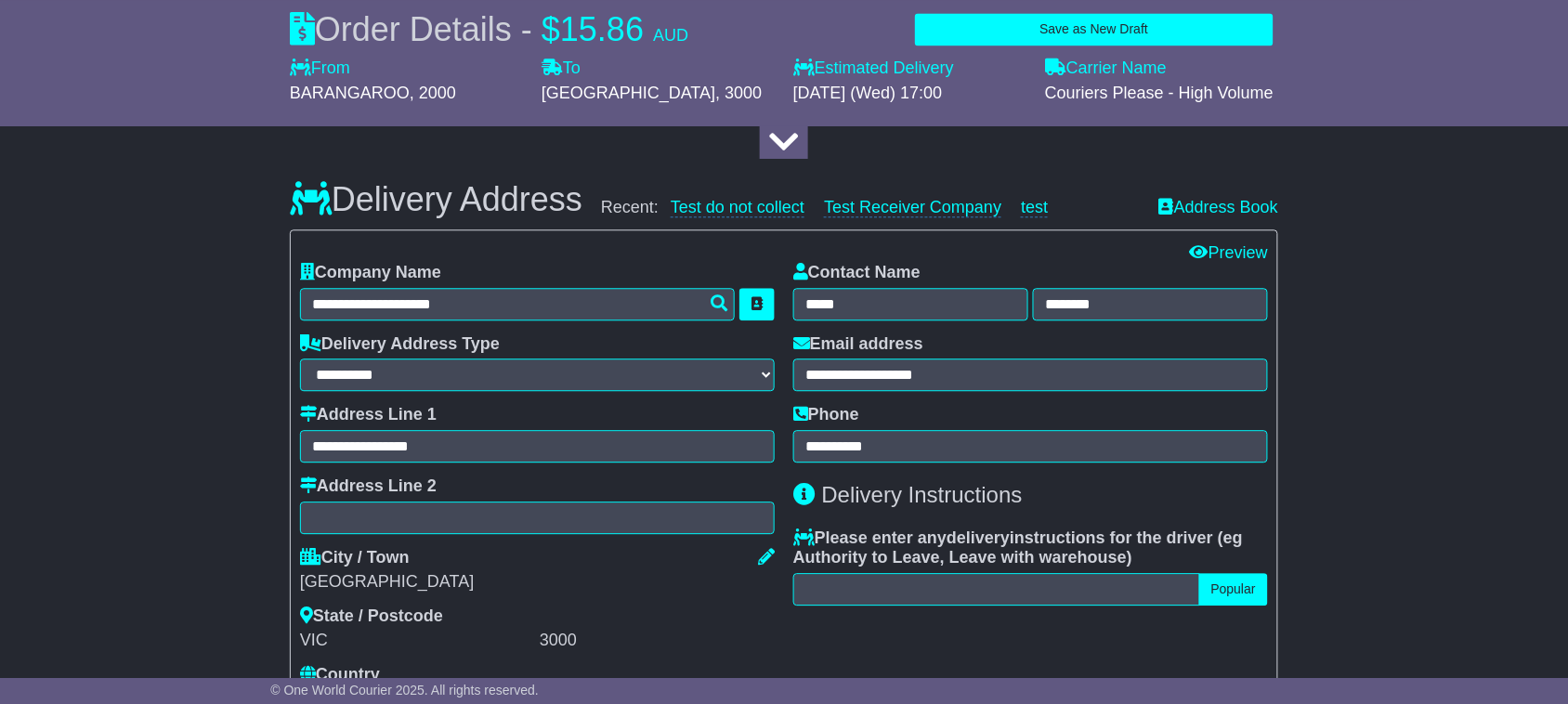 click on "About your package
What is your Package
Documents
Non-Documents
What are the Incoterms?
***
***
***
***
***
***
Description of Goods
*****
Attention: dangerous goods are not allowed by service.
Your Internal Reference (required)
*****
Any Dangerous Goods?
No  Other" at bounding box center (784, 368) 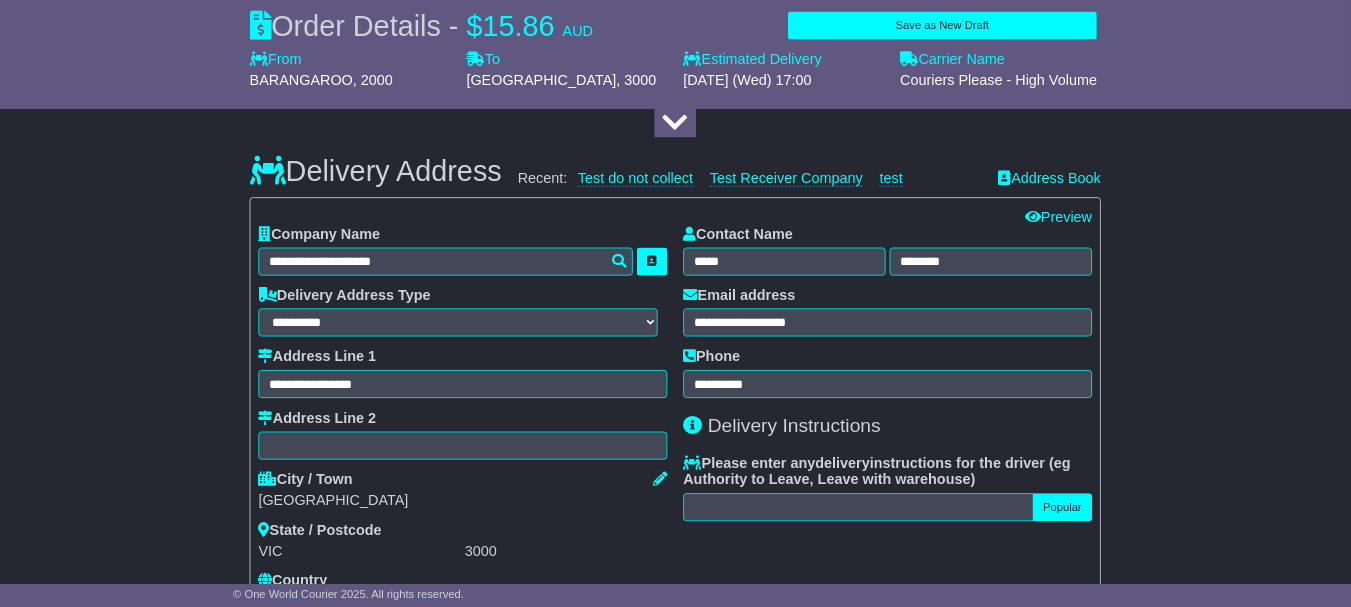 scroll, scrollTop: 1308, scrollLeft: 0, axis: vertical 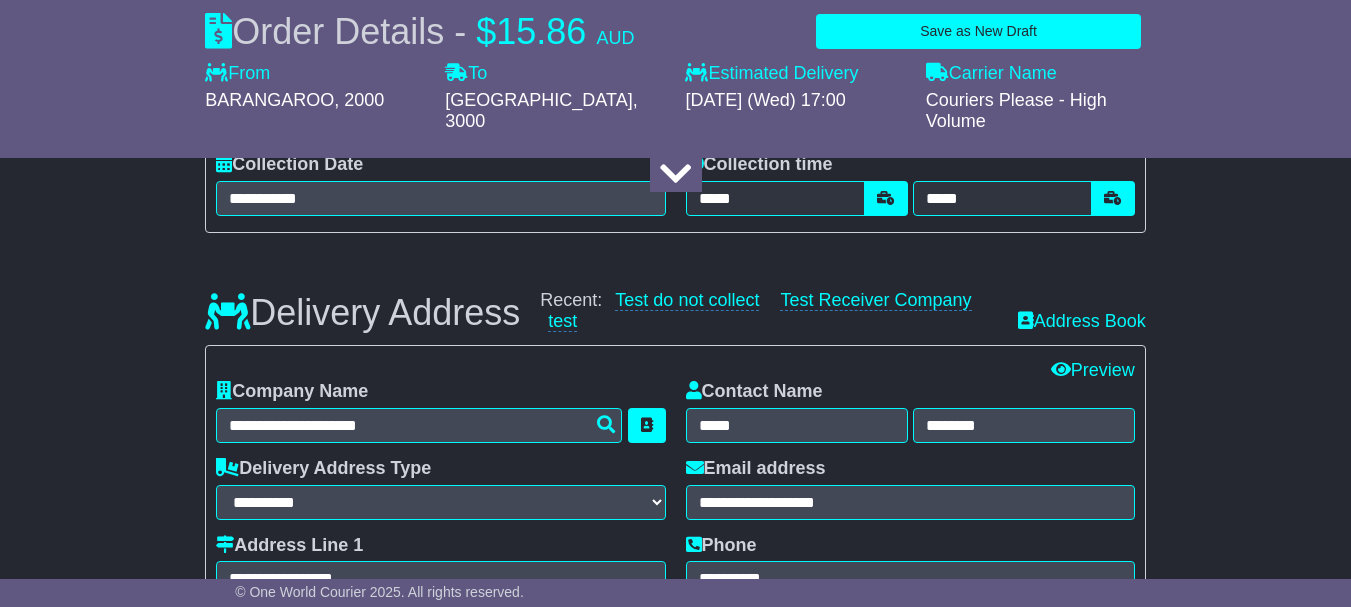 click on "About your package
What is your Package
Documents
Non-Documents
What are the Incoterms?
***
***
***
***
***
***
Description of Goods
*****
Attention: dangerous goods are not allowed by service.
Your Internal Reference (required)
*****
Any Dangerous Goods?
No  Other" at bounding box center (675, 473) 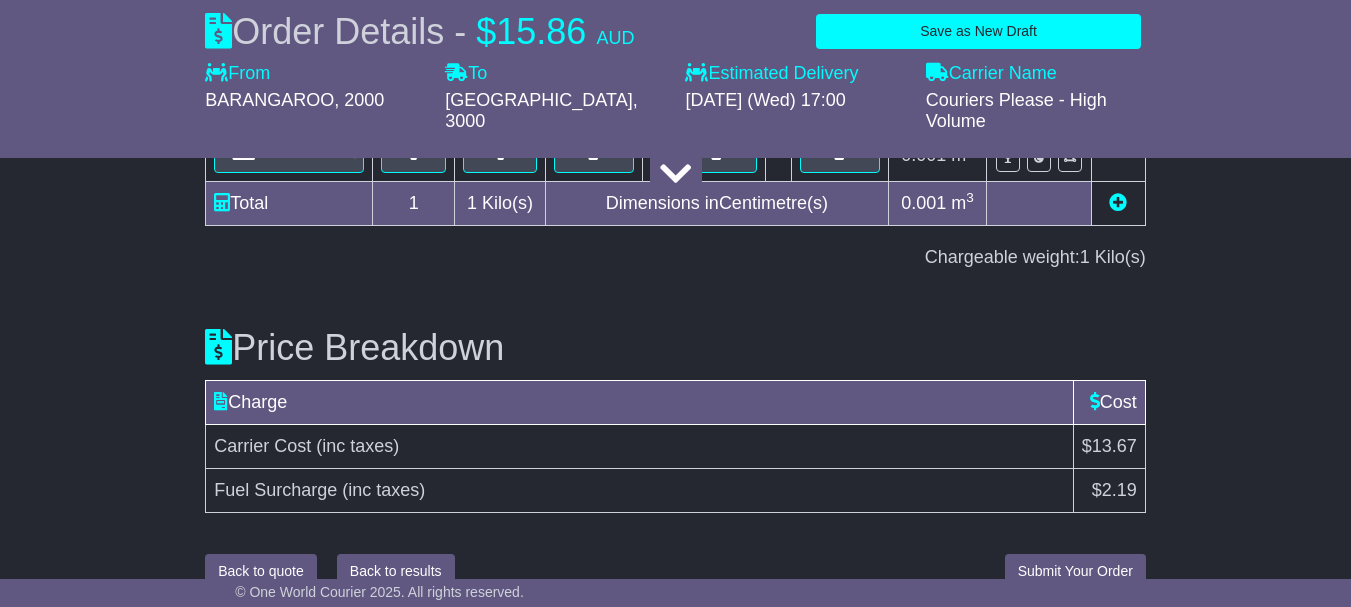 scroll, scrollTop: 2650, scrollLeft: 0, axis: vertical 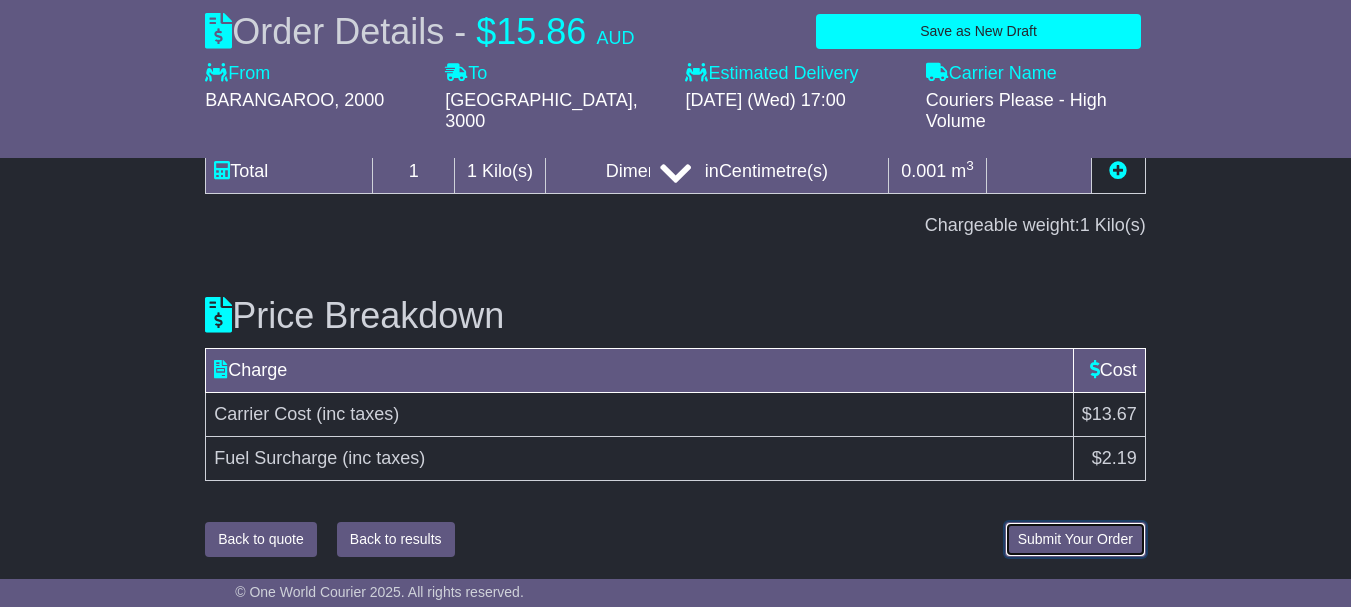 click on "Submit Your Order" at bounding box center [1075, 539] 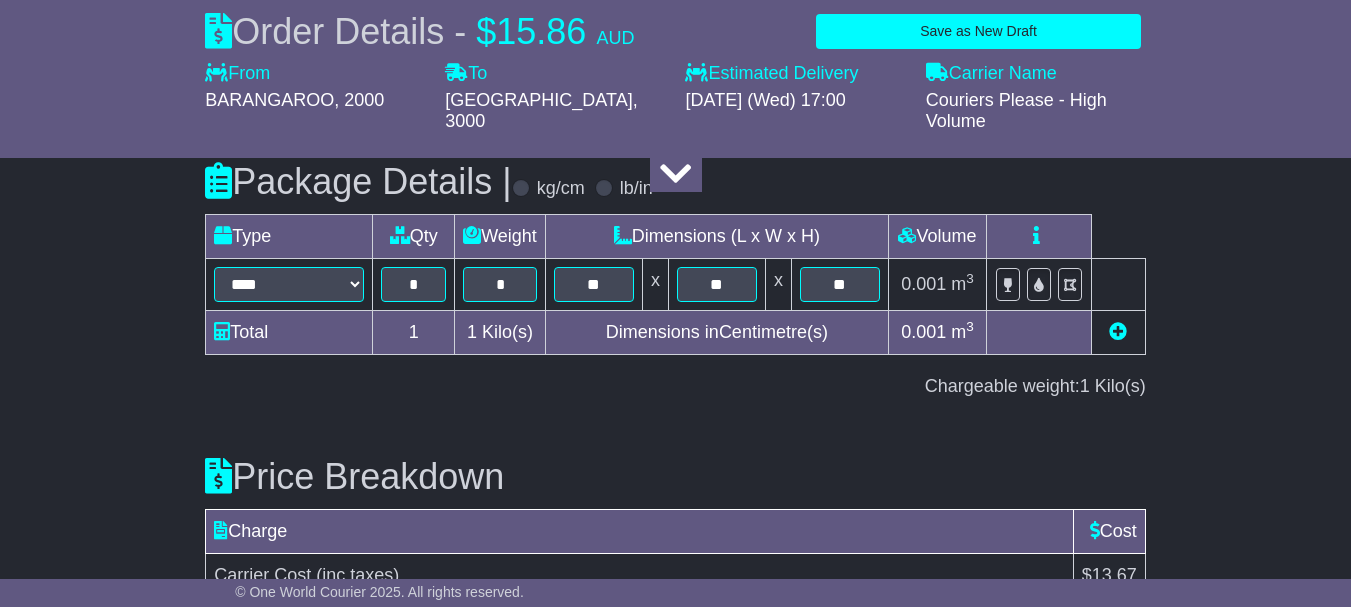 scroll, scrollTop: 2650, scrollLeft: 0, axis: vertical 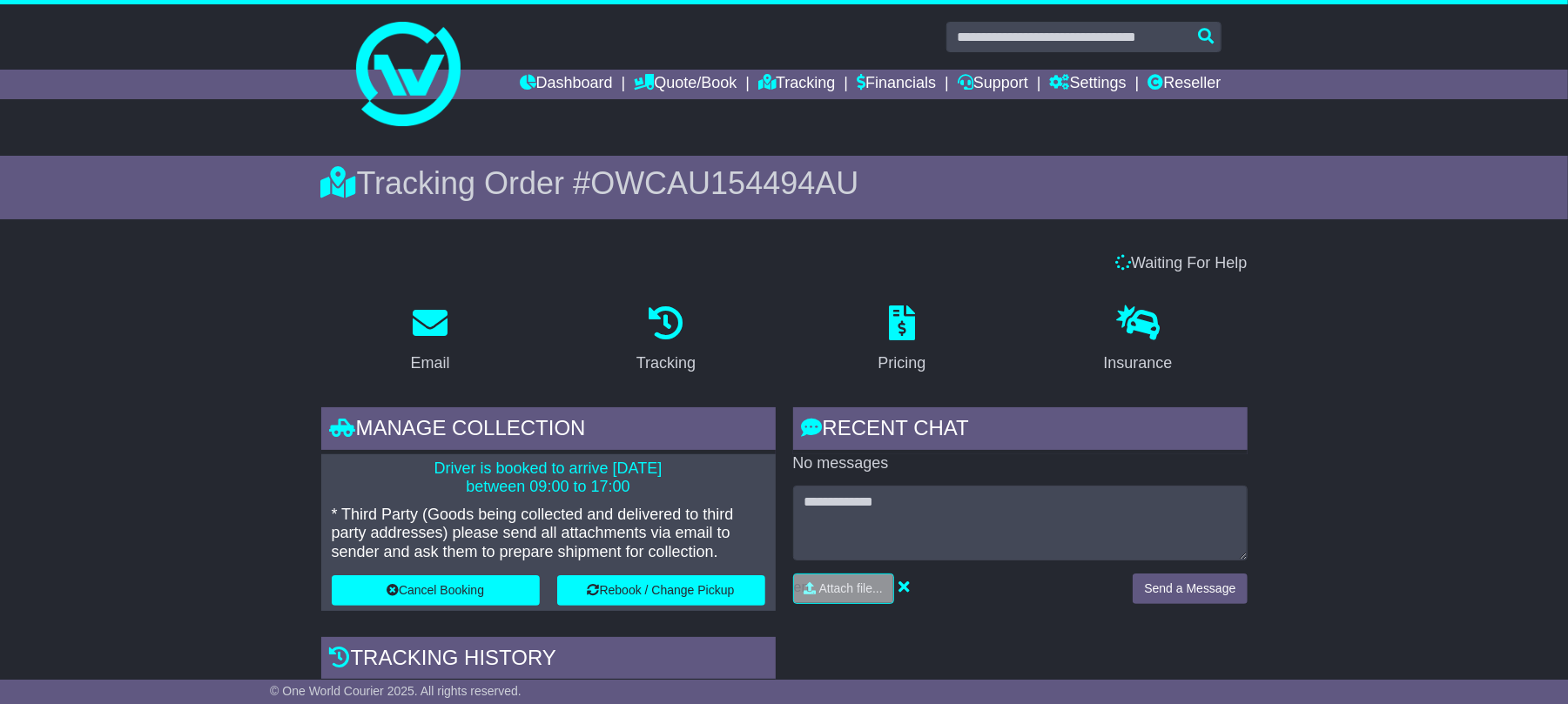 click on "Waiting For Help
Email
Download
Tracking
Pricing" at bounding box center [784, 1250] 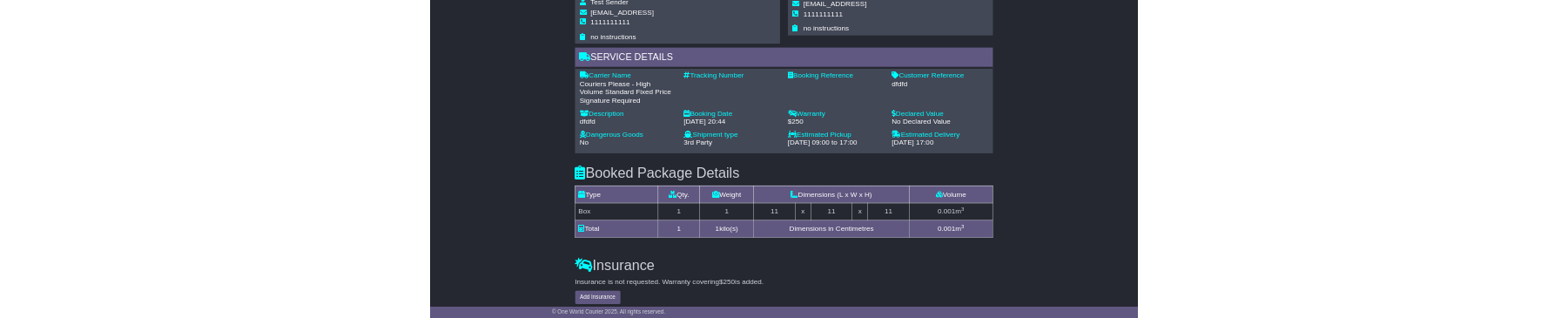 scroll, scrollTop: 1277, scrollLeft: 0, axis: vertical 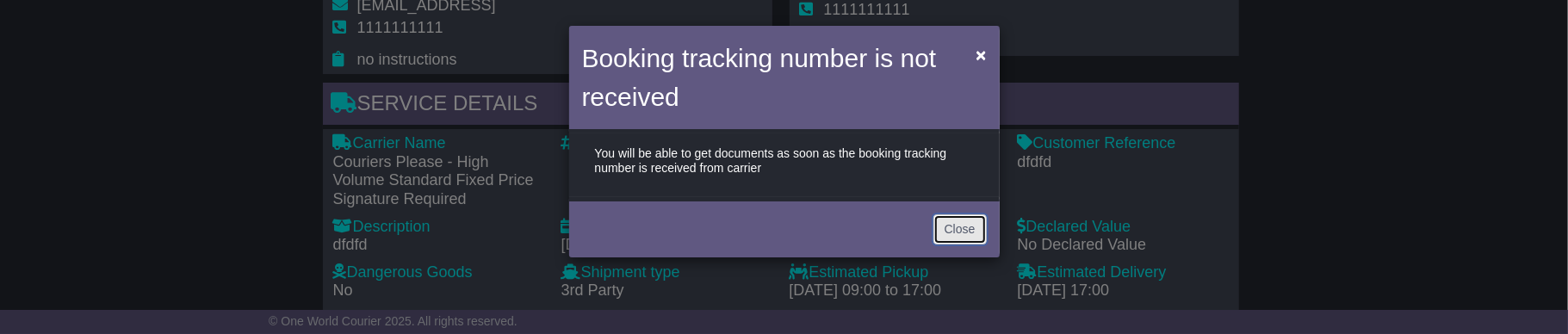 click on "Close" at bounding box center (960, 229) 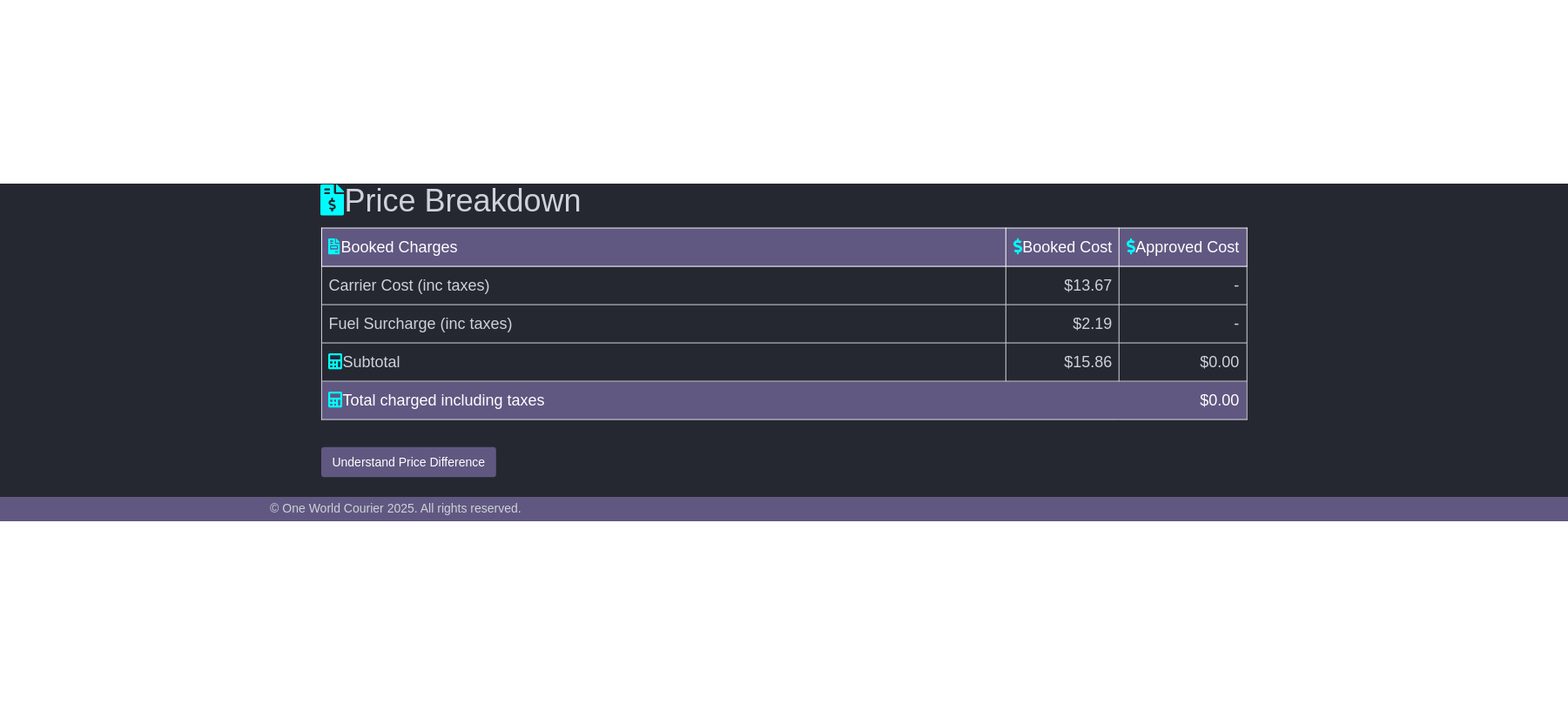 scroll, scrollTop: 1592, scrollLeft: 0, axis: vertical 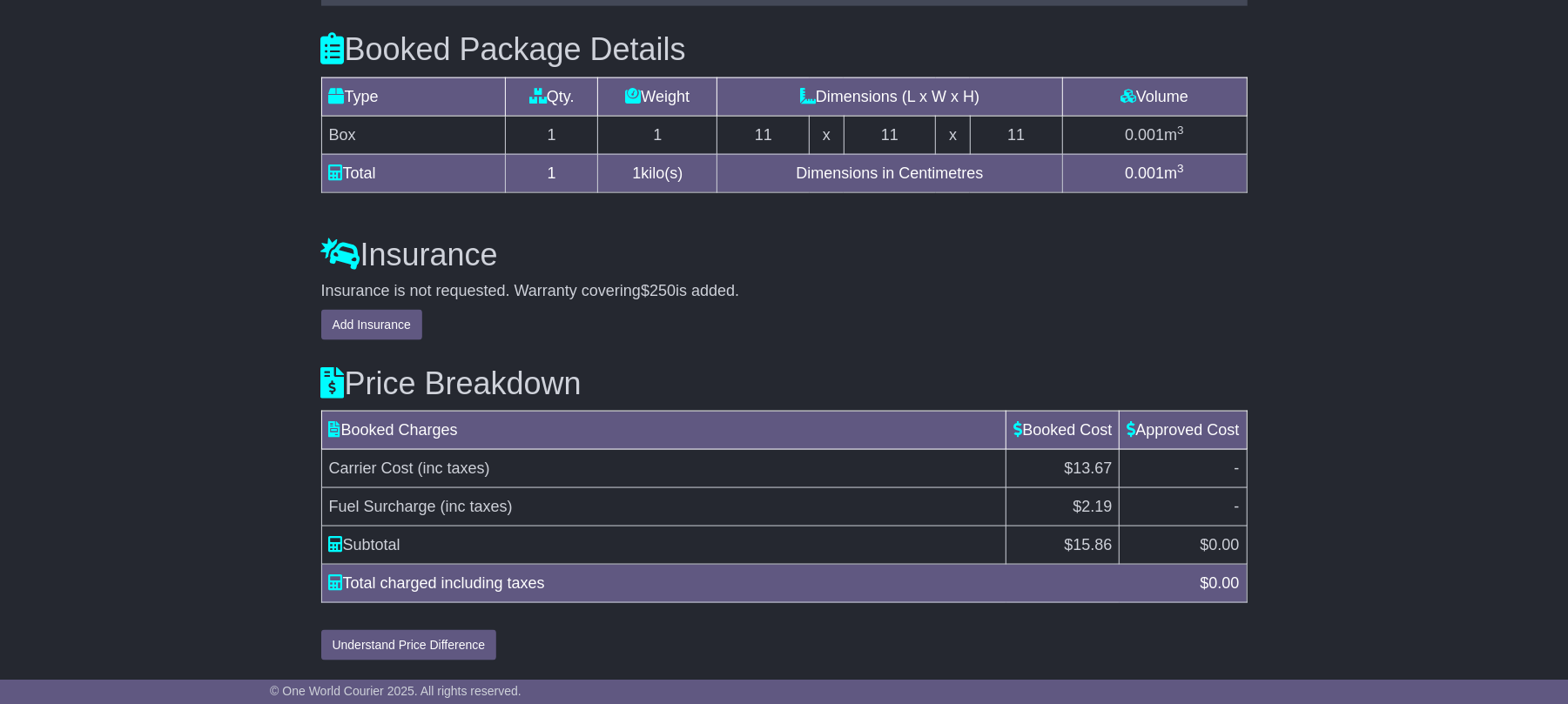 click on "Waiting For Help
Email
Download
Tracking
Pricing" at bounding box center [784, -337] 